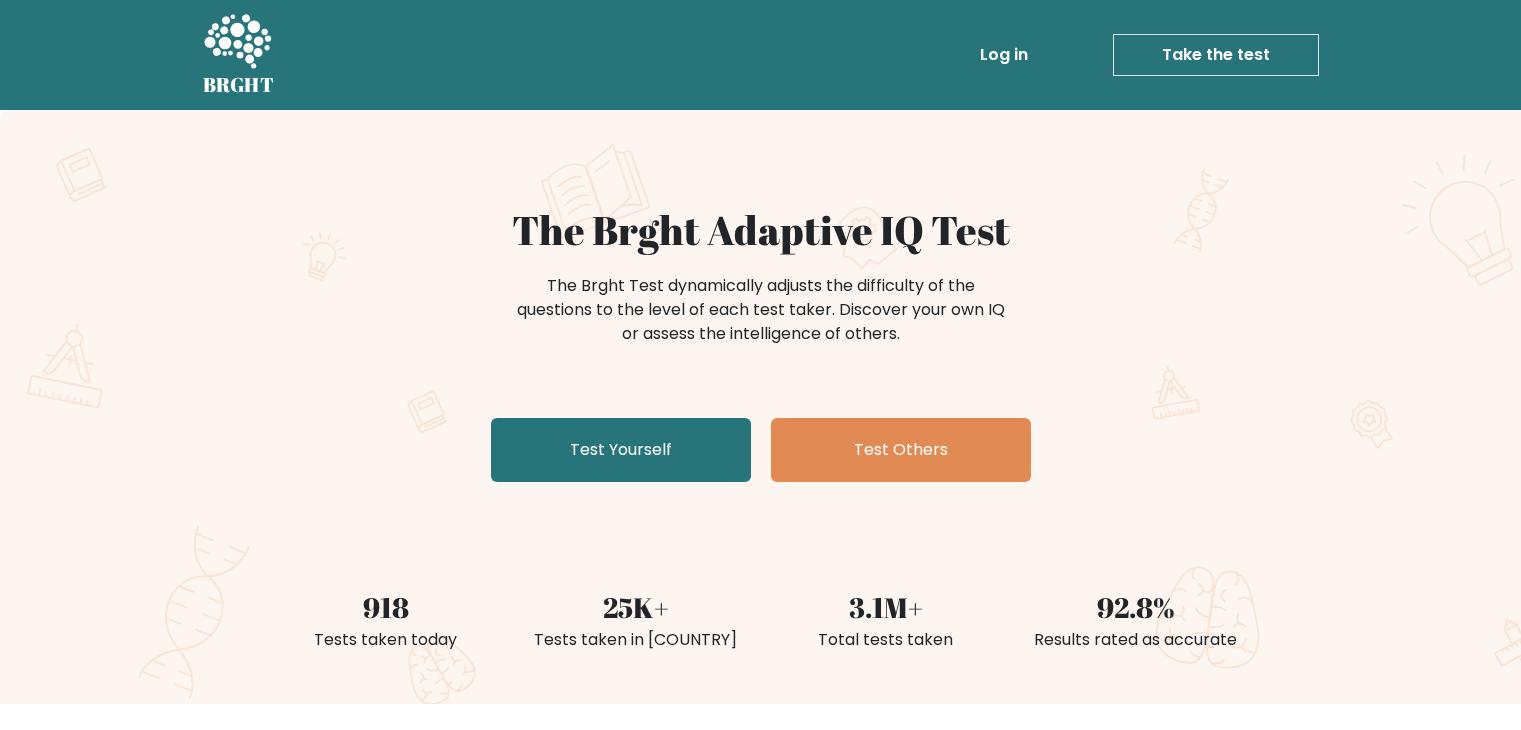 scroll, scrollTop: 0, scrollLeft: 0, axis: both 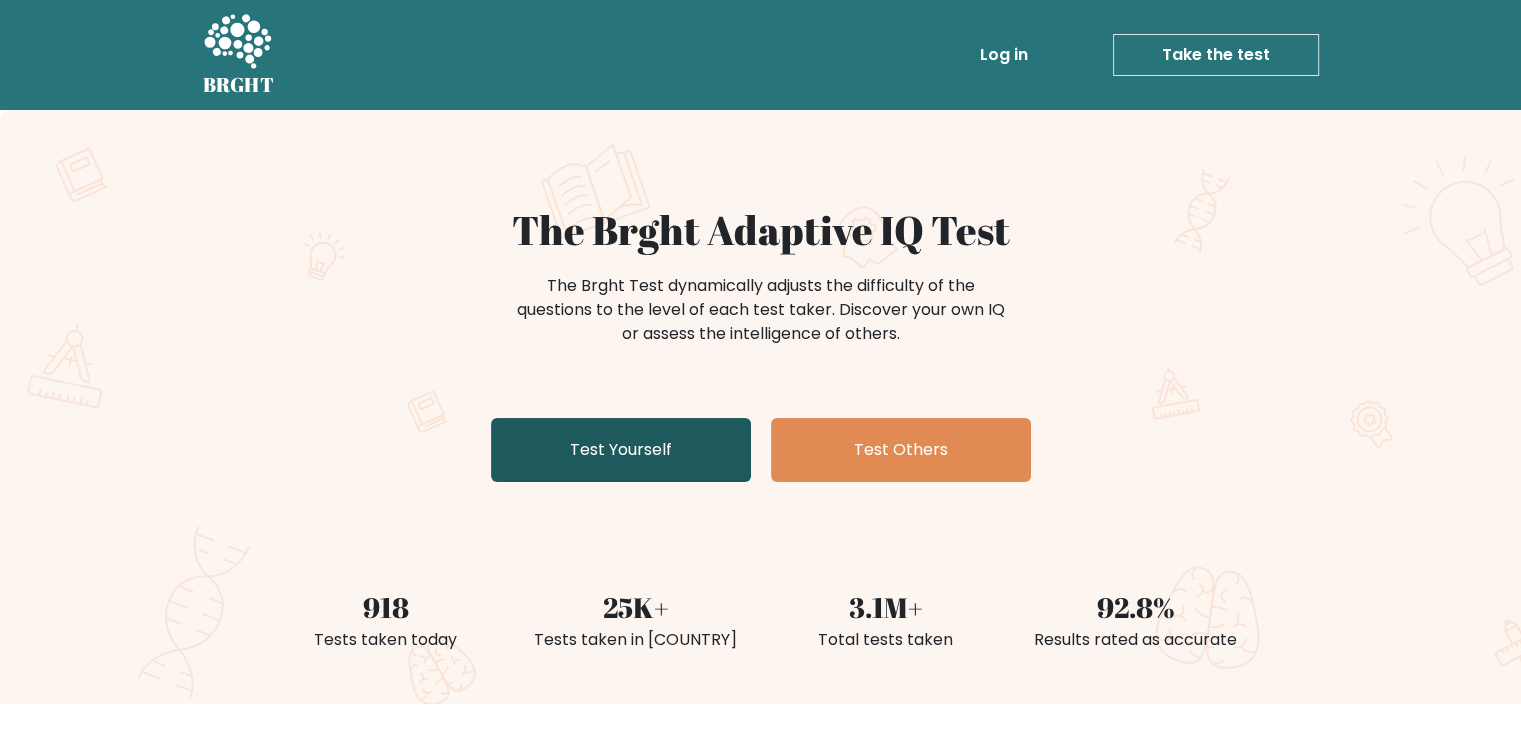 click on "Test Yourself" at bounding box center (621, 450) 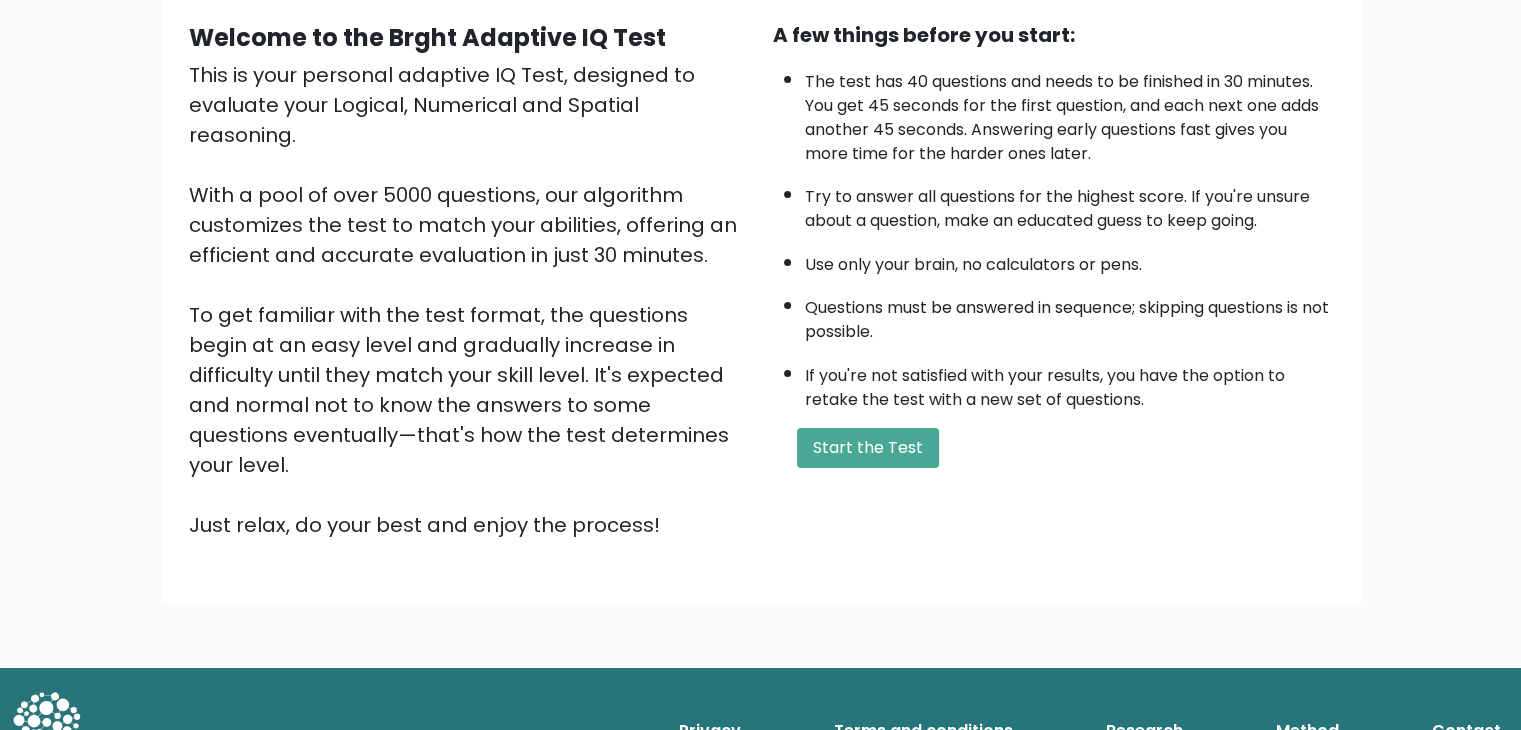 scroll, scrollTop: 0, scrollLeft: 0, axis: both 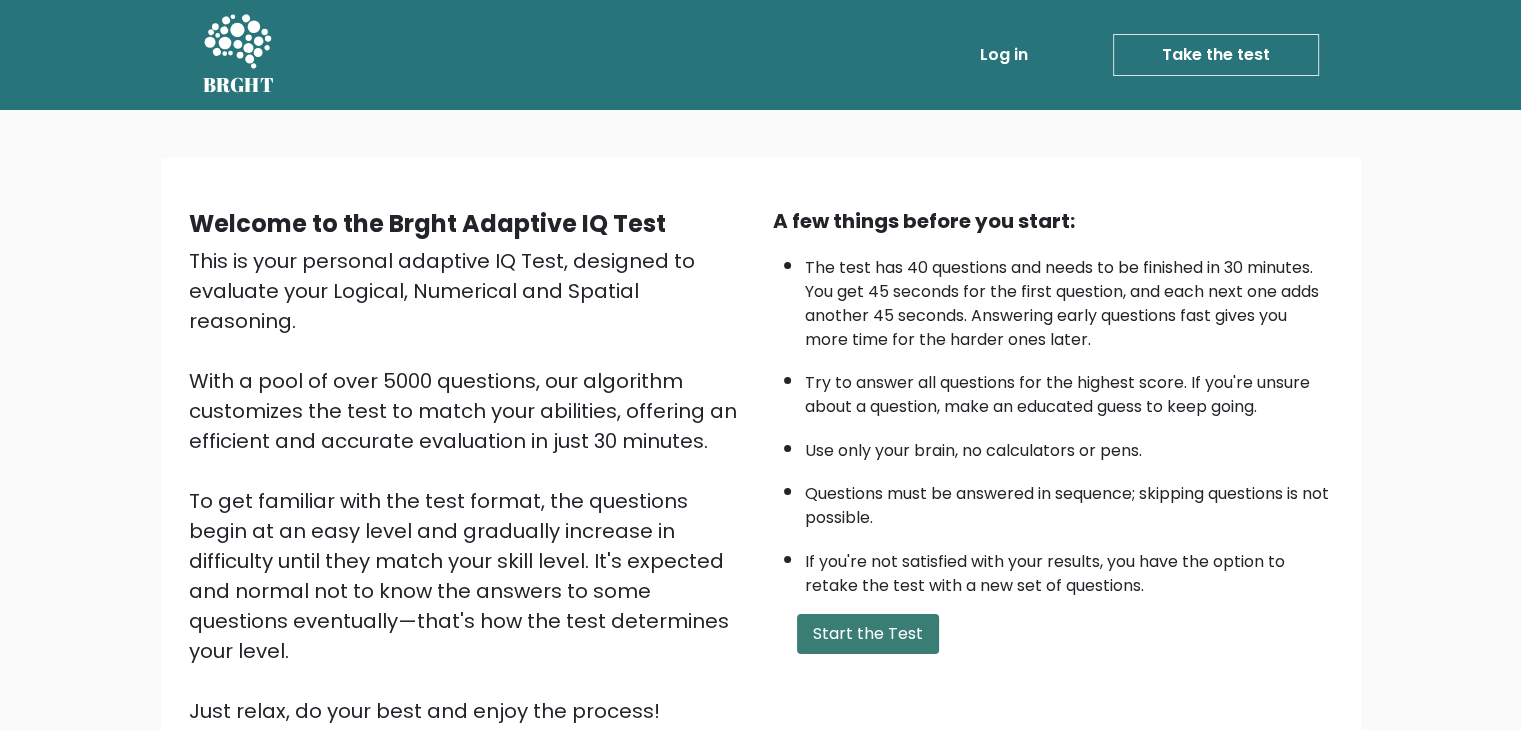 click on "Start the Test" at bounding box center [868, 634] 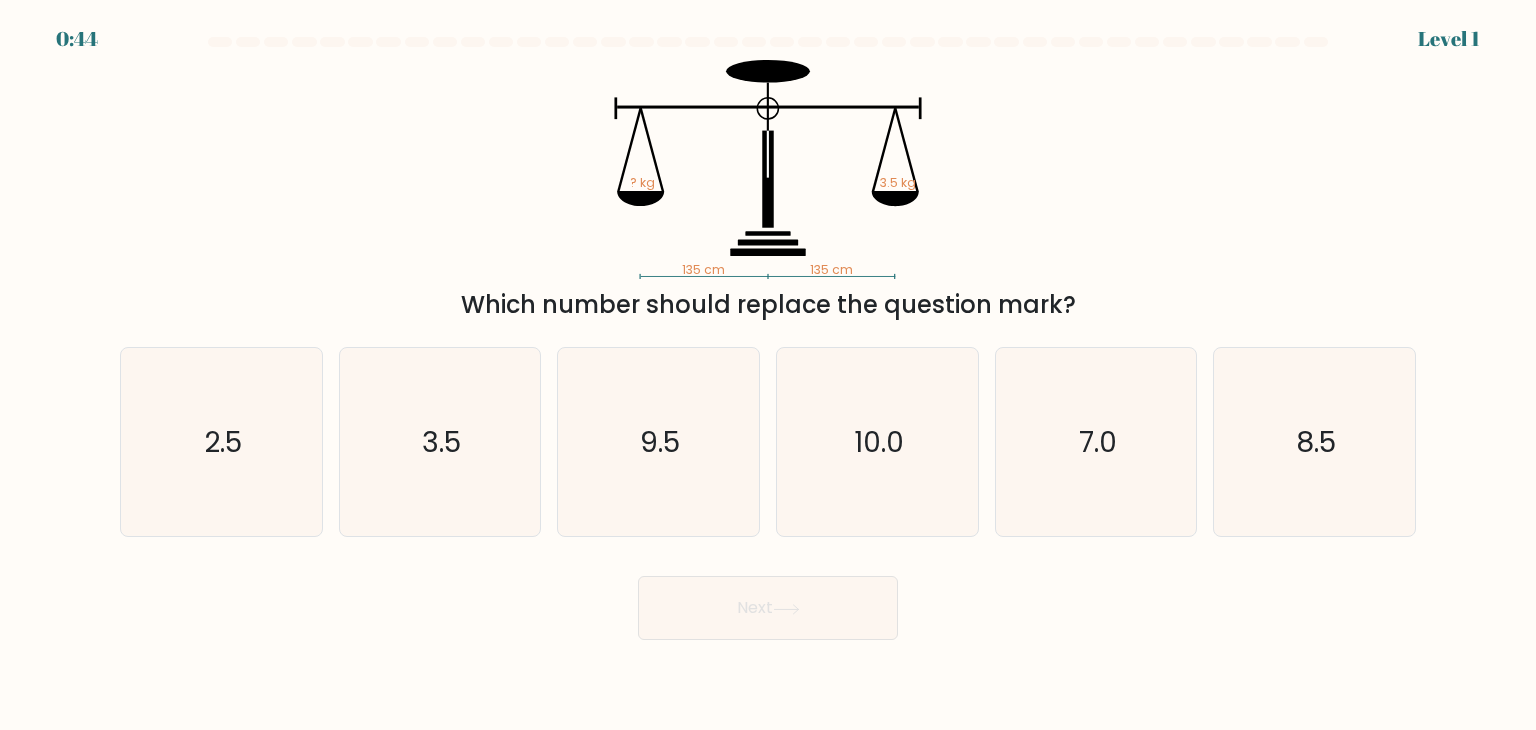 scroll, scrollTop: 0, scrollLeft: 0, axis: both 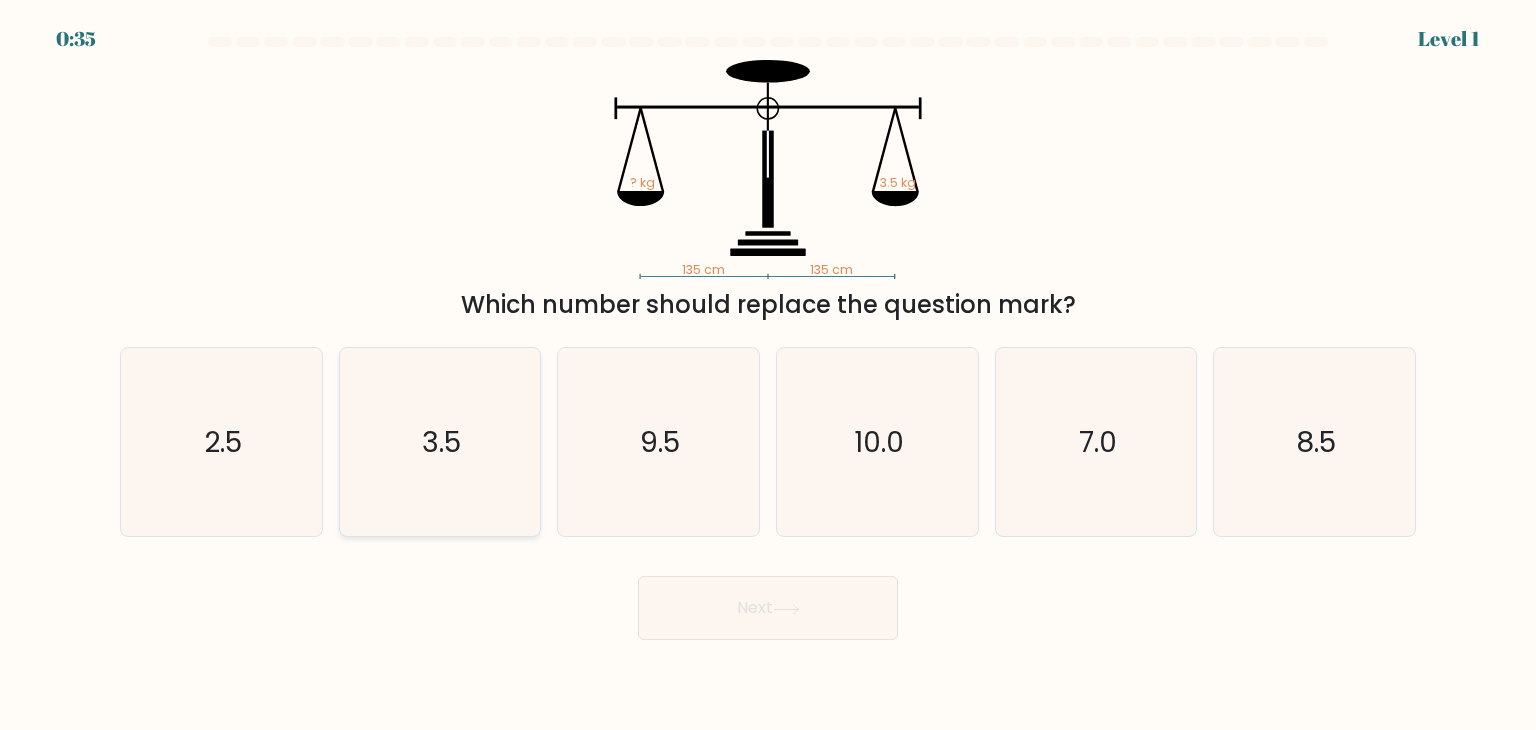 click on "3.5" 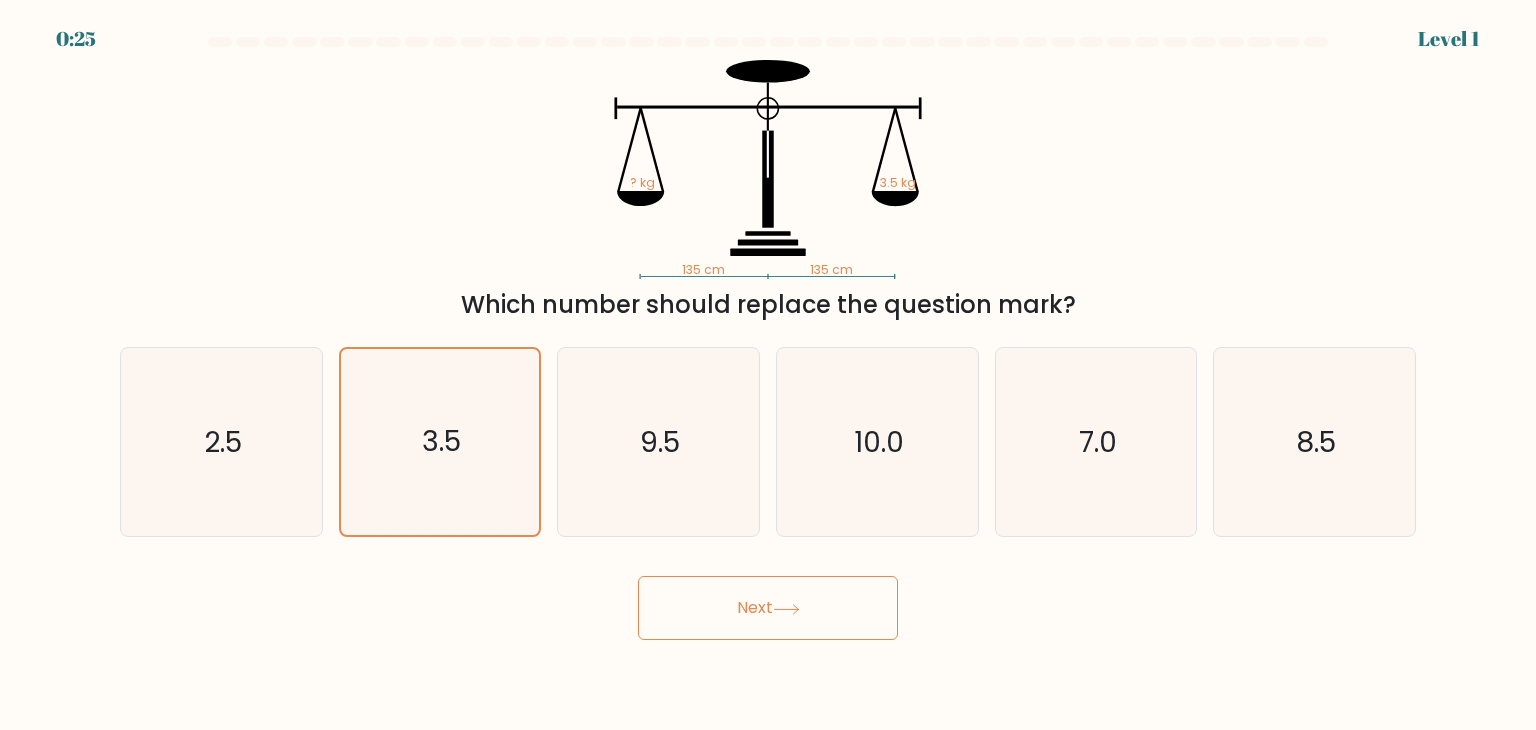 click on "Next" at bounding box center (768, 608) 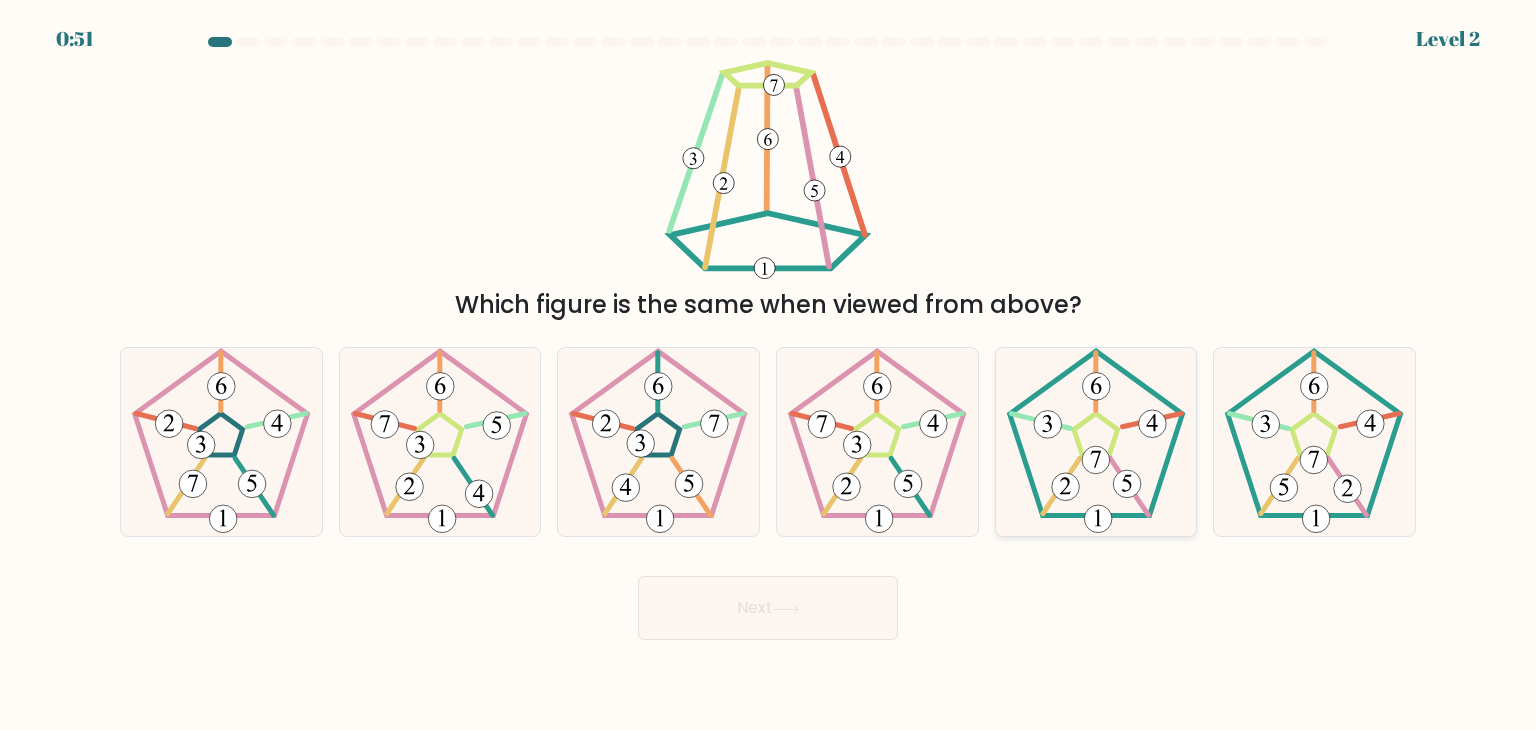 click 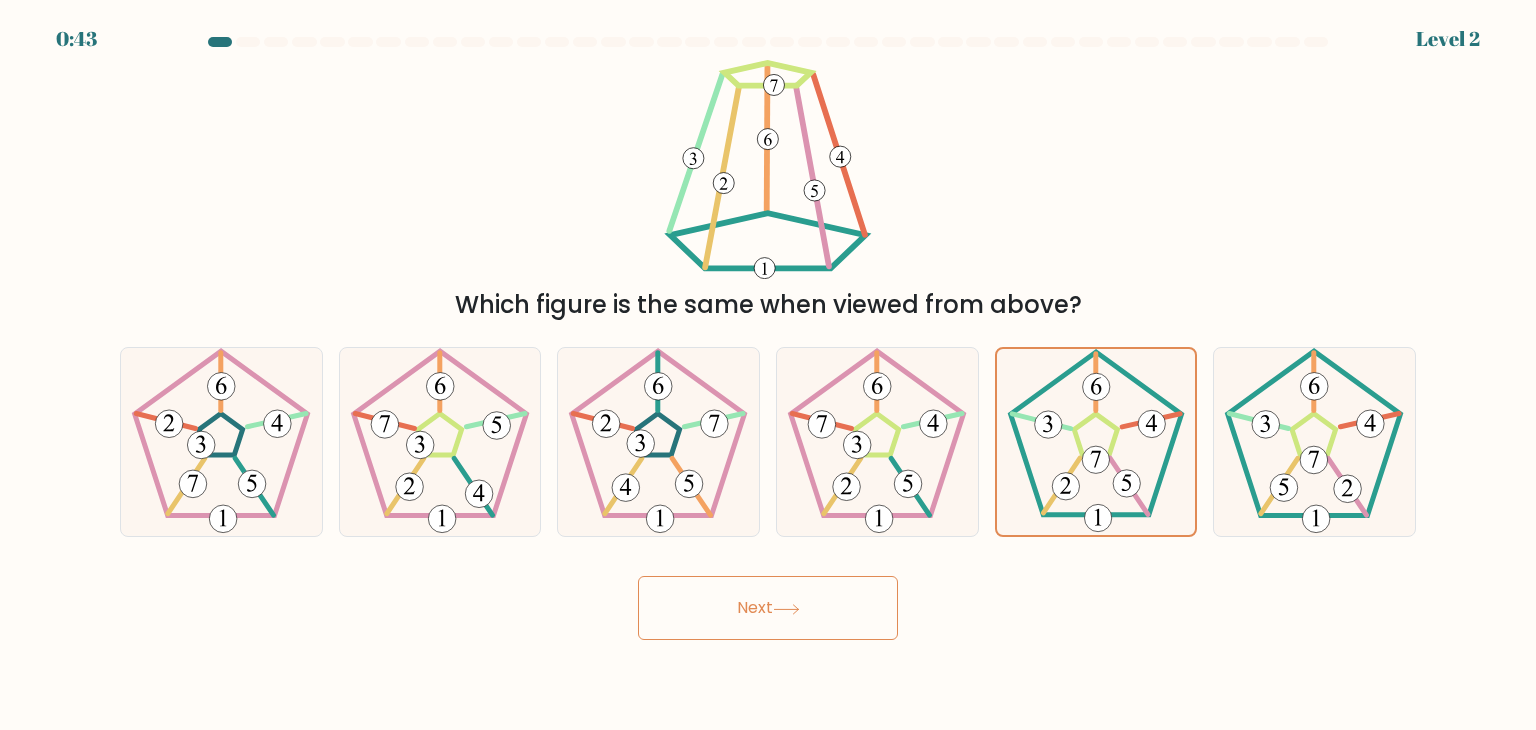 click on "Next" at bounding box center (768, 608) 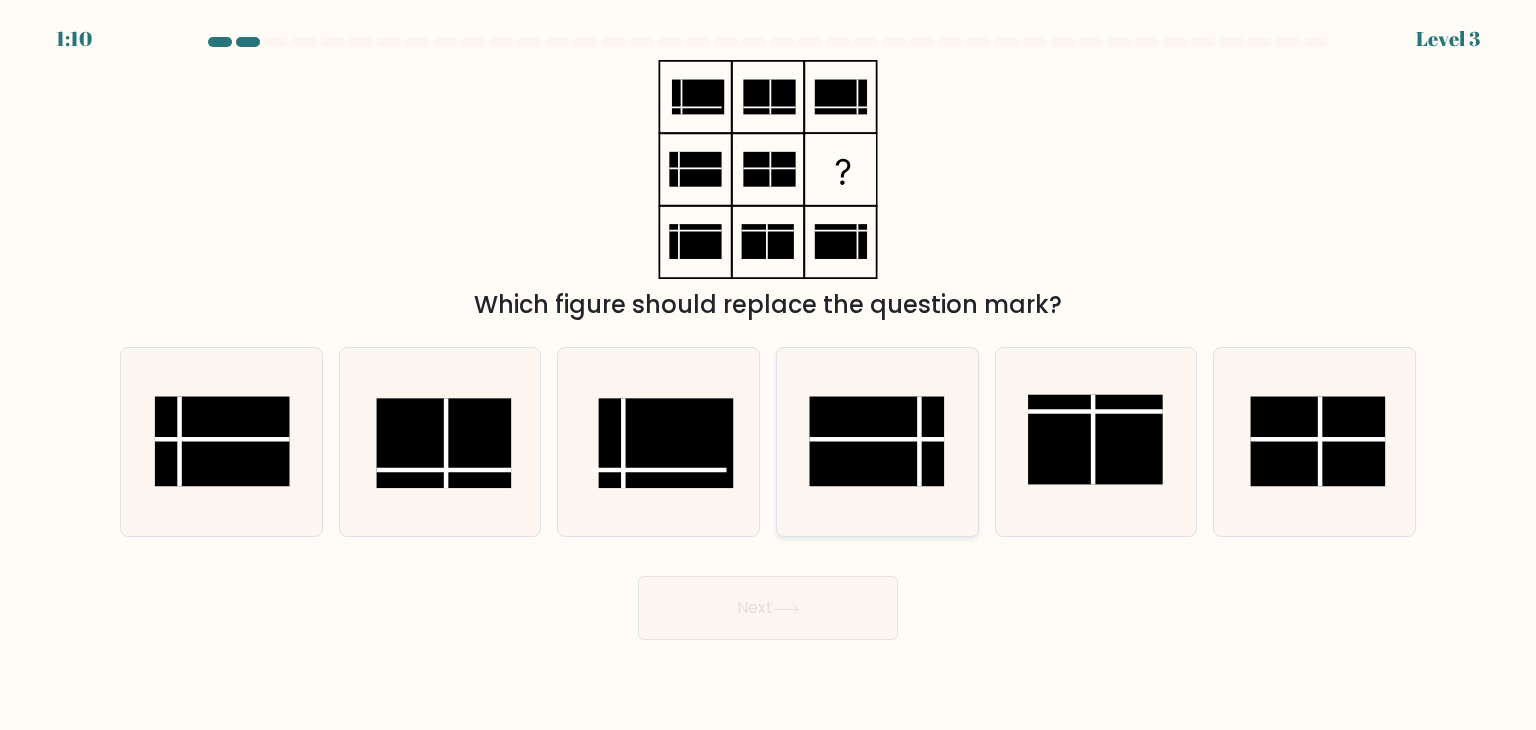 click 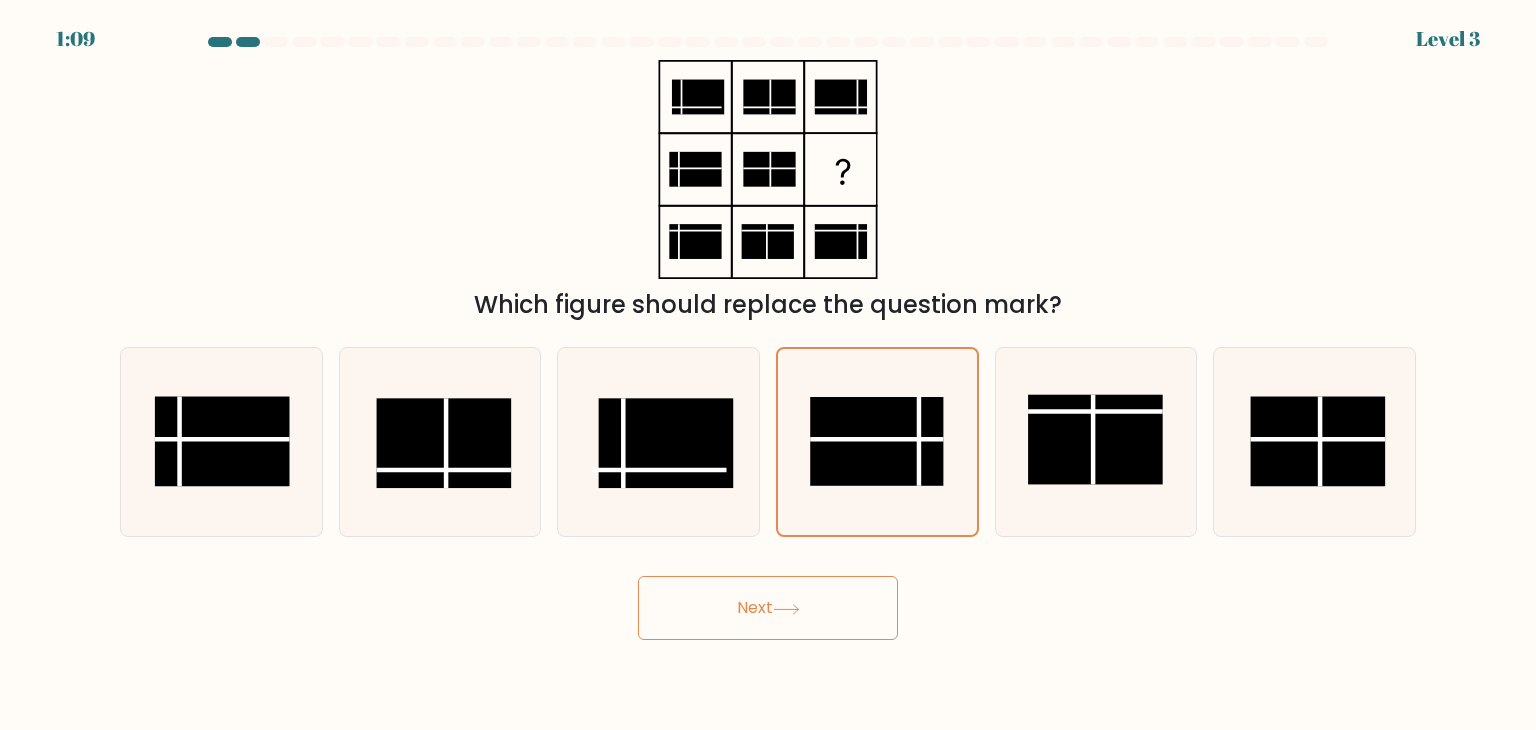 click on "Next" at bounding box center (768, 608) 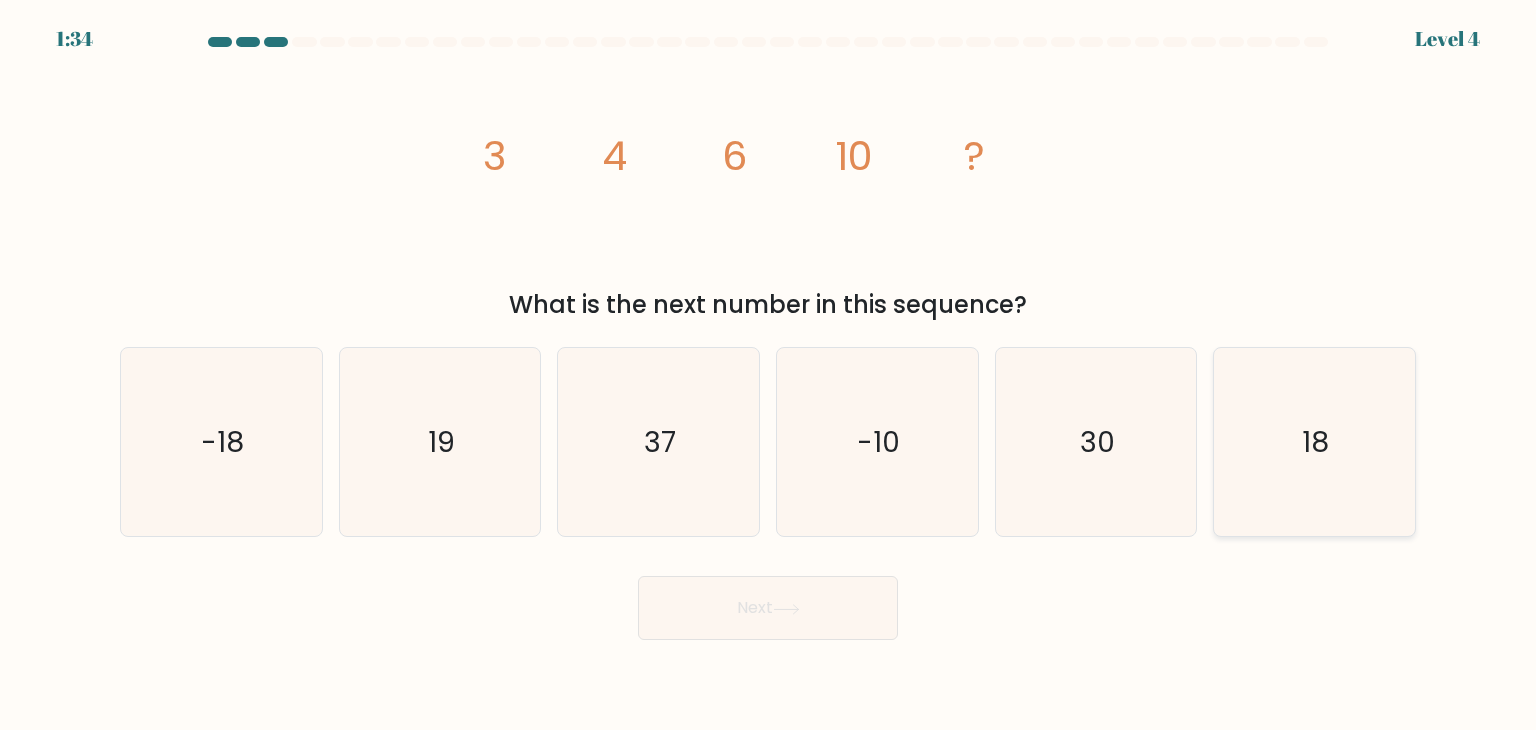 click on "18" 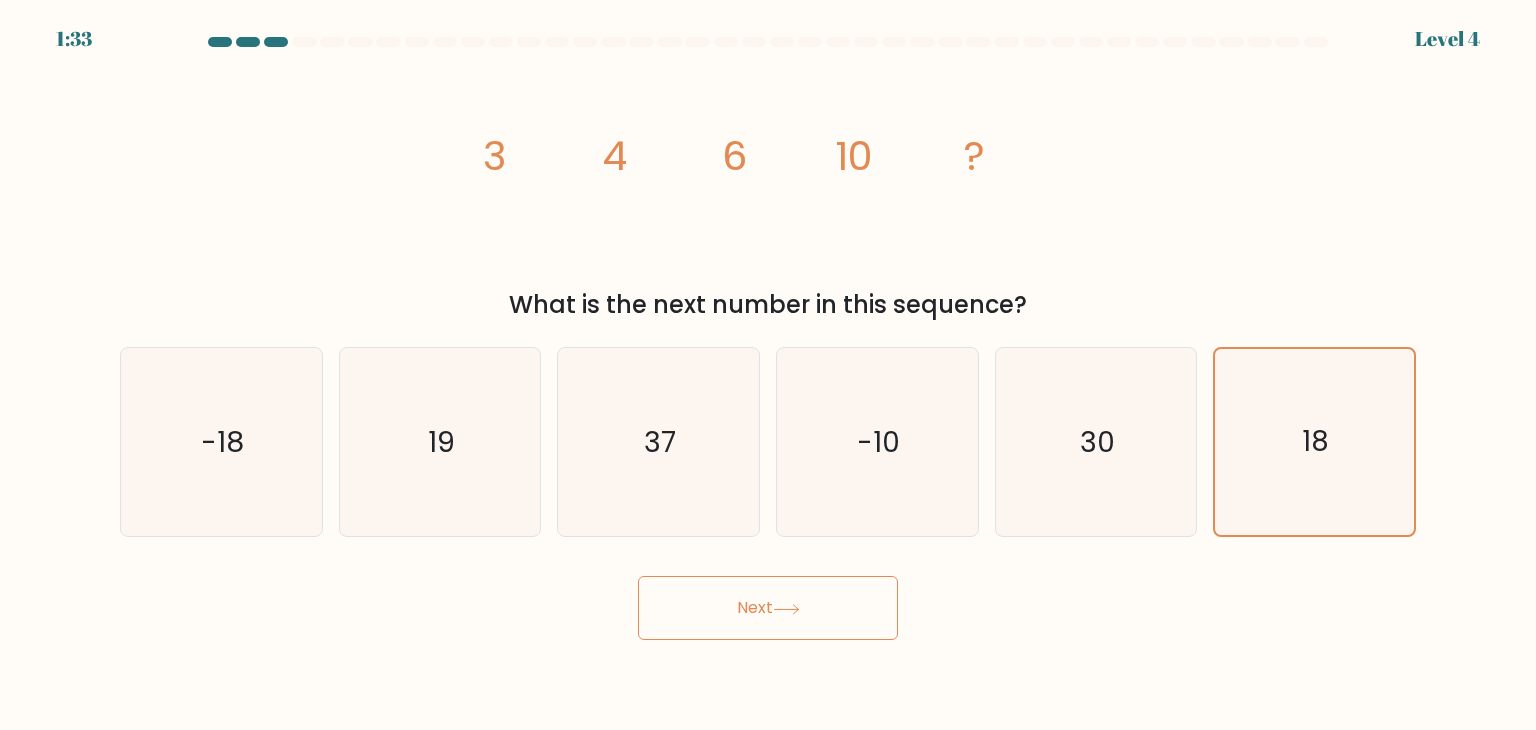 click on "Next" at bounding box center (768, 608) 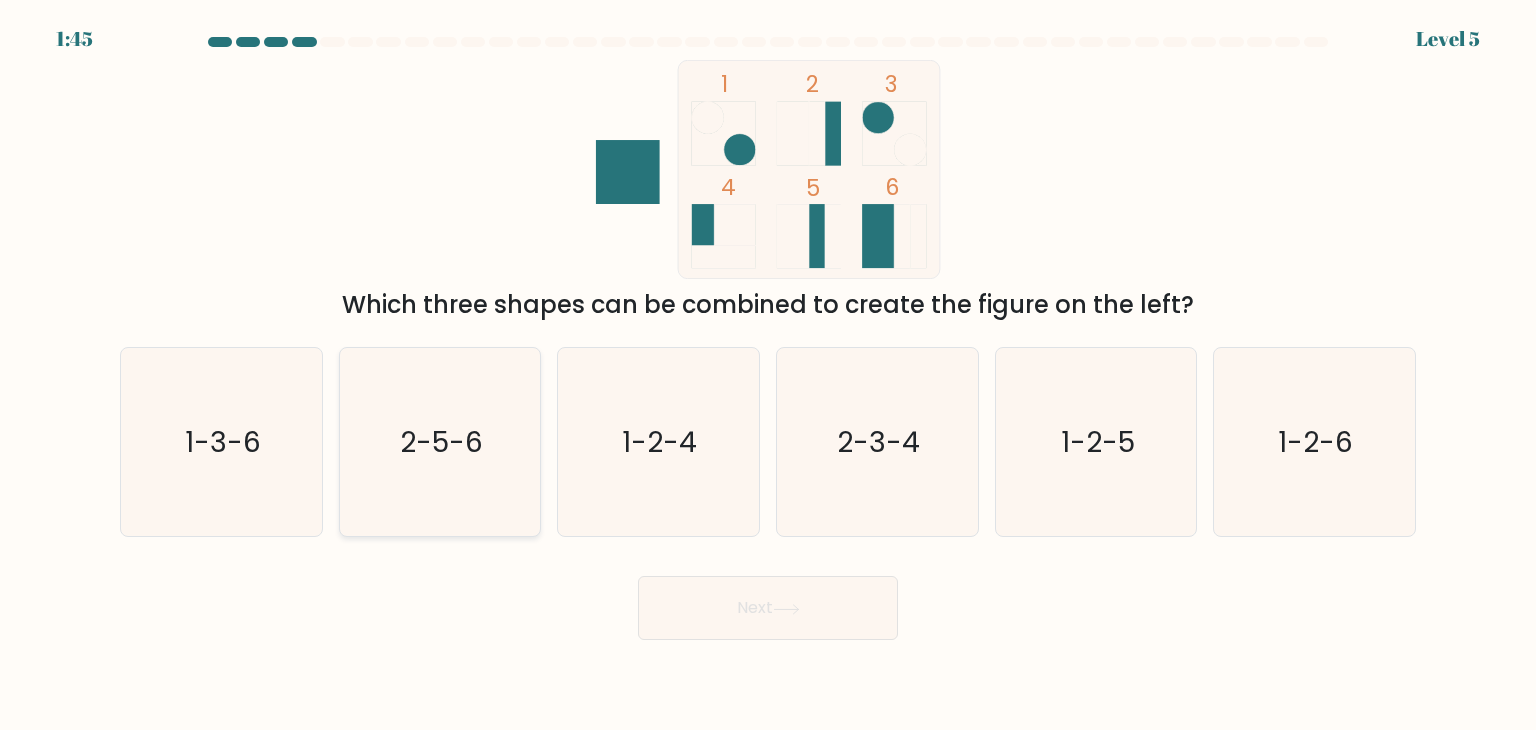 click on "2-5-6" 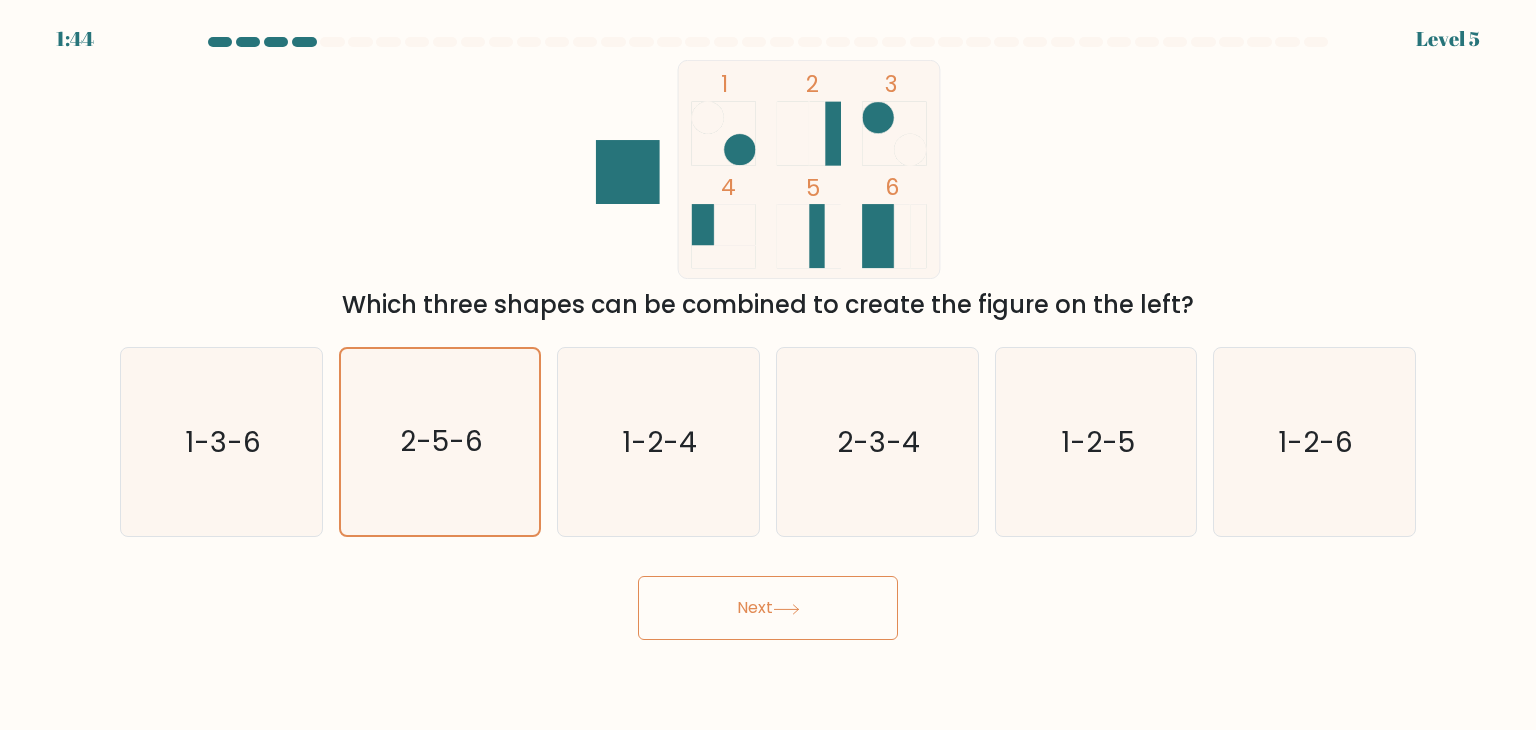 click on "Next" at bounding box center [768, 608] 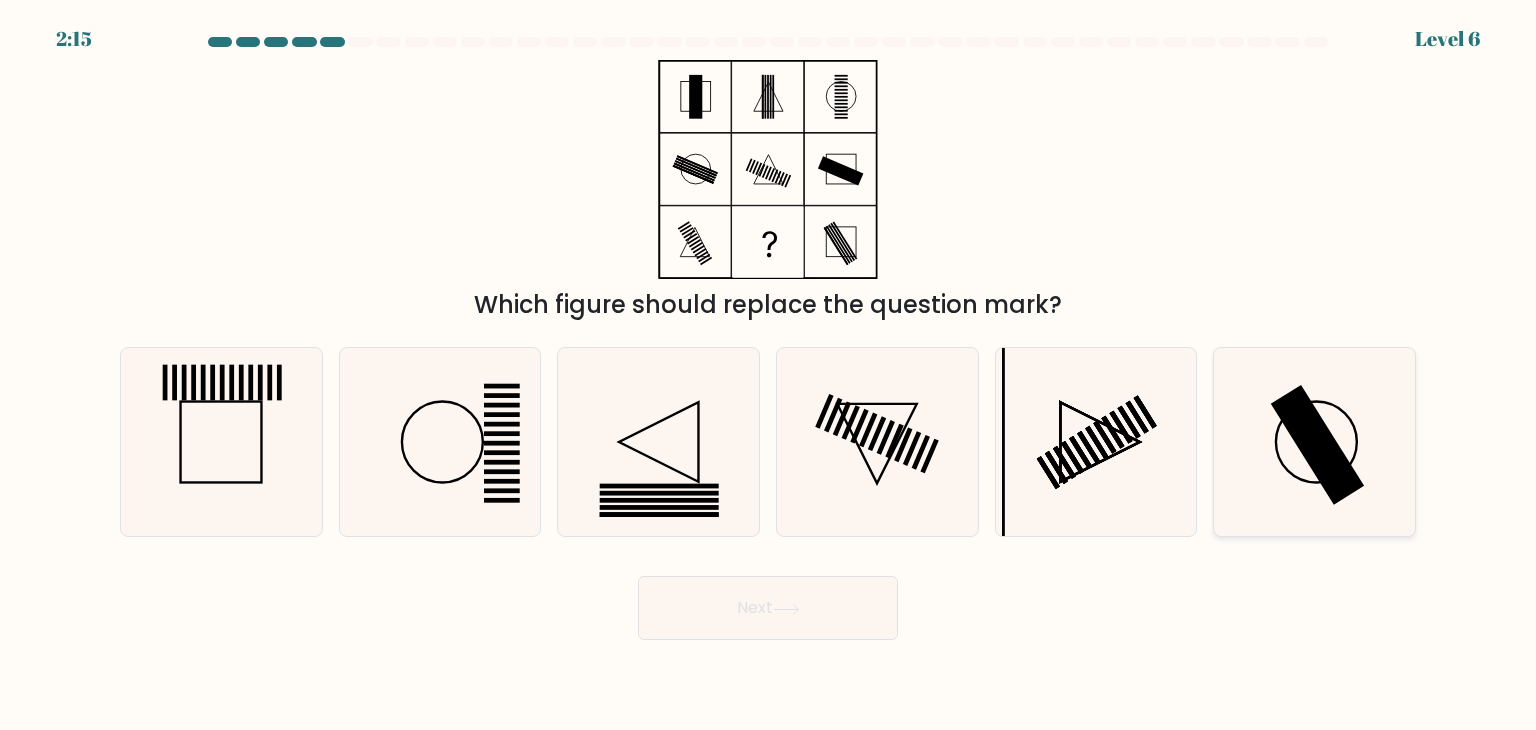 click 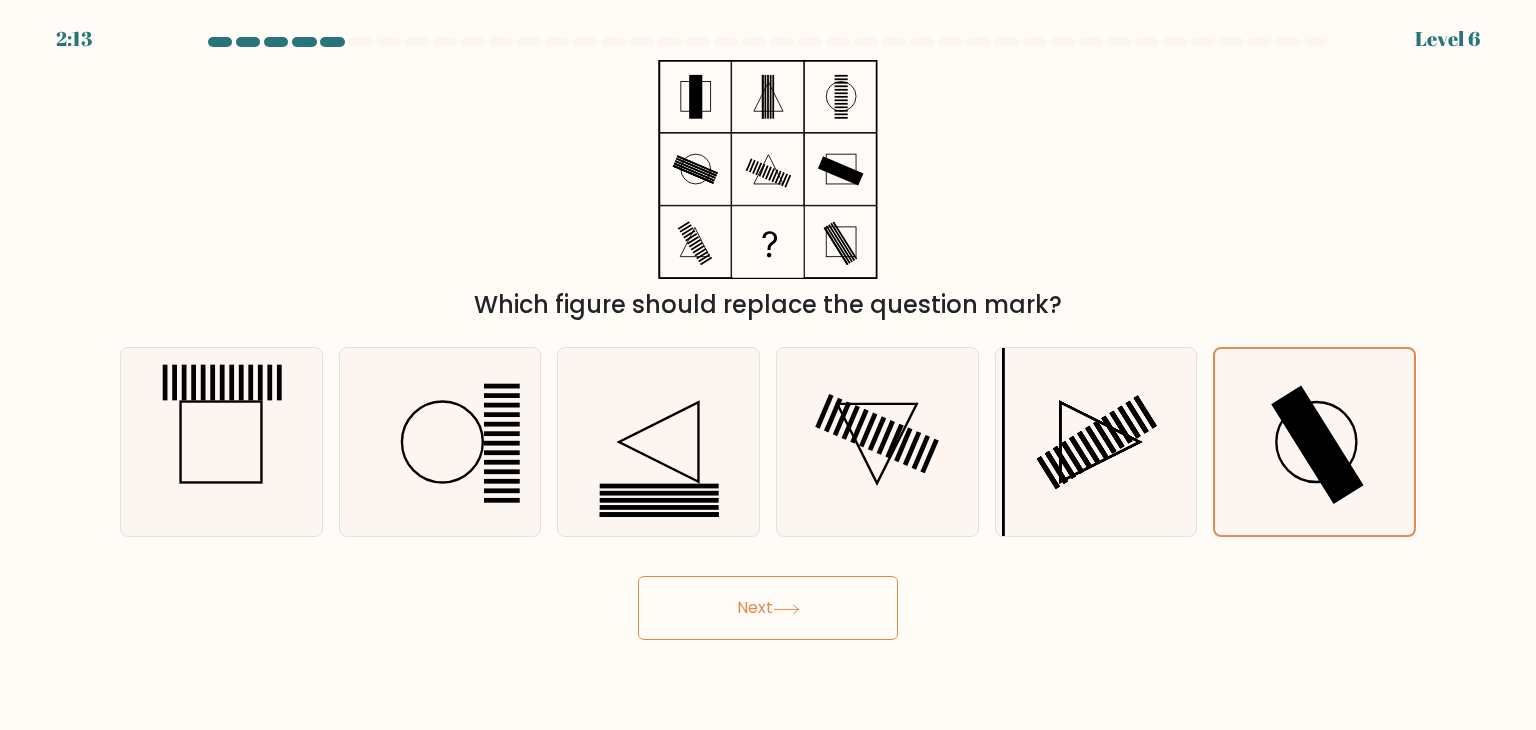 click on "Next" at bounding box center [768, 608] 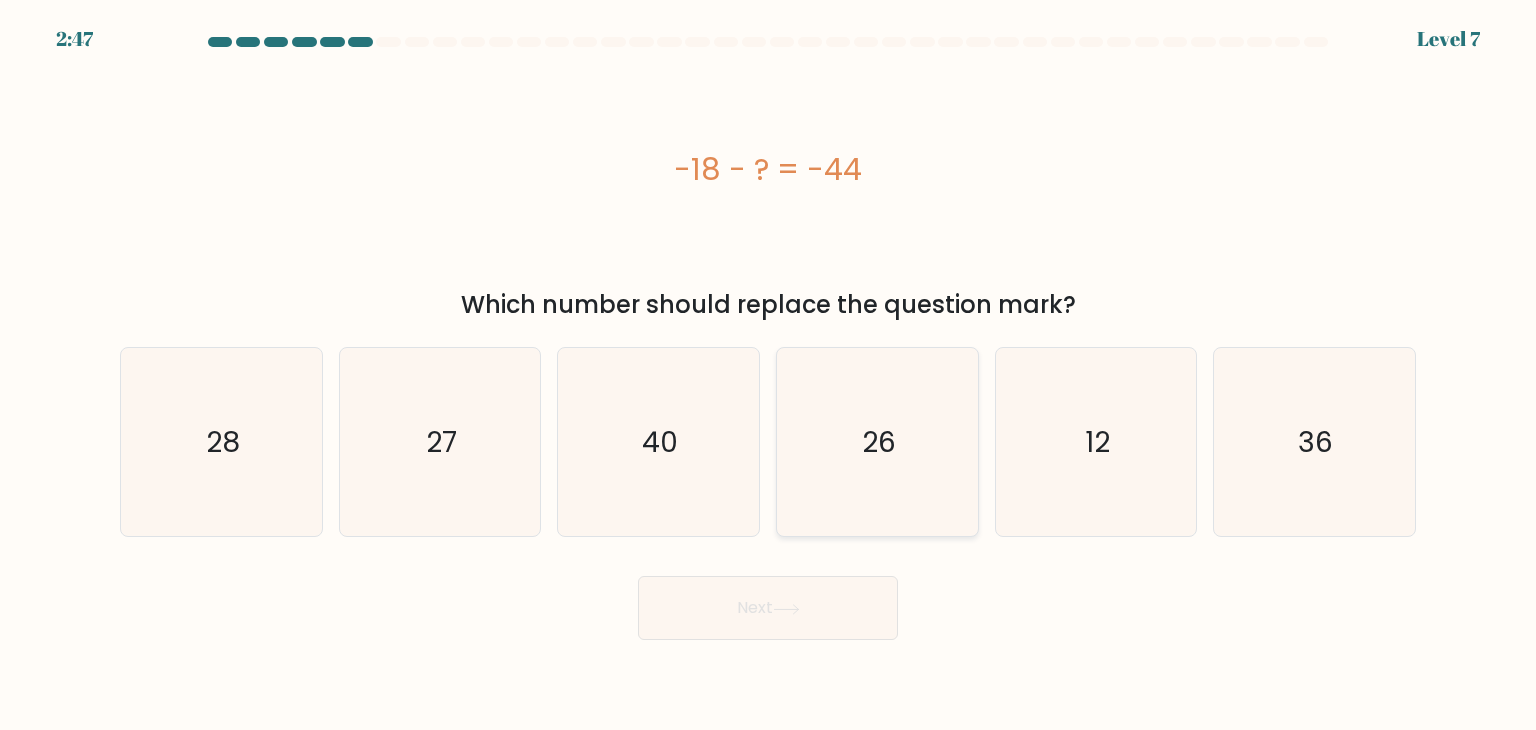 type 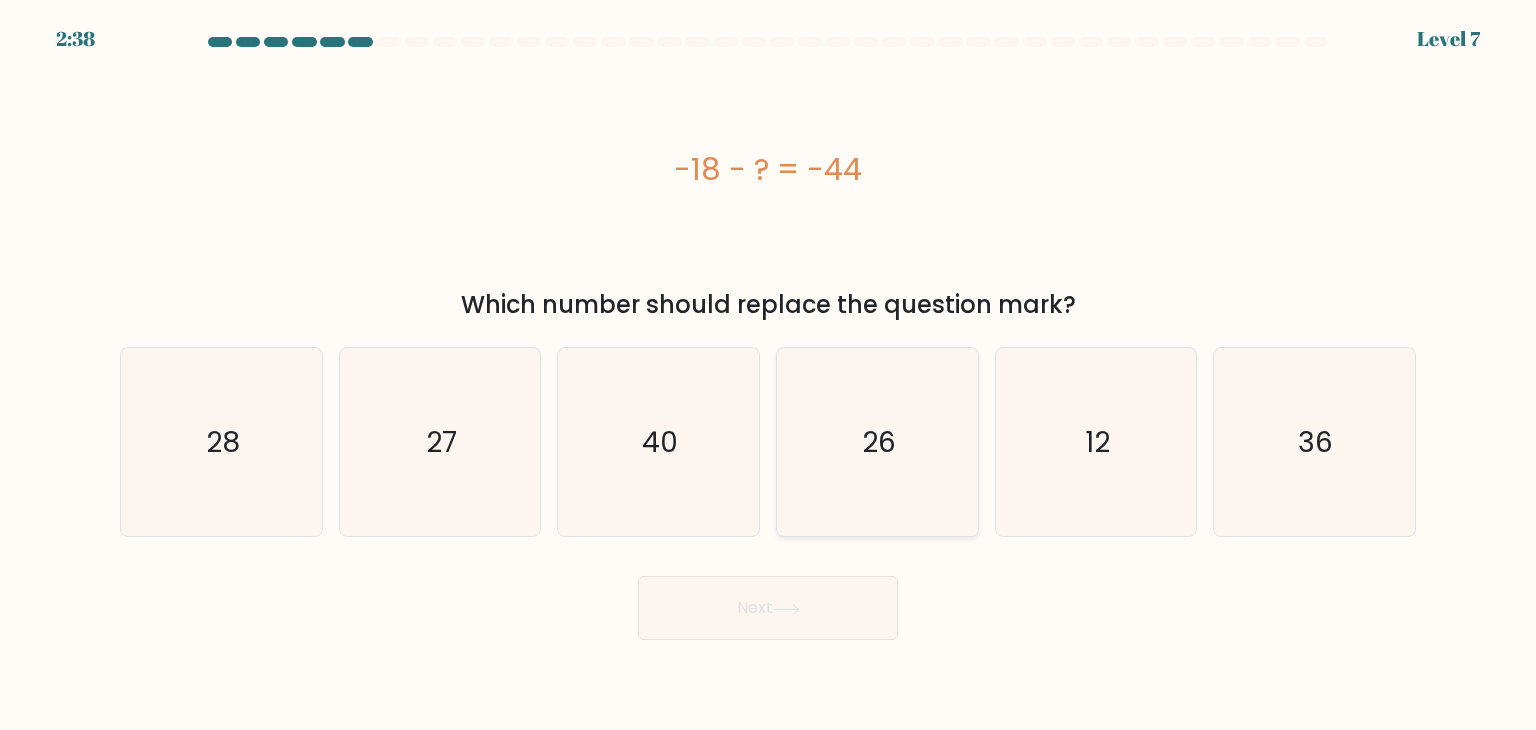click on "26" 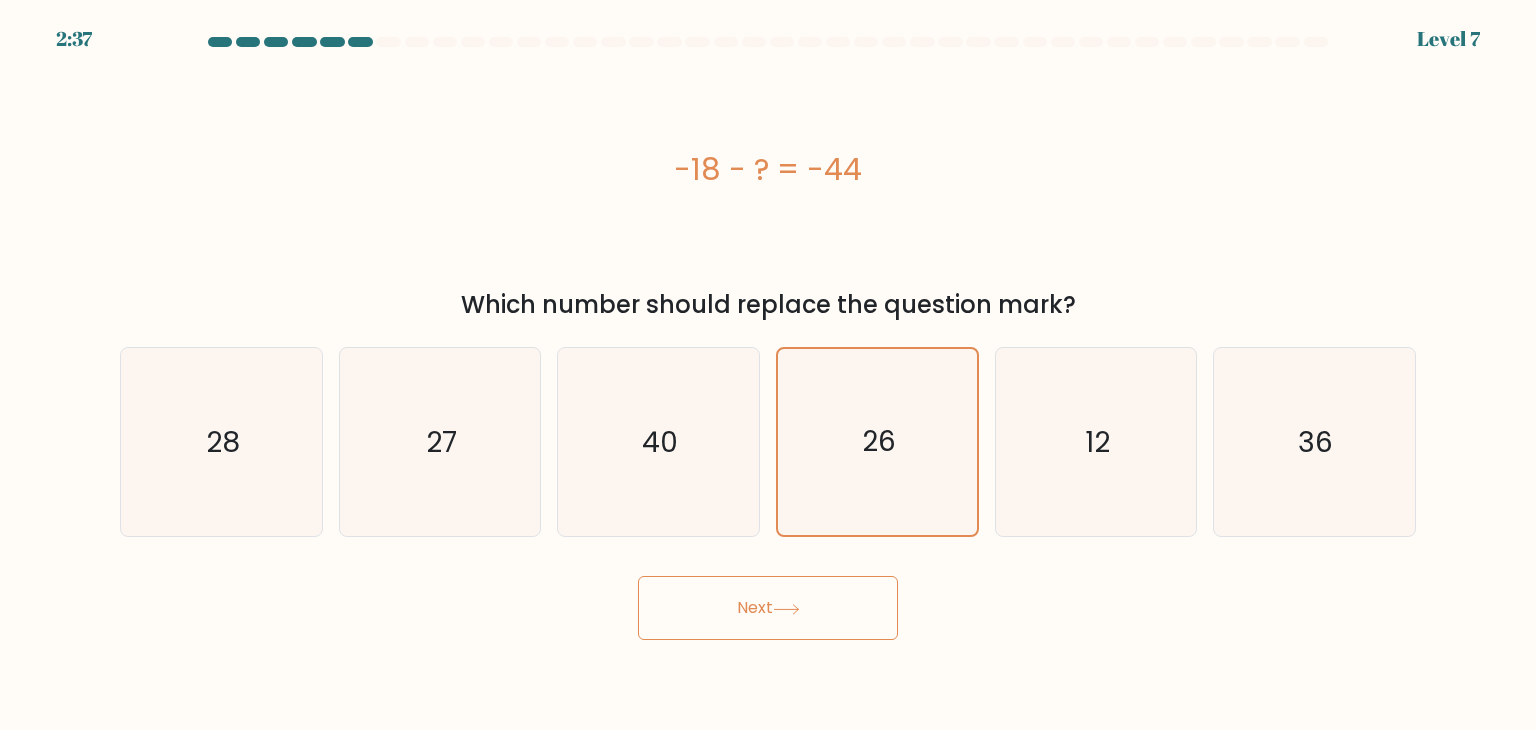 click on "Next" at bounding box center [768, 608] 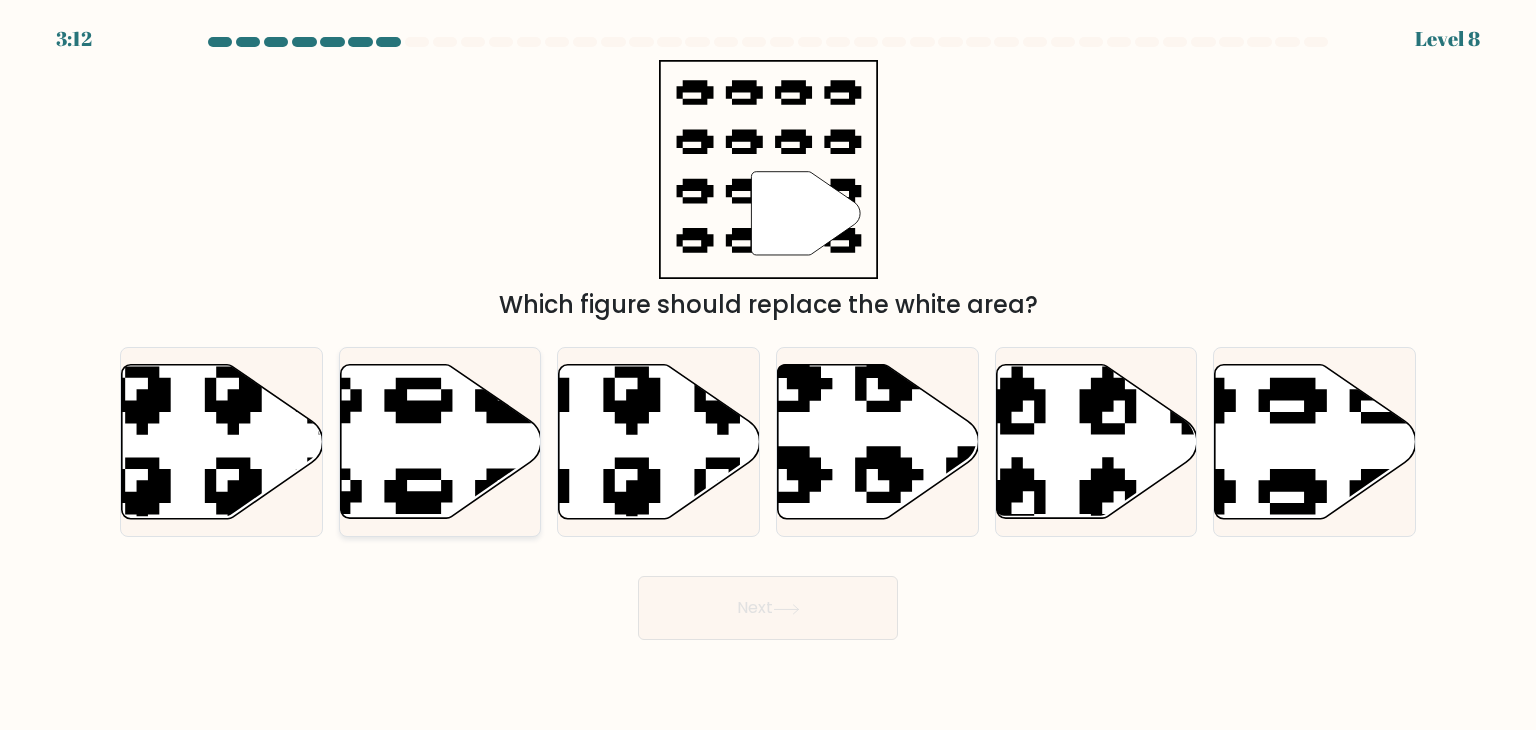 click 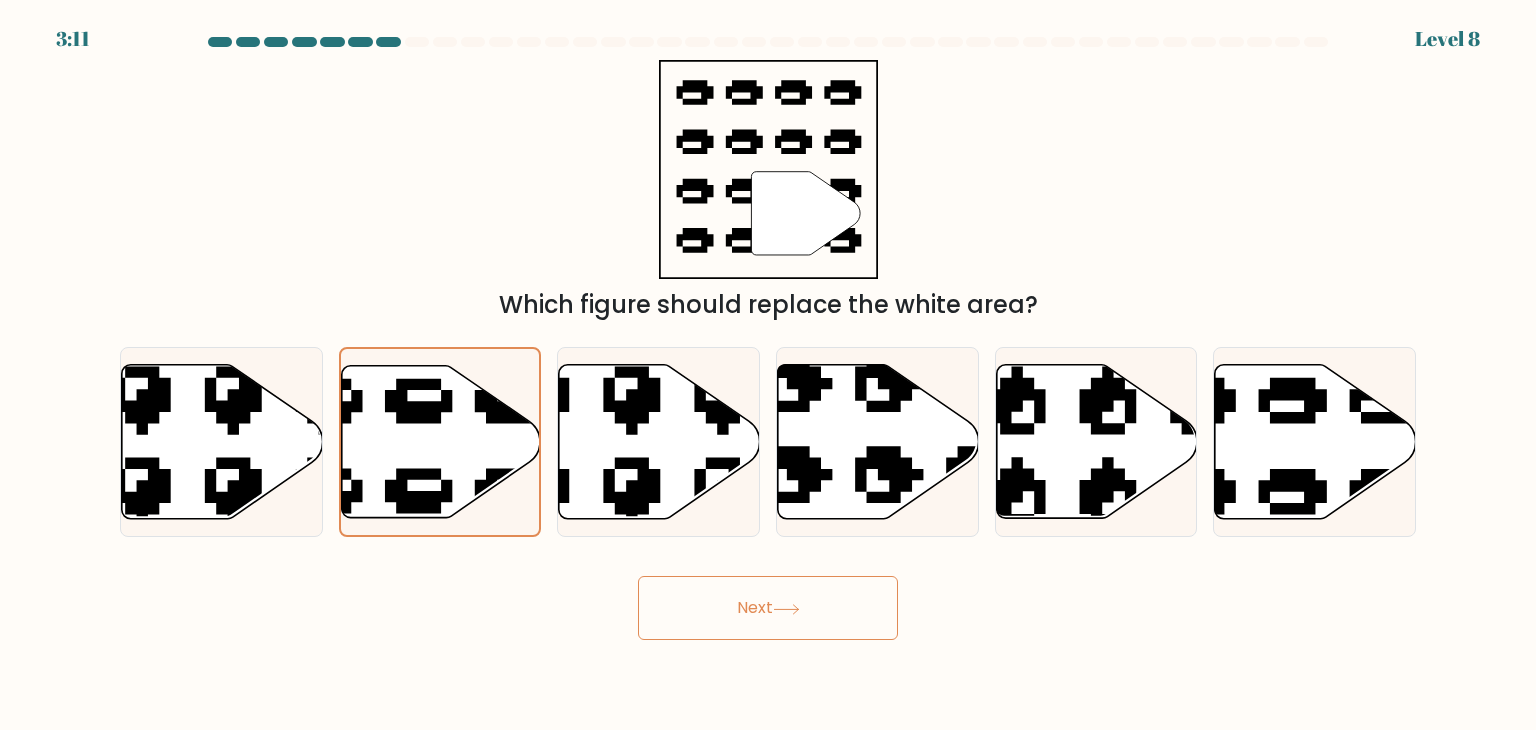click on "Next" at bounding box center (768, 608) 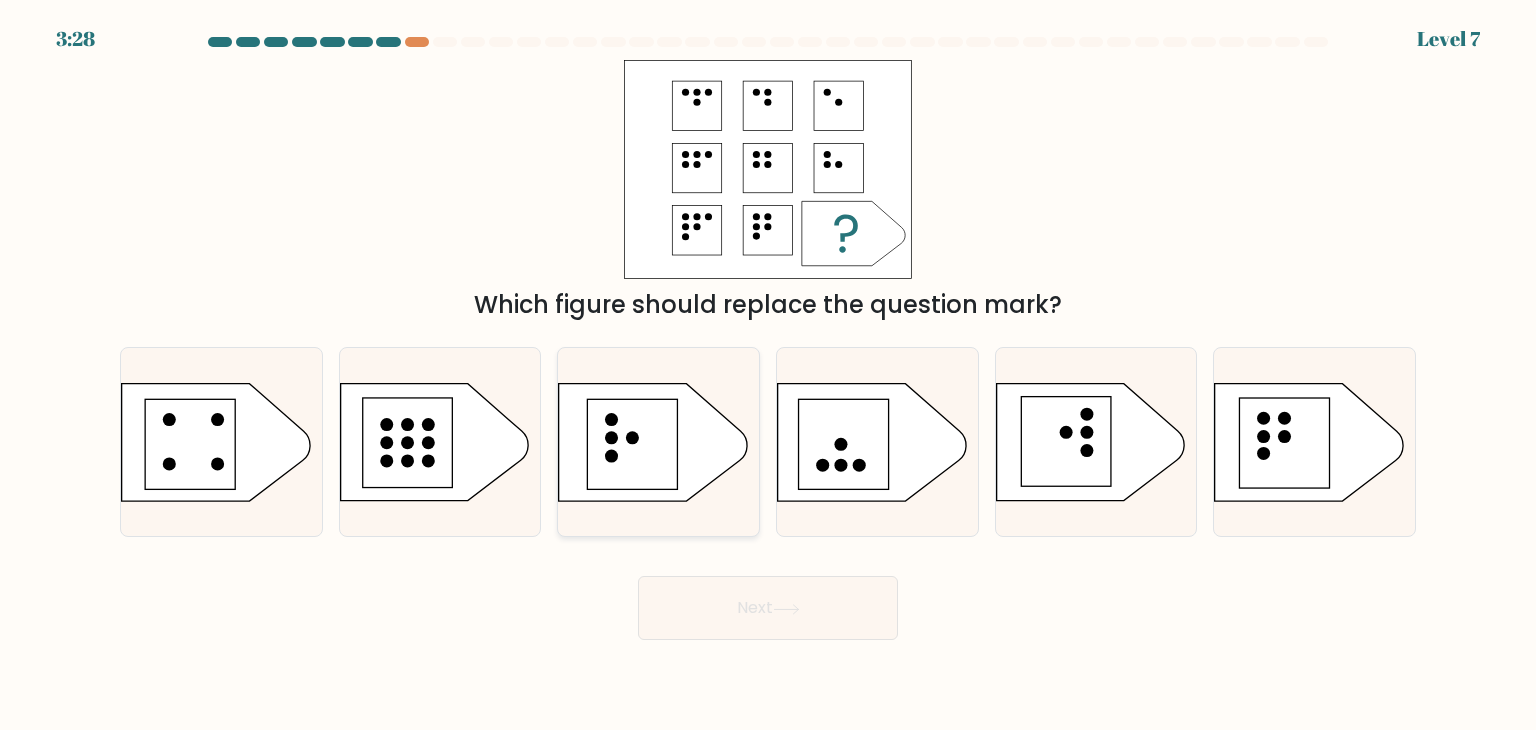 click 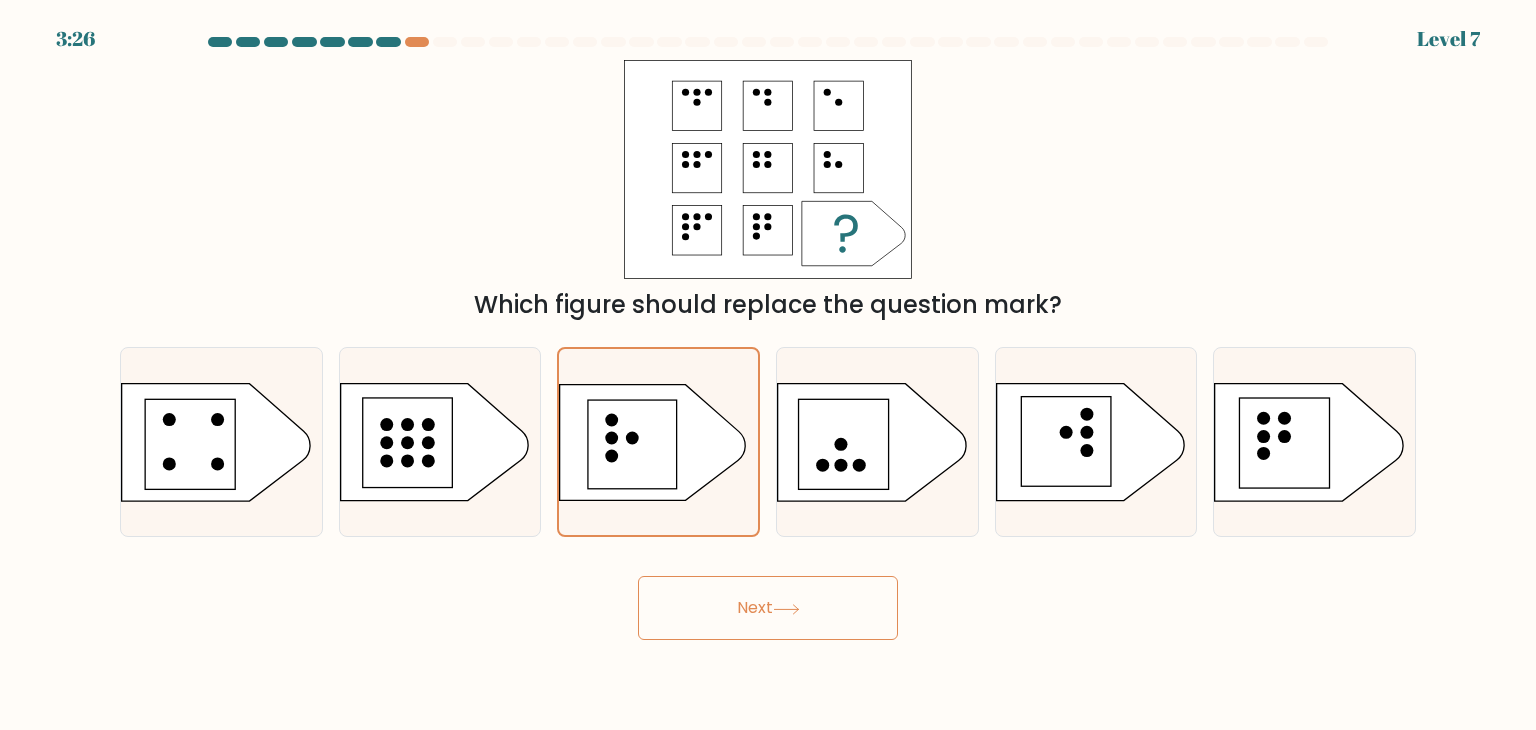 click on "Next" at bounding box center [768, 608] 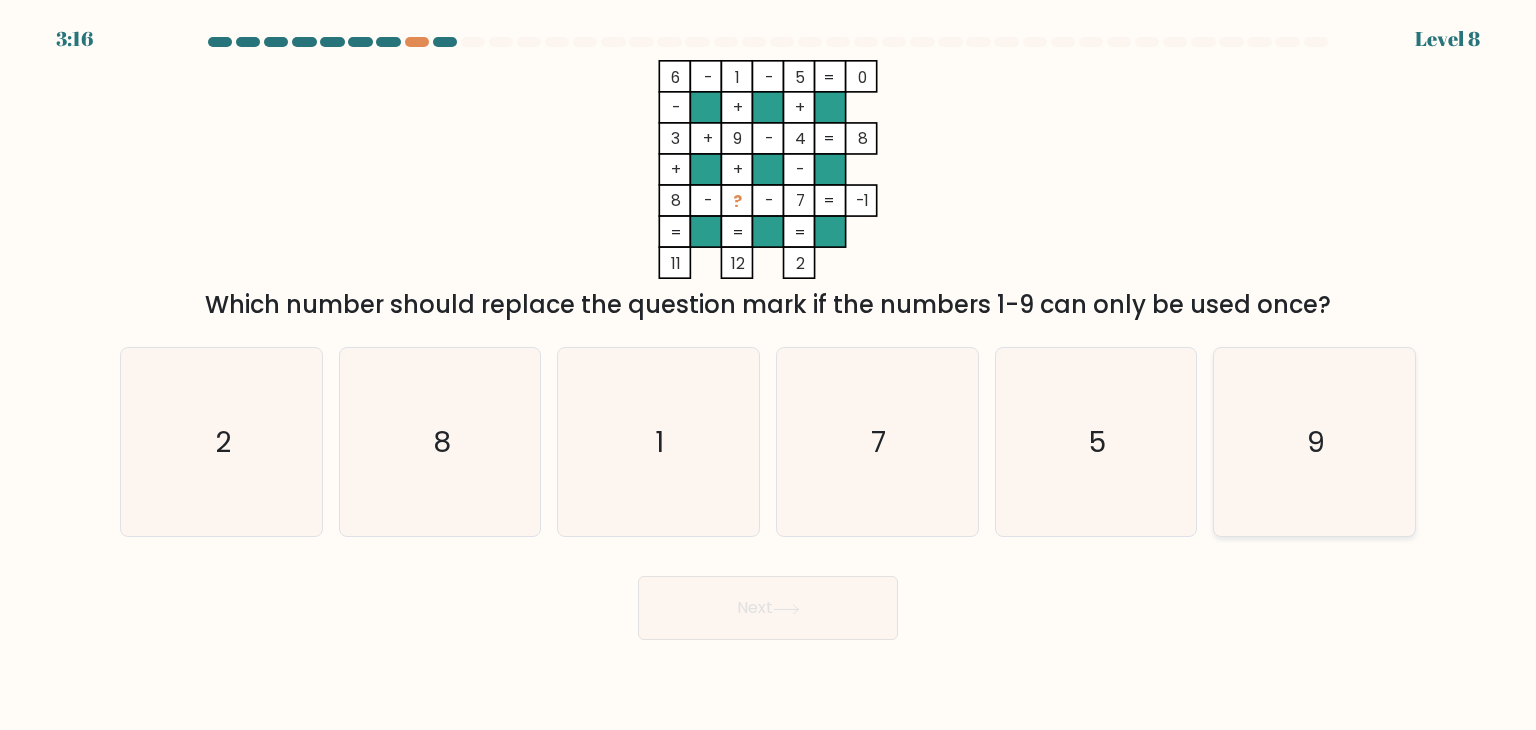 click on "9" 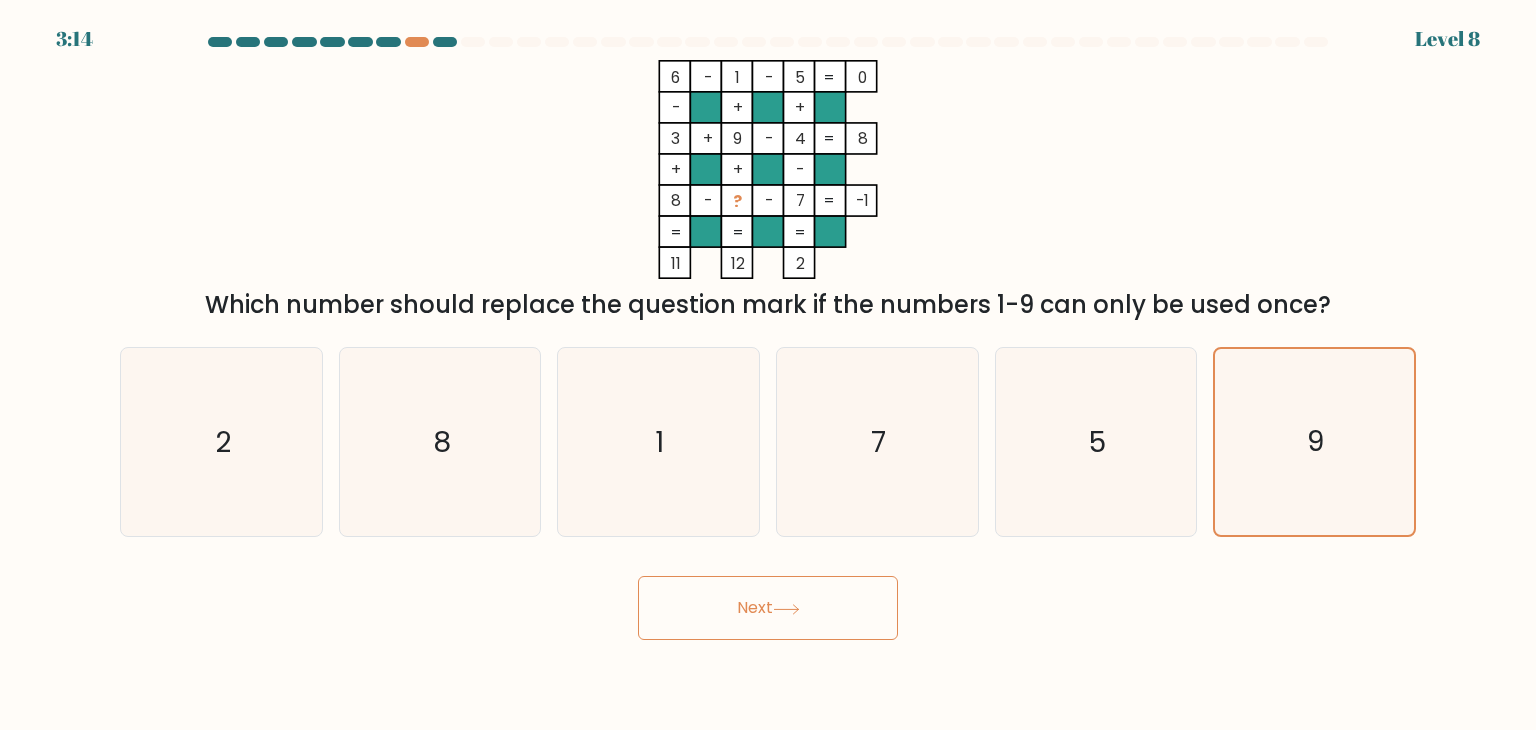 click 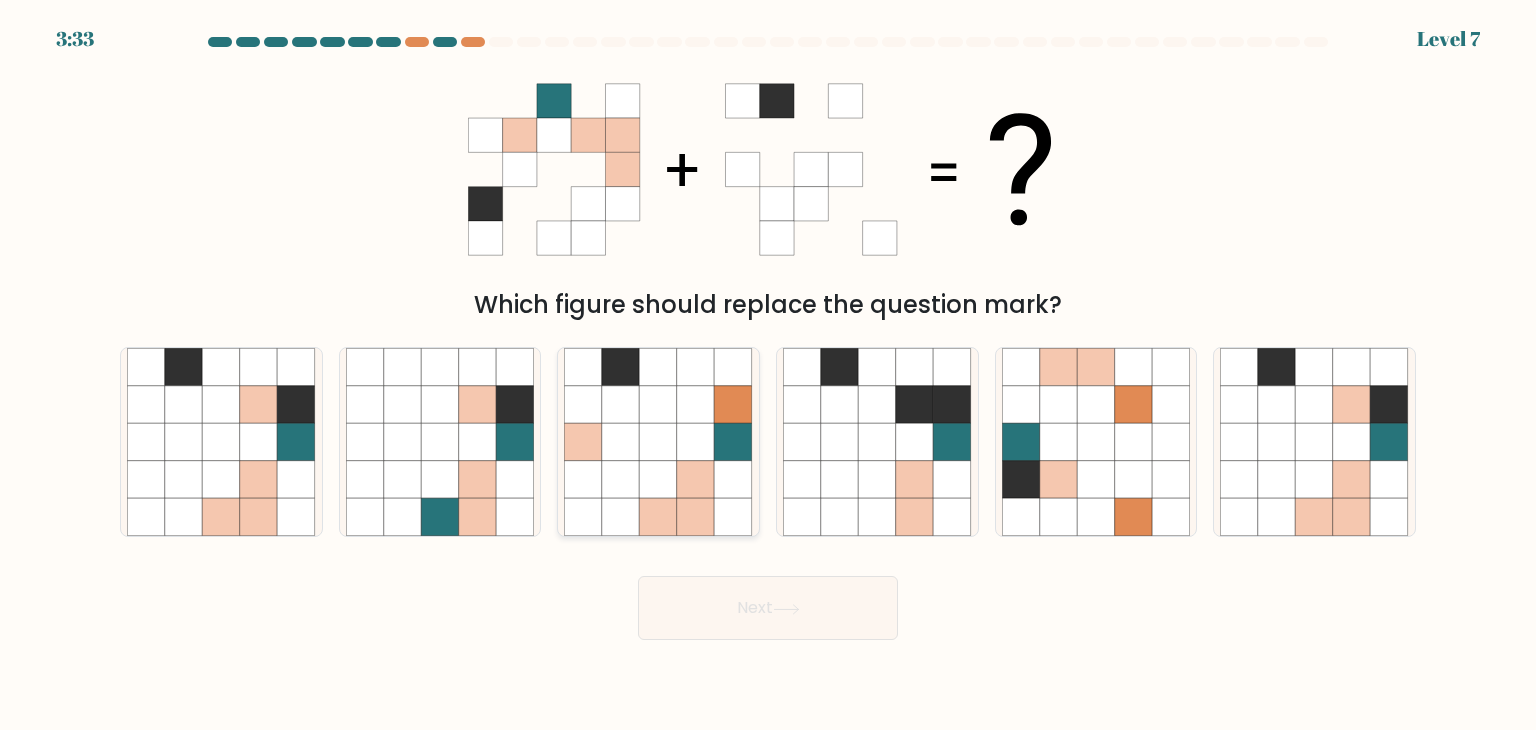 click 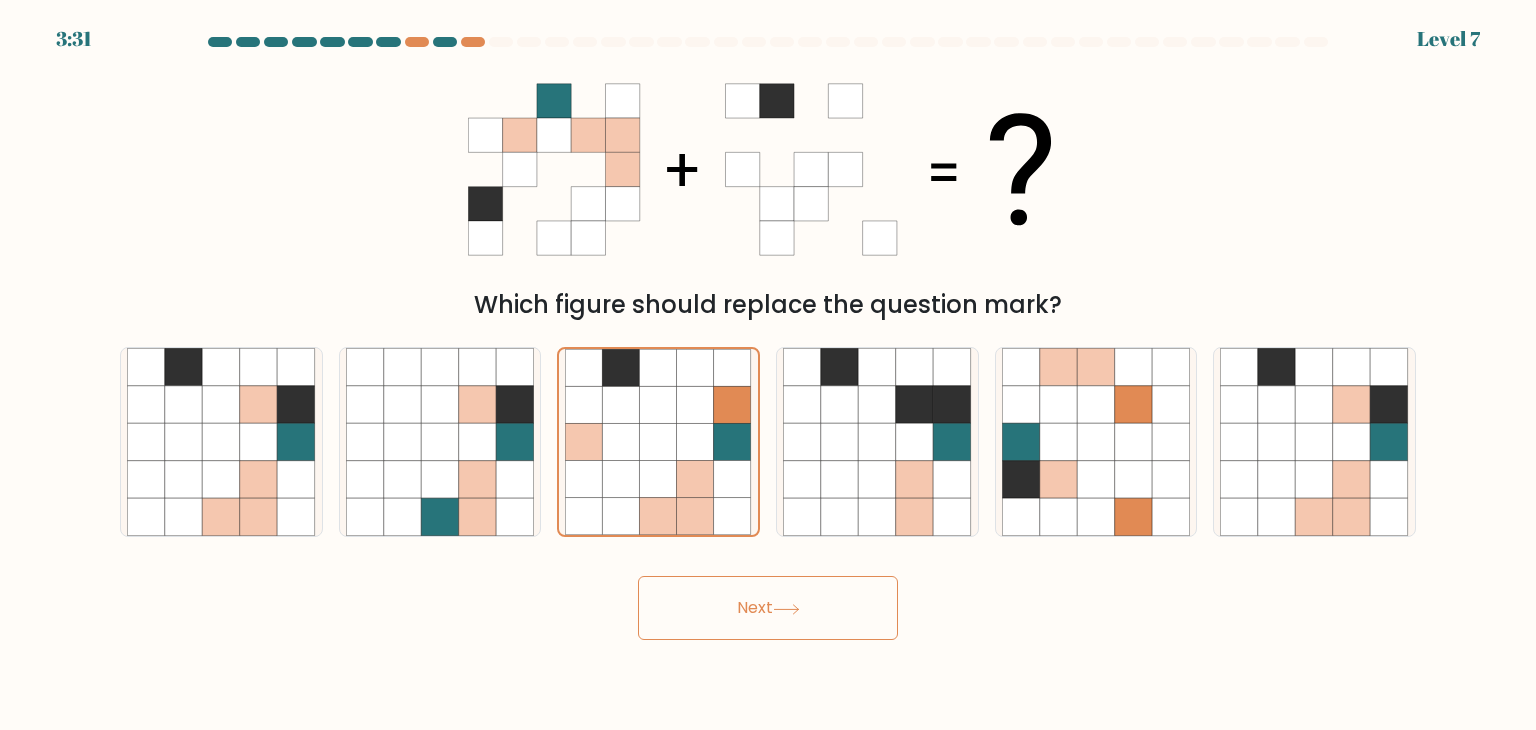 click on "Next" at bounding box center [768, 608] 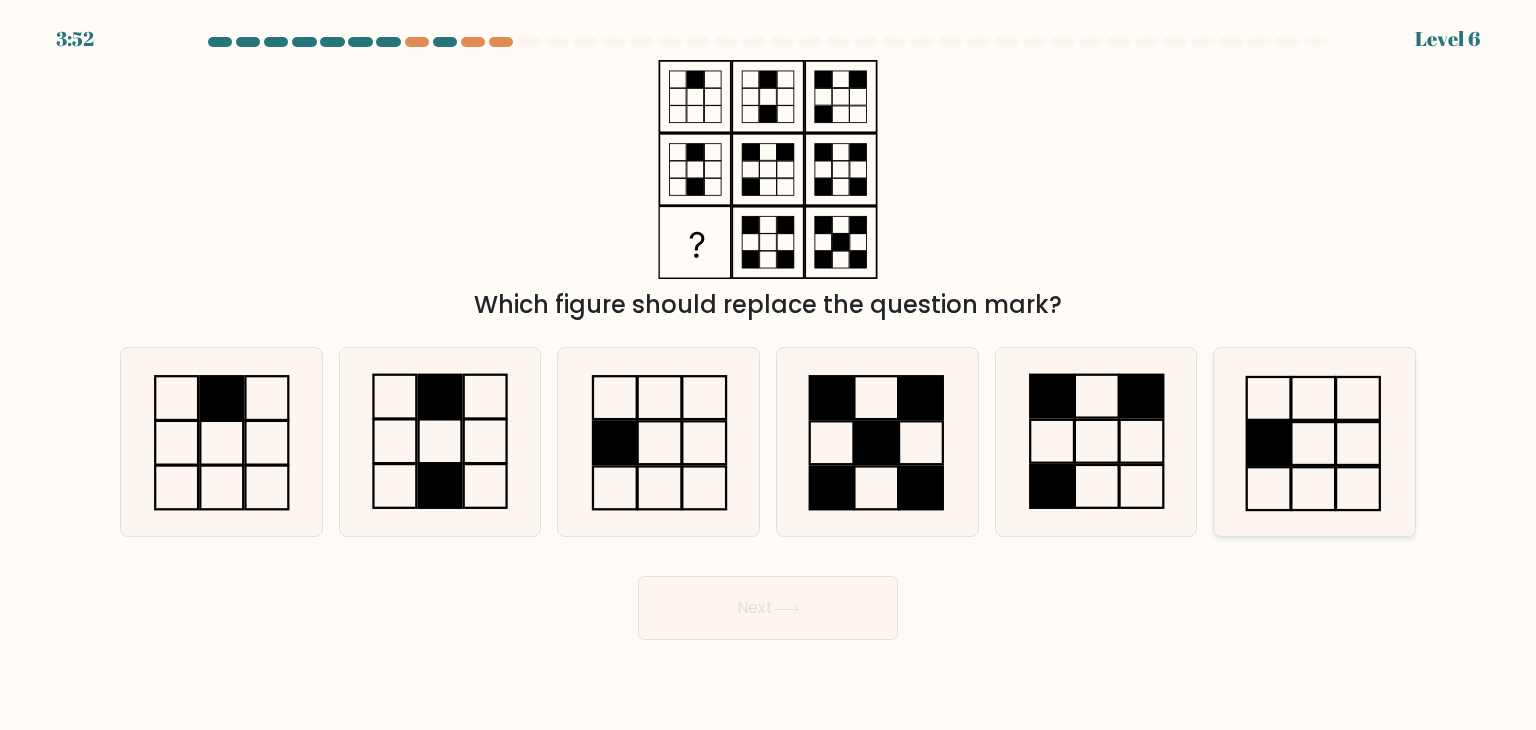 click 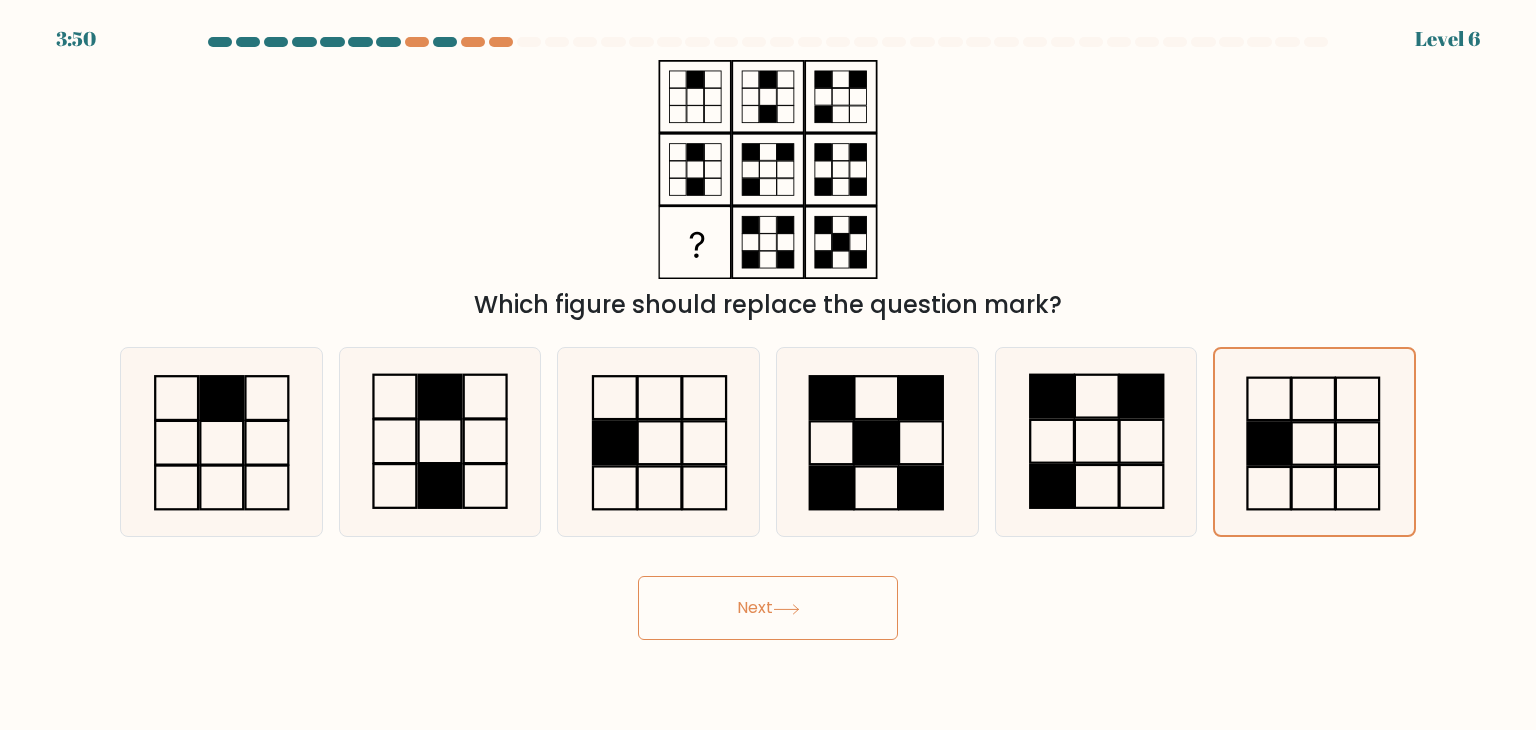 click on "Next" at bounding box center [768, 608] 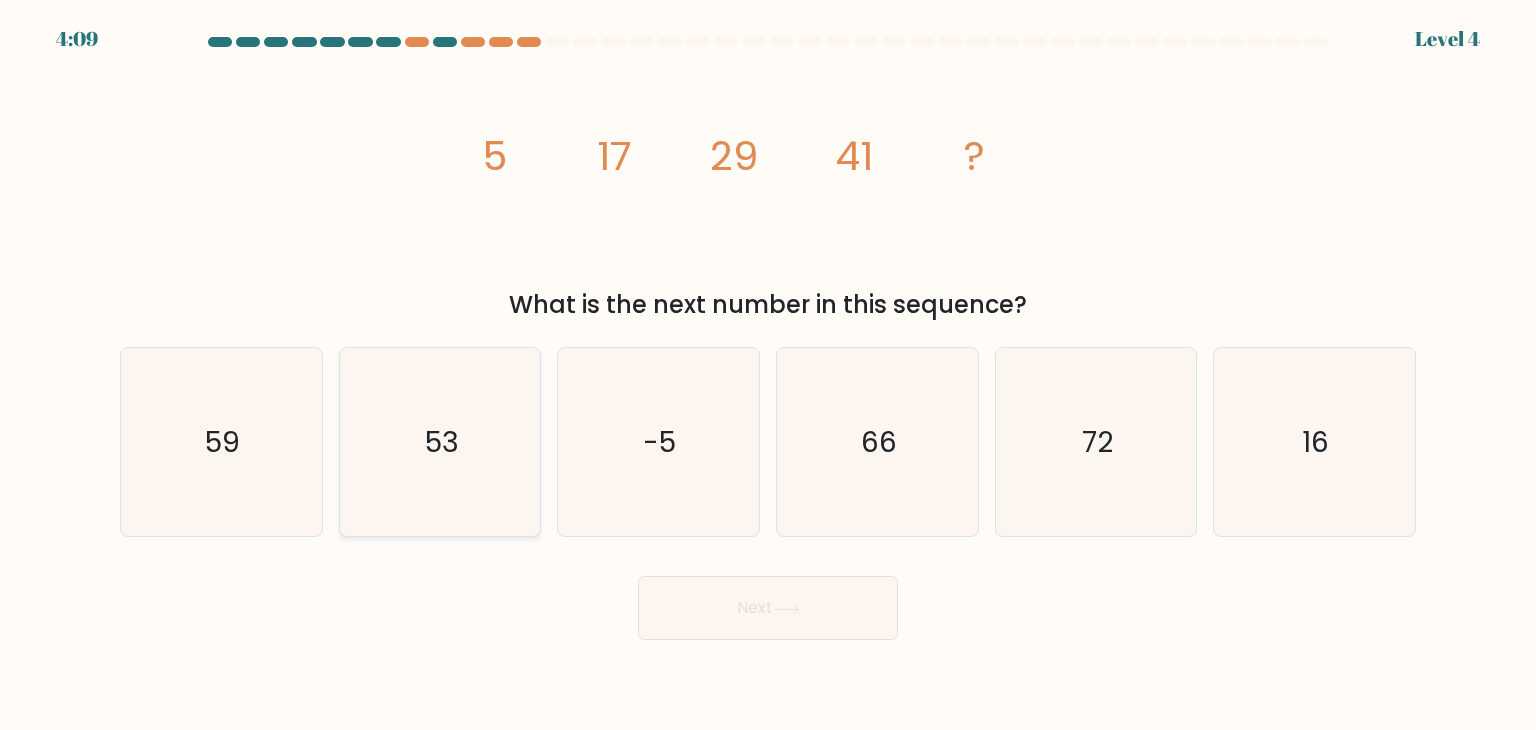 click on "53" 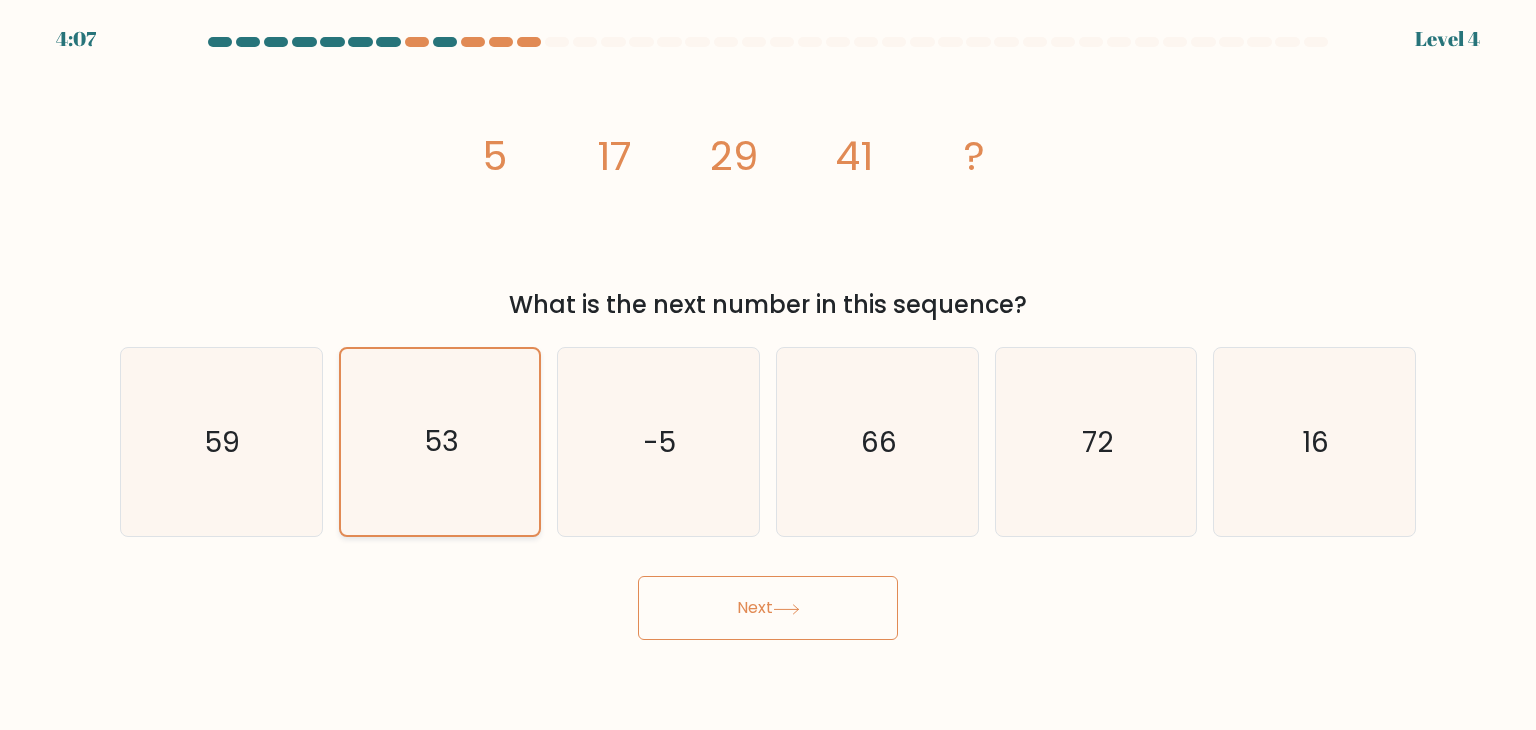 click on "53" 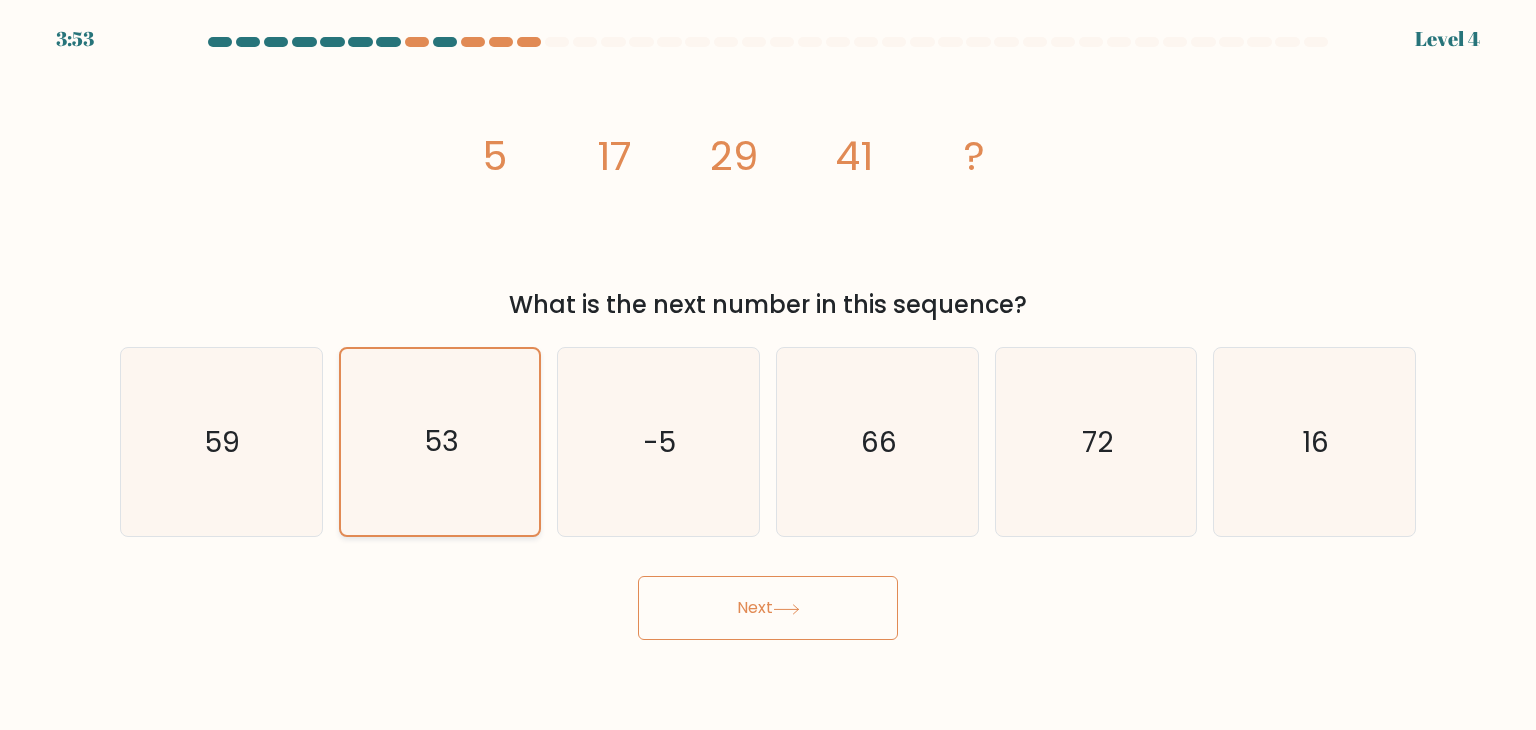 click on "53" 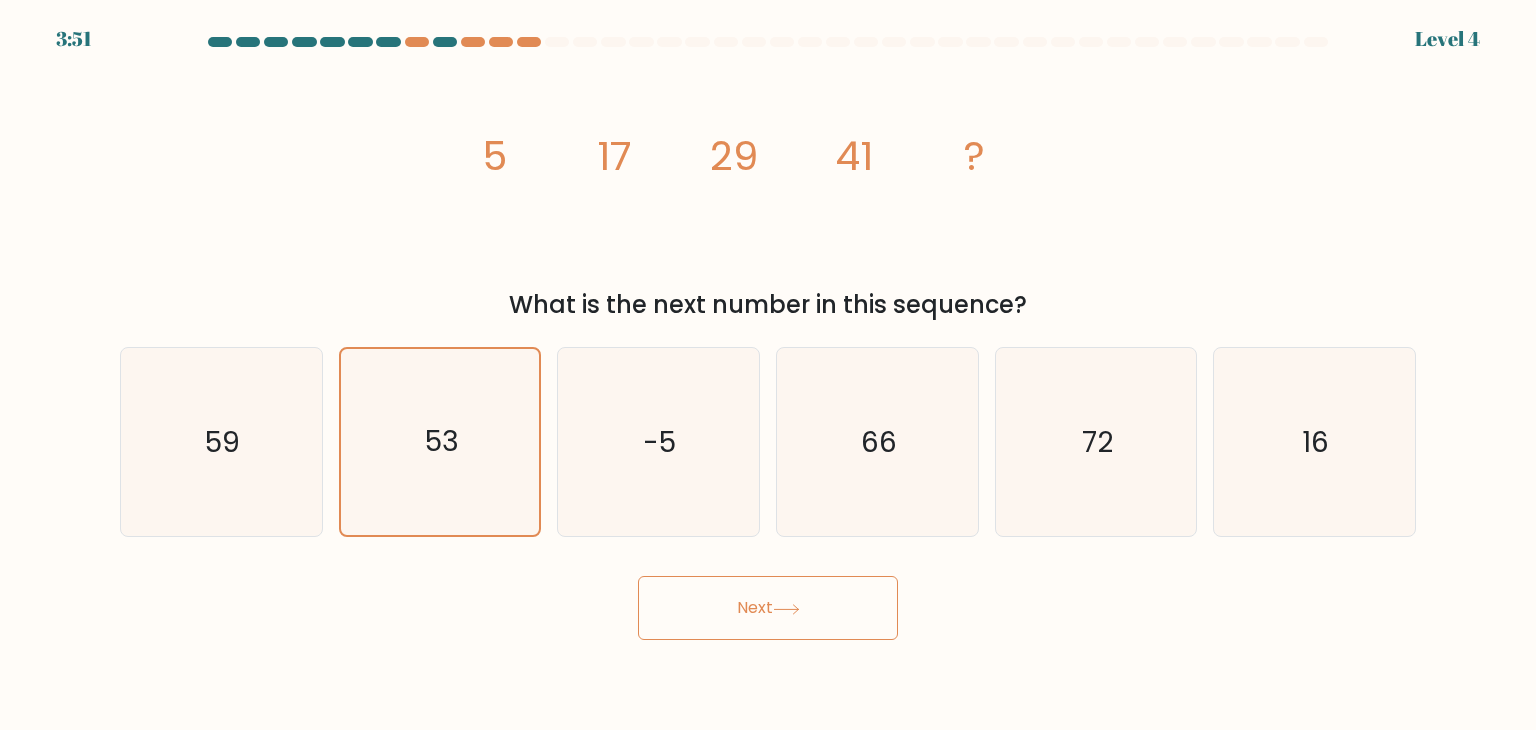 click on "Next" at bounding box center (768, 608) 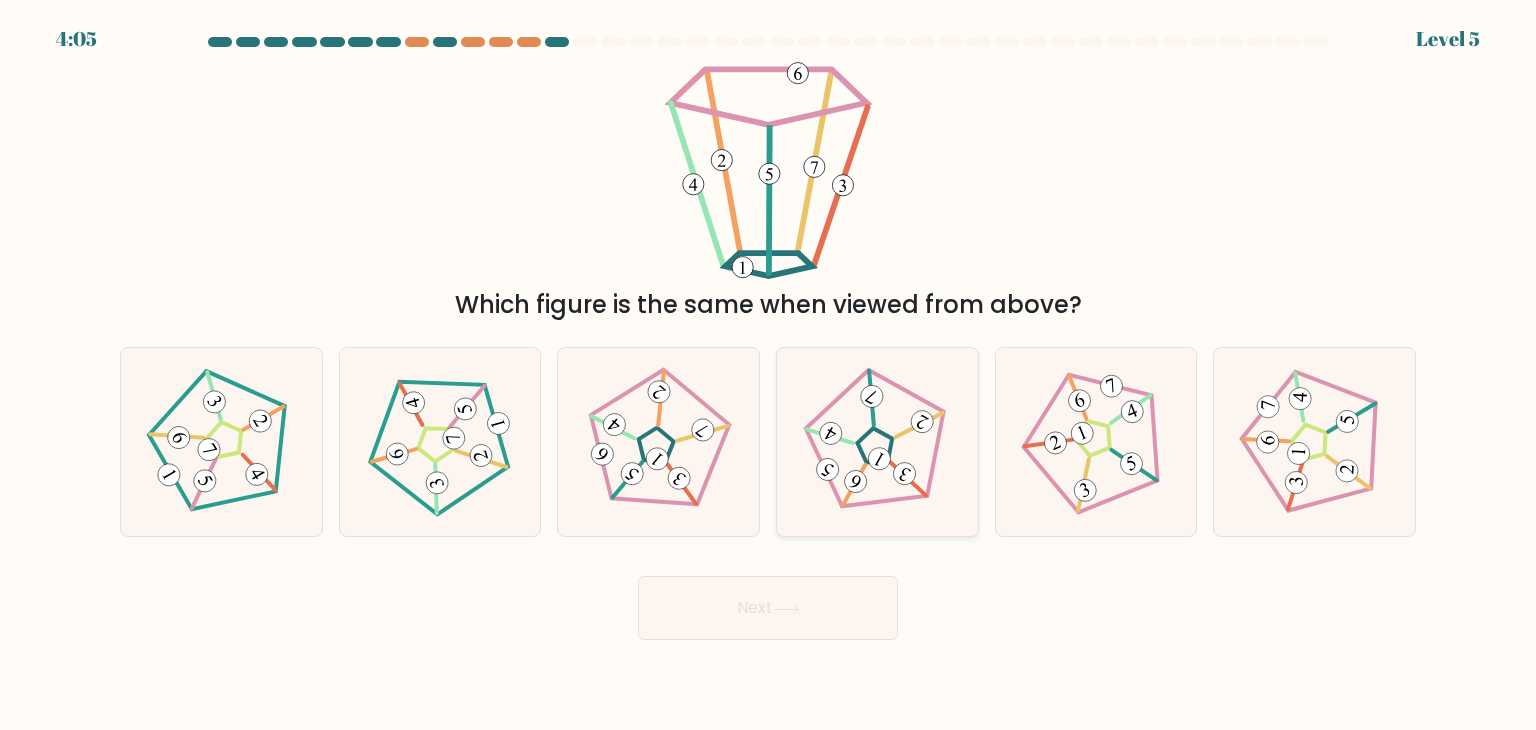 click 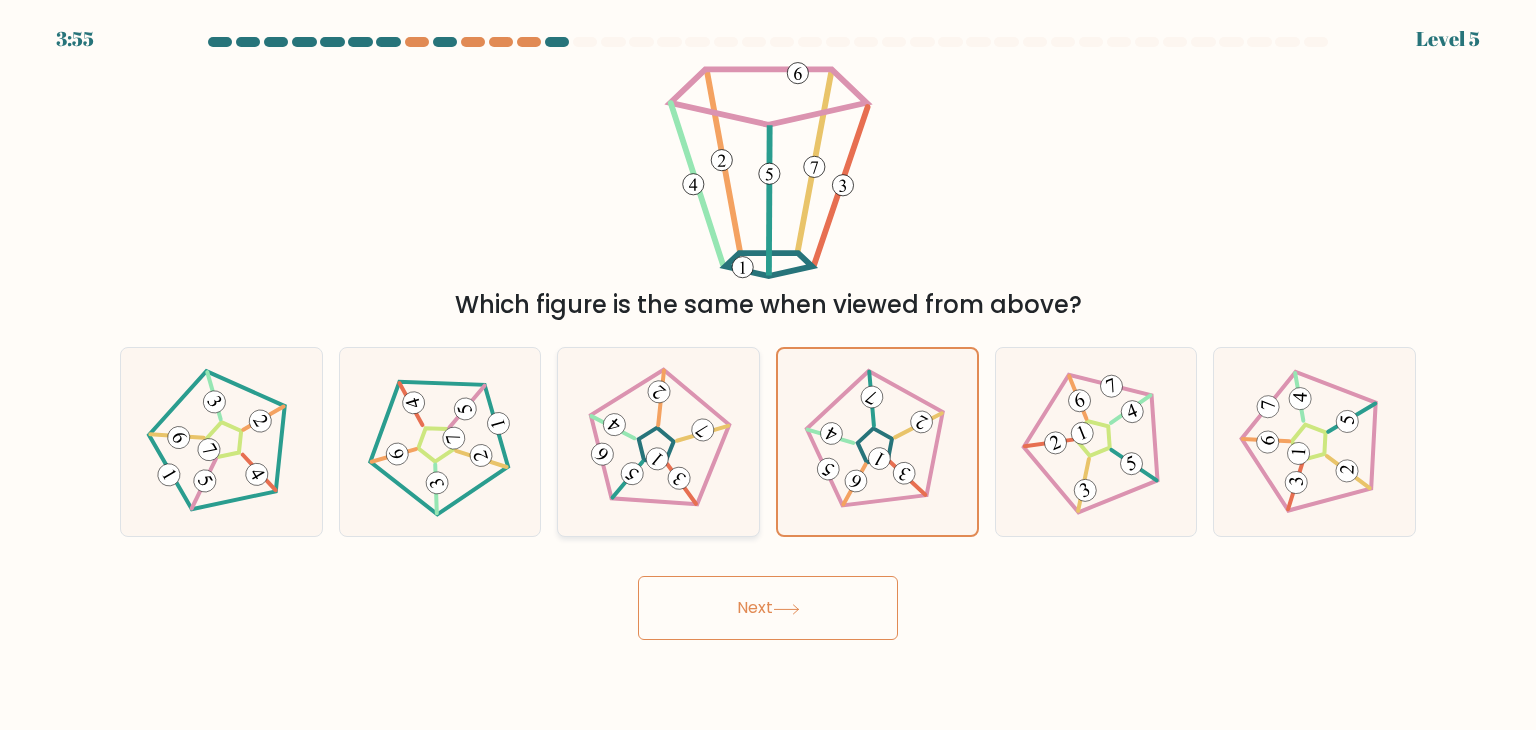click 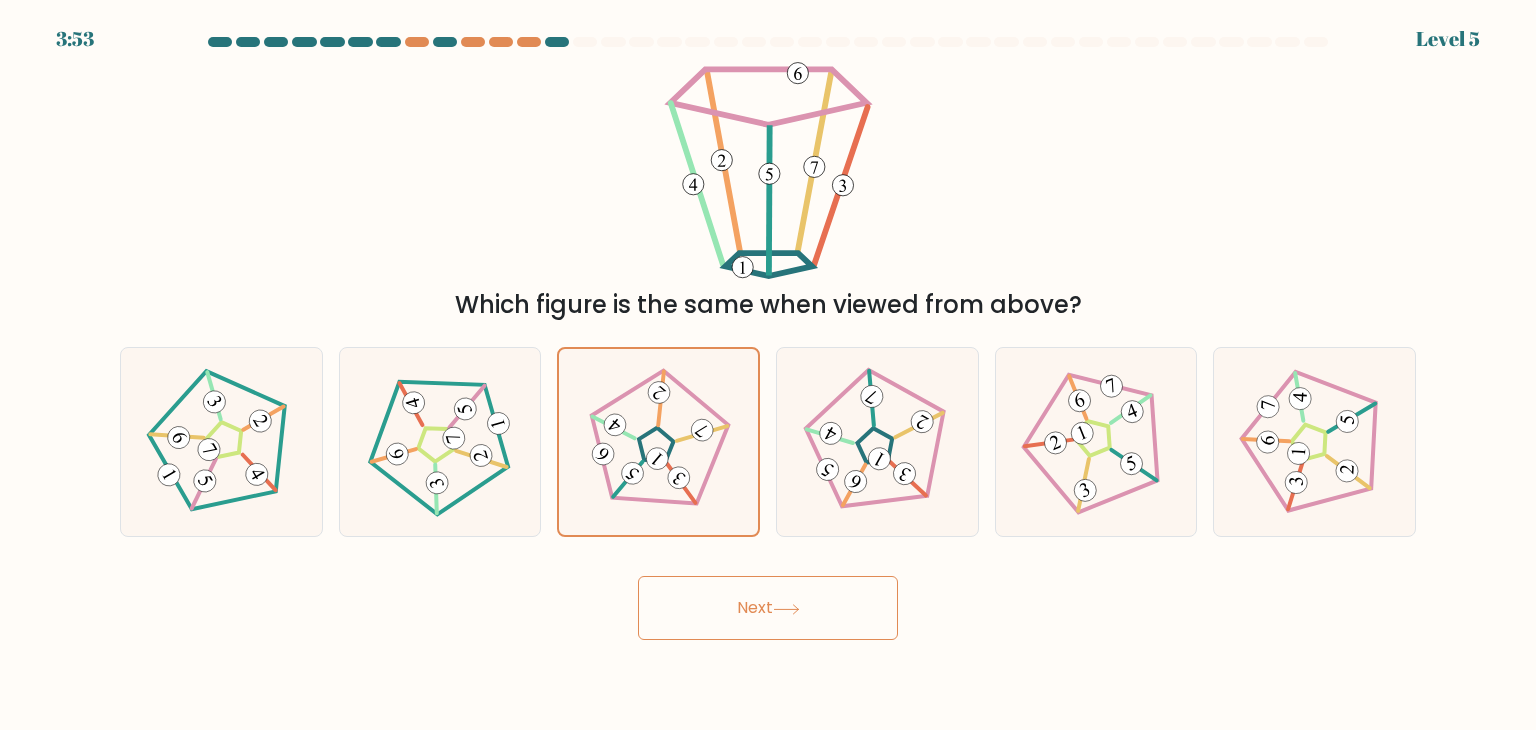 click on "Next" at bounding box center (768, 608) 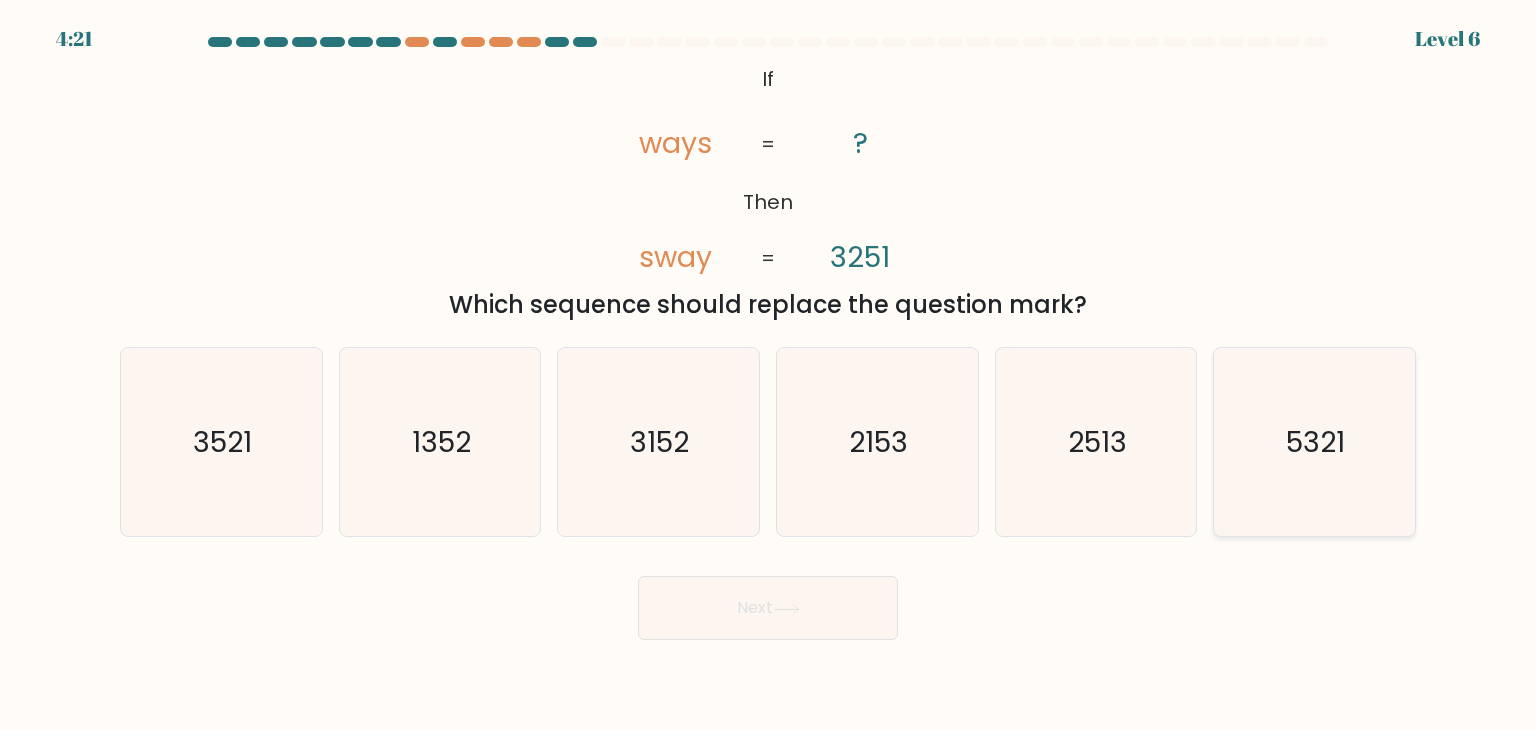 click on "5321" at bounding box center [1314, 442] 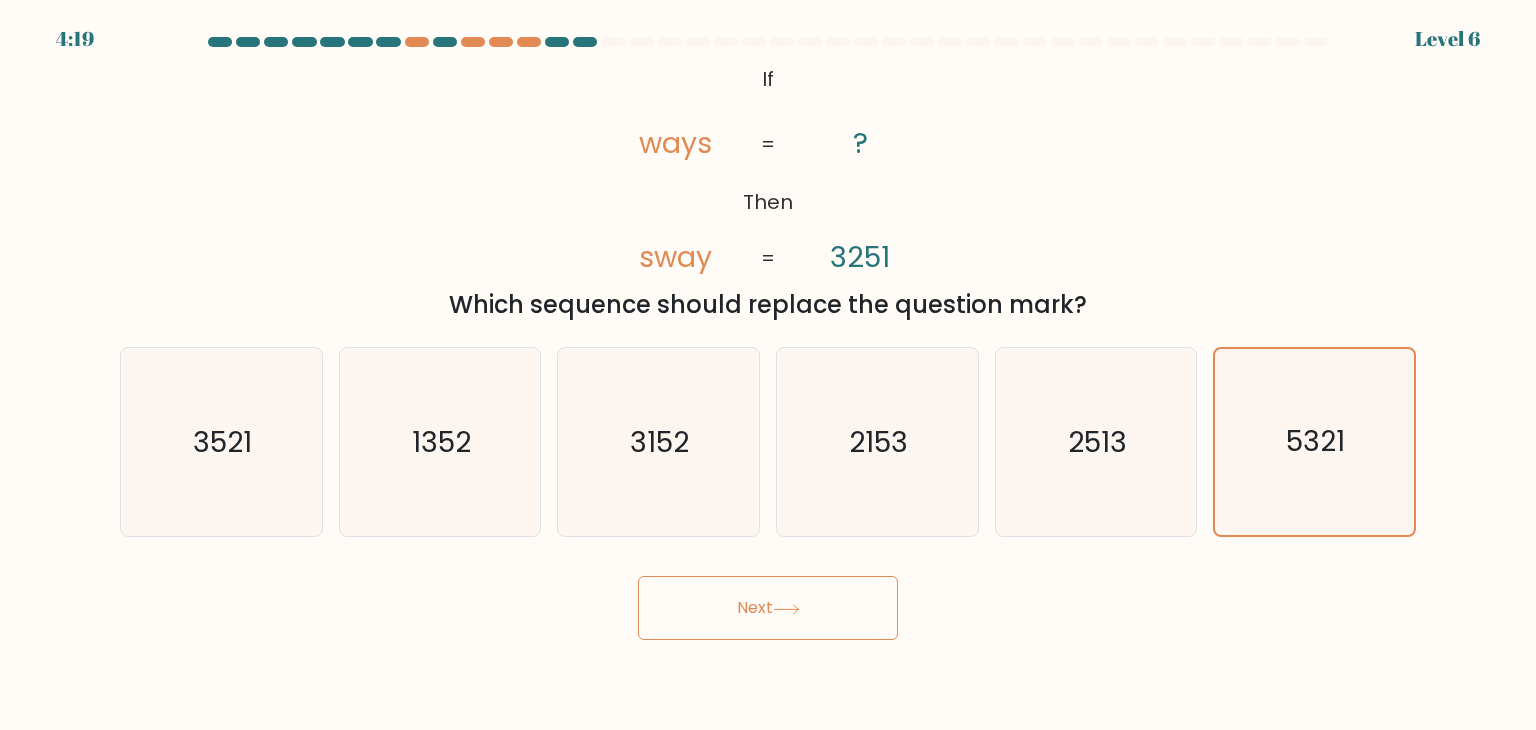 click on "Next" at bounding box center (768, 608) 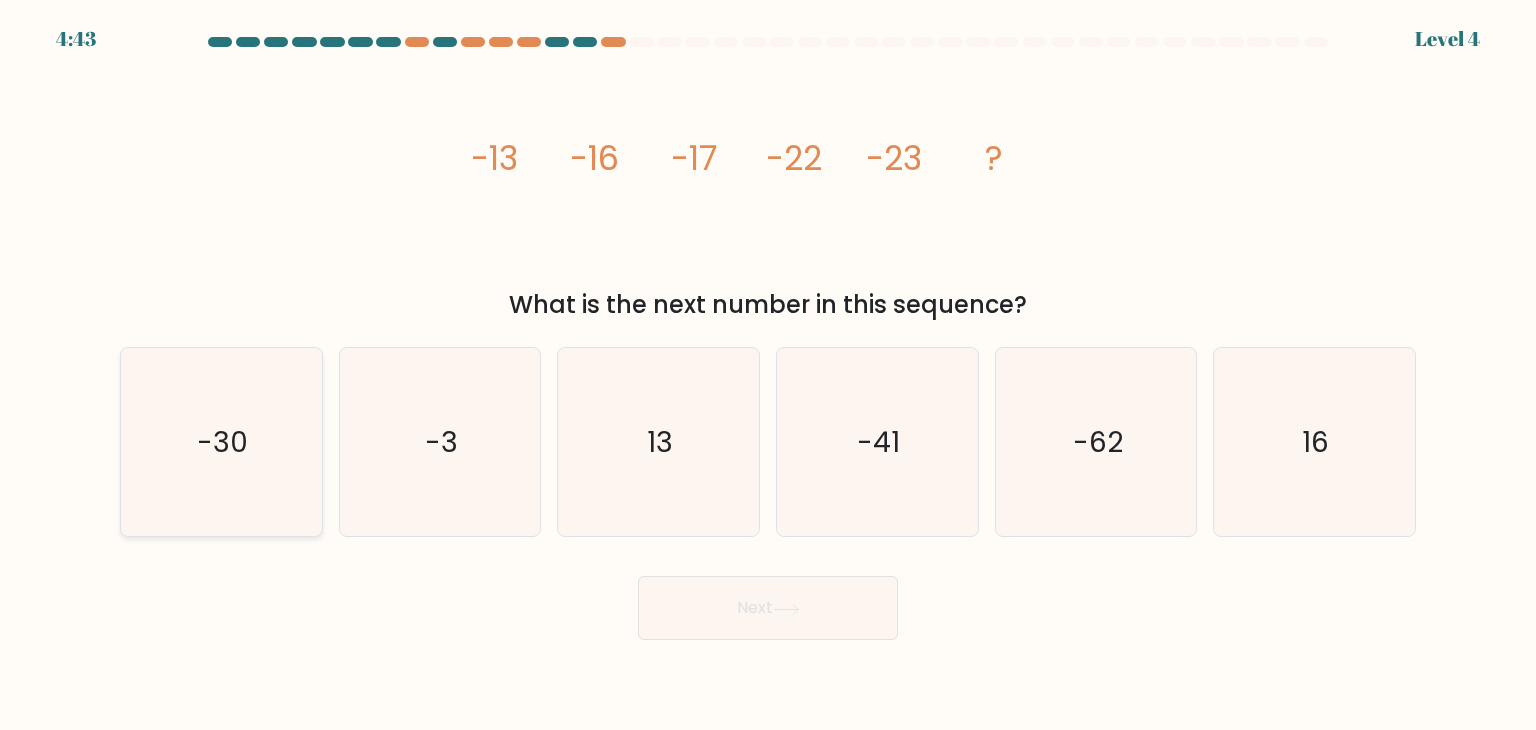 click on "-30" 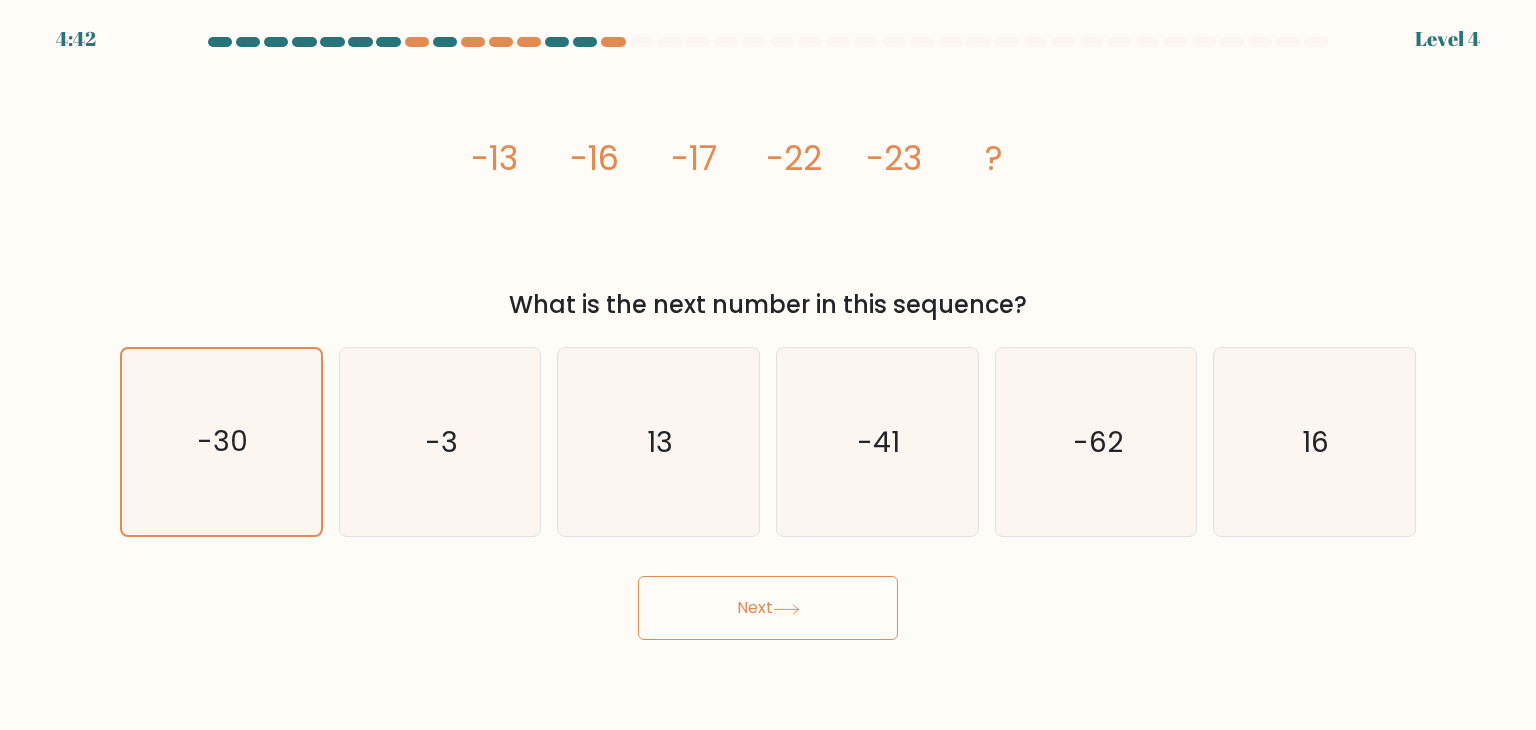 click on "Next" at bounding box center (768, 608) 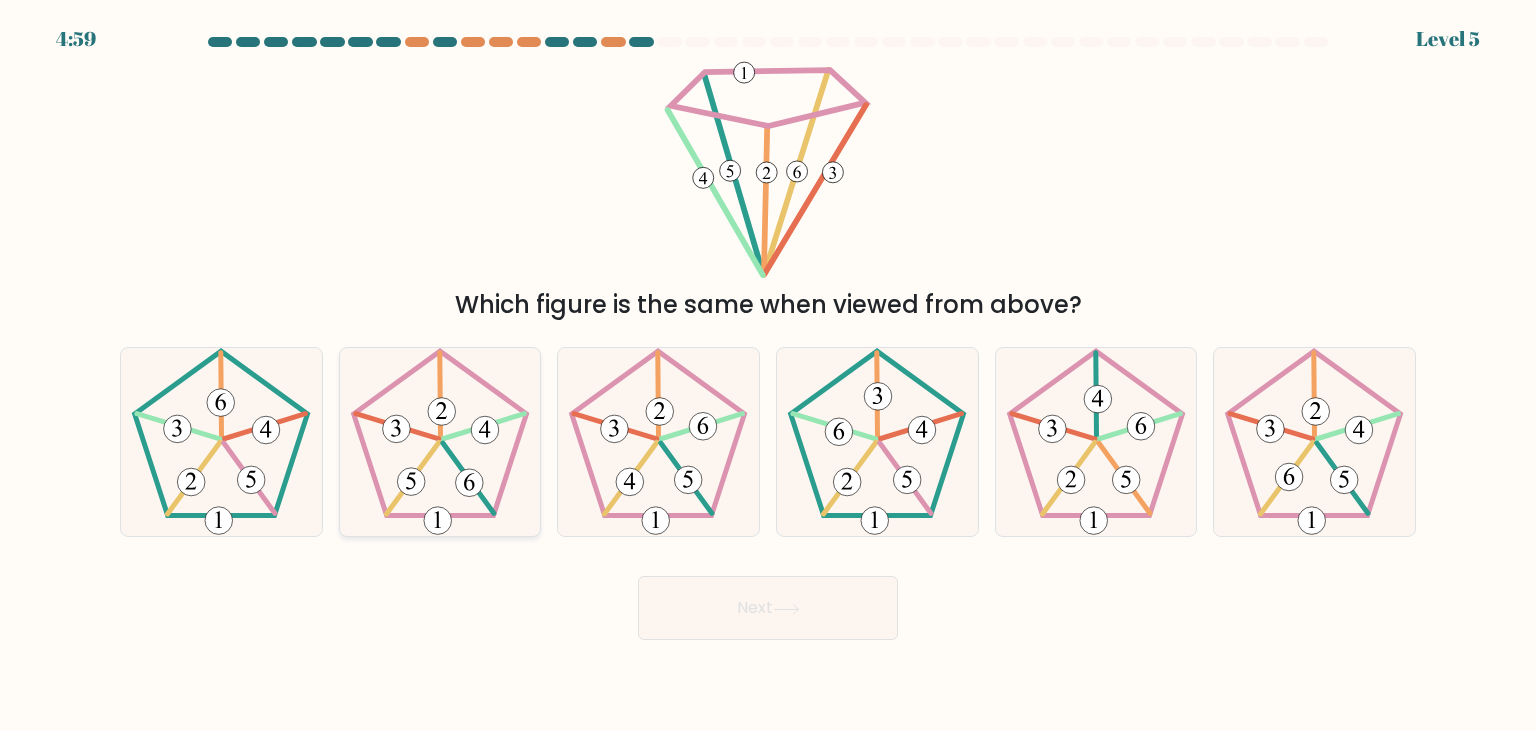 click 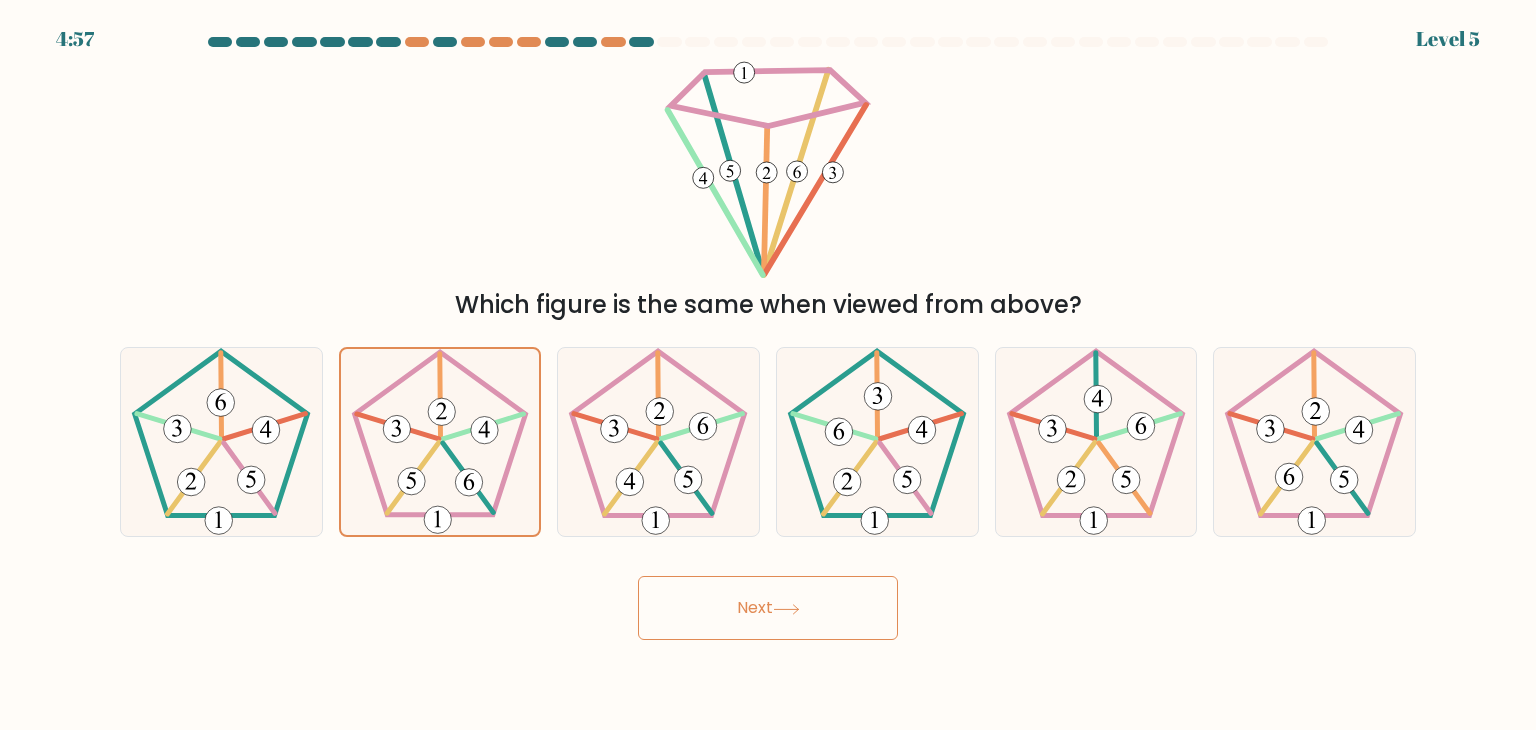 click on "Next" at bounding box center (768, 608) 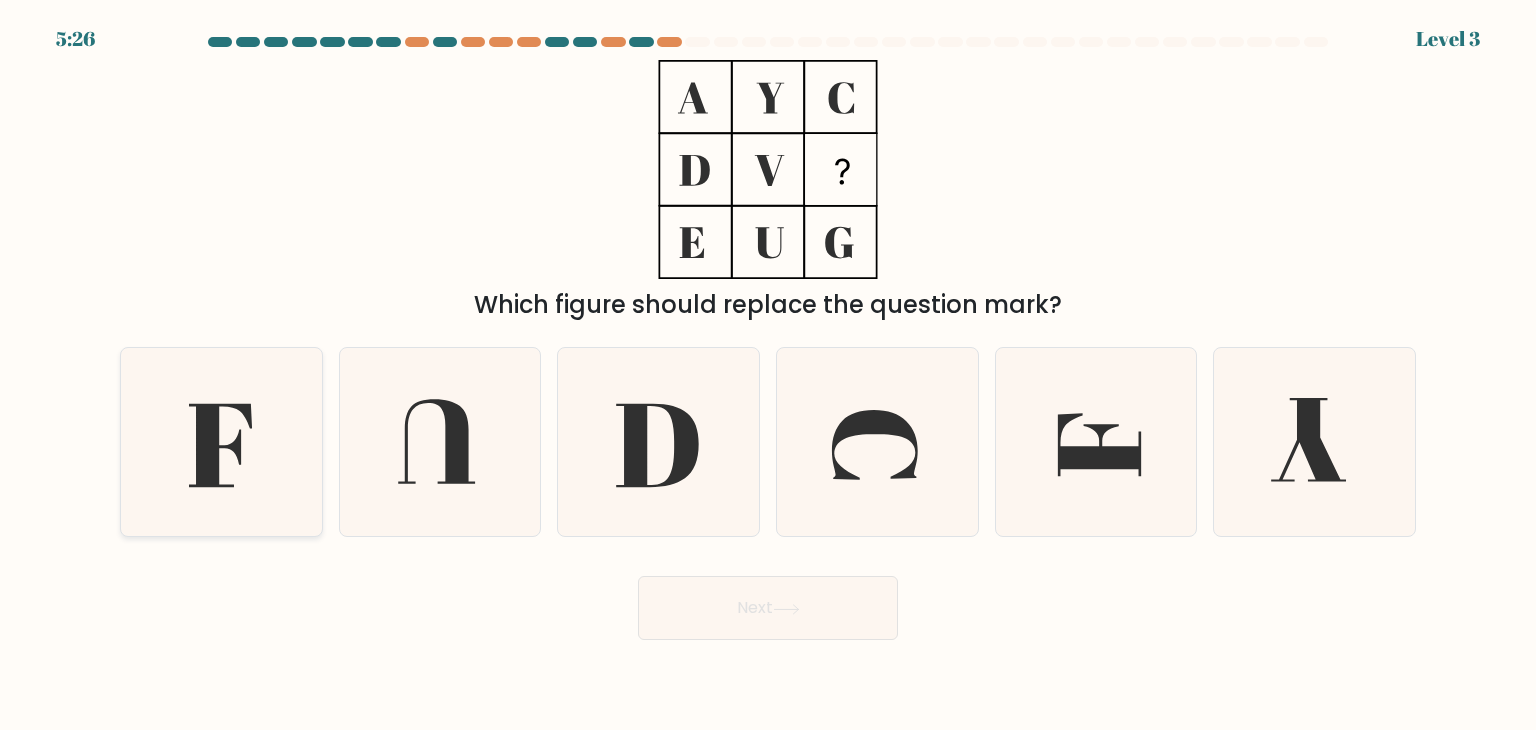 click 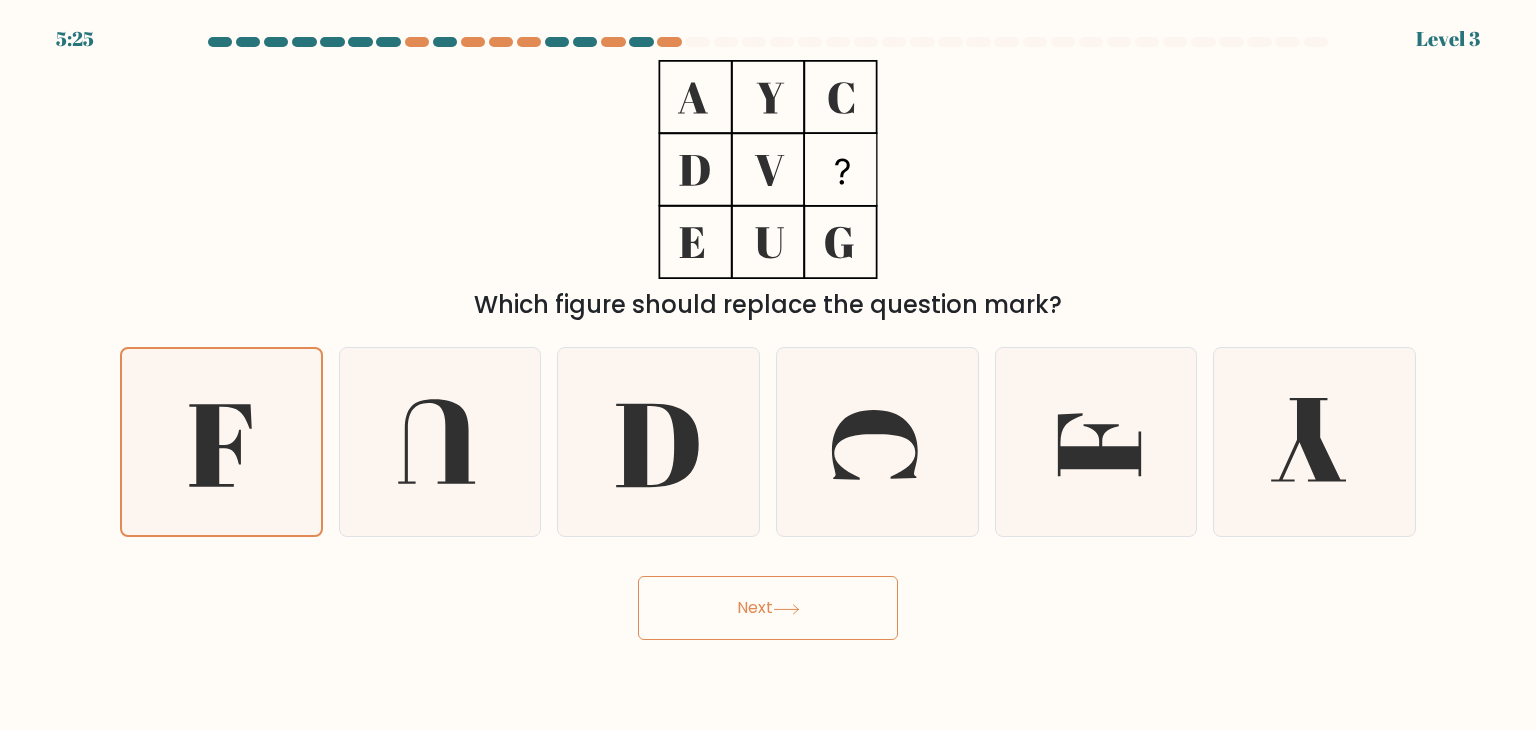 click 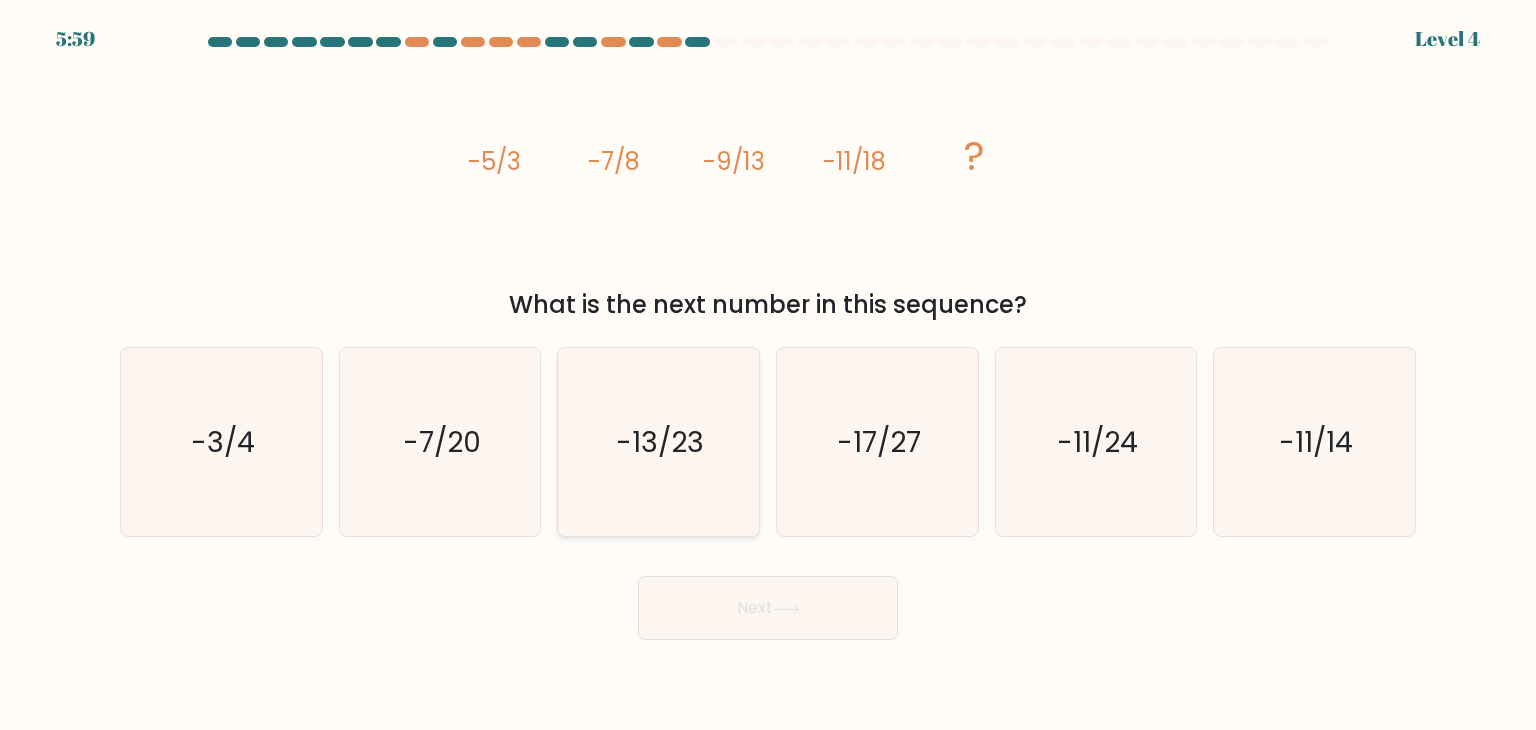click on "-13/23" 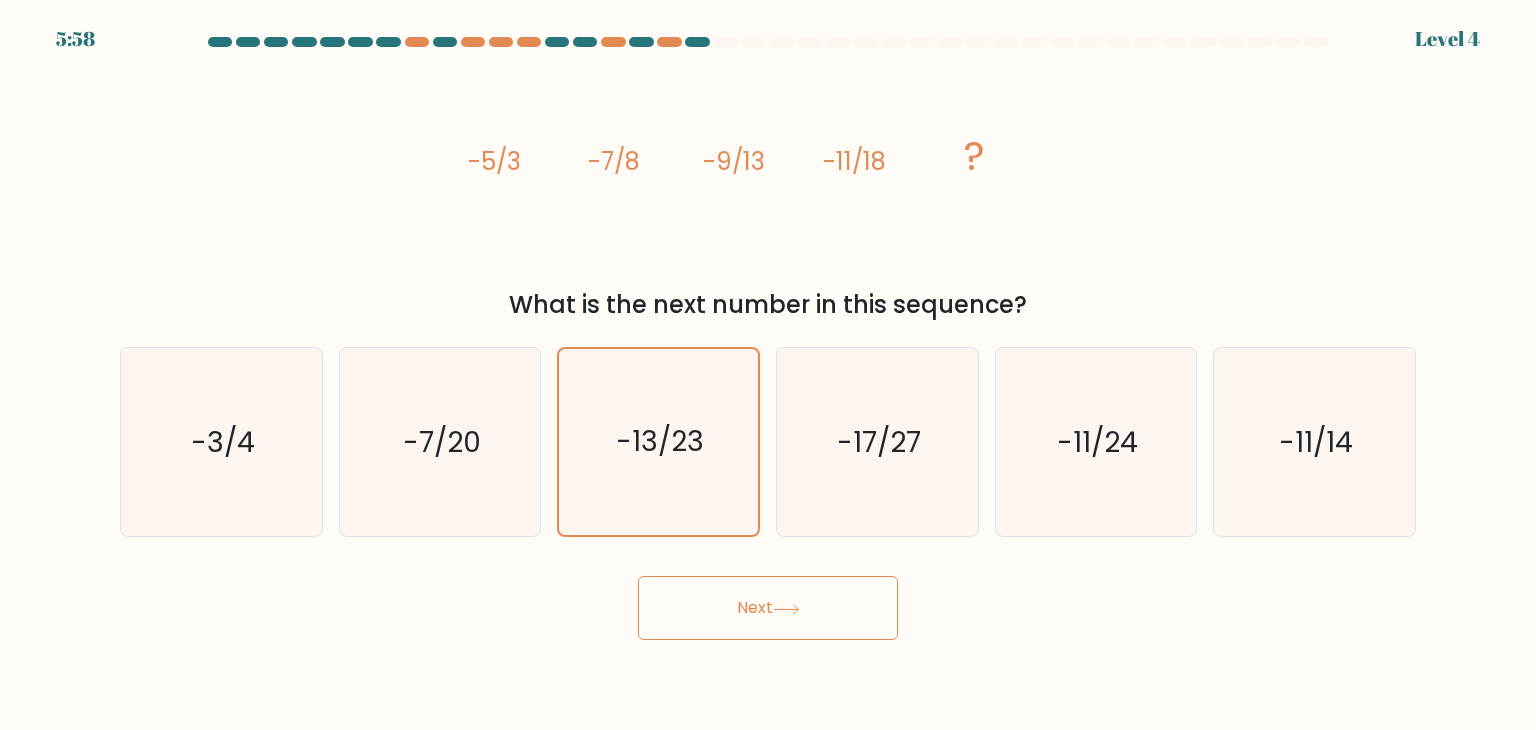 click on "Next" at bounding box center [768, 608] 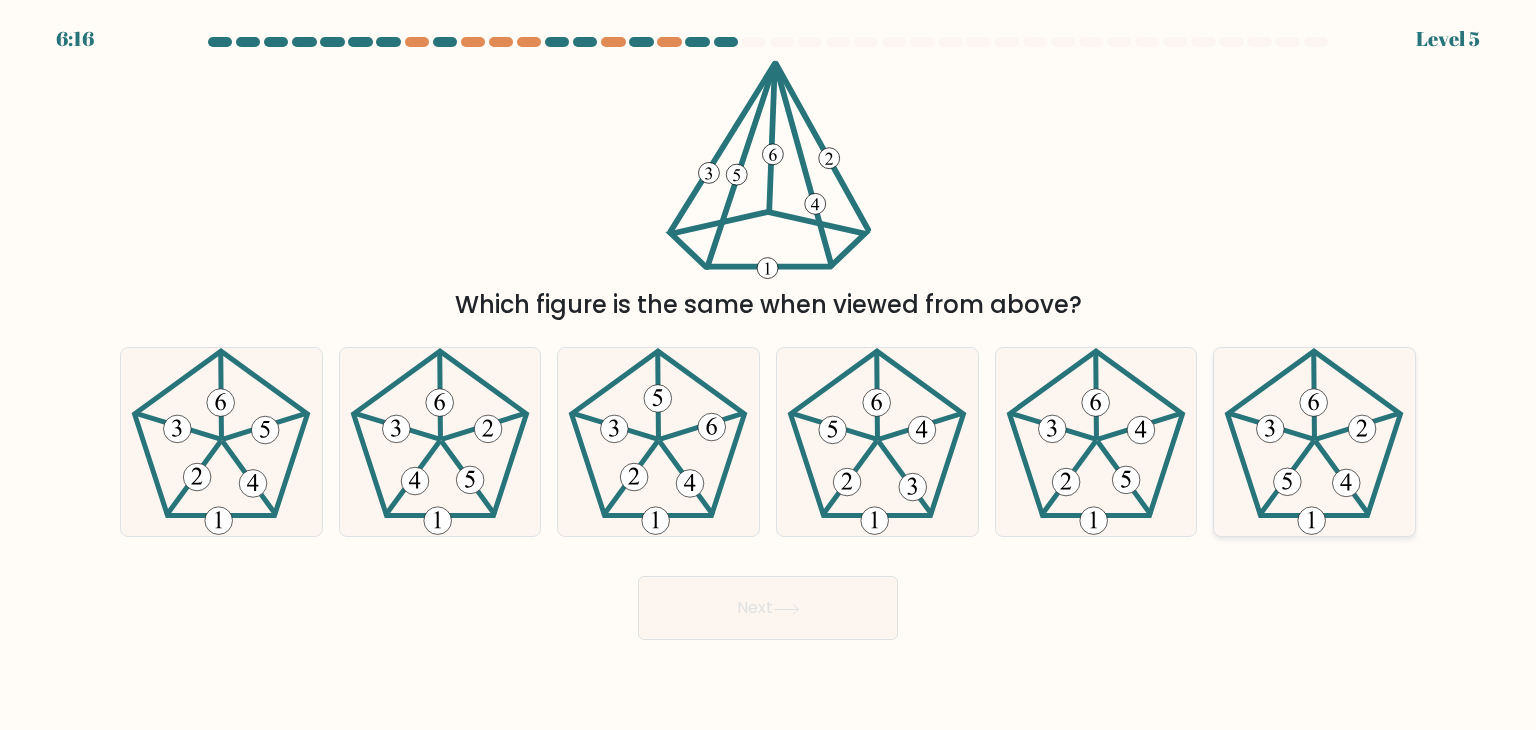 click 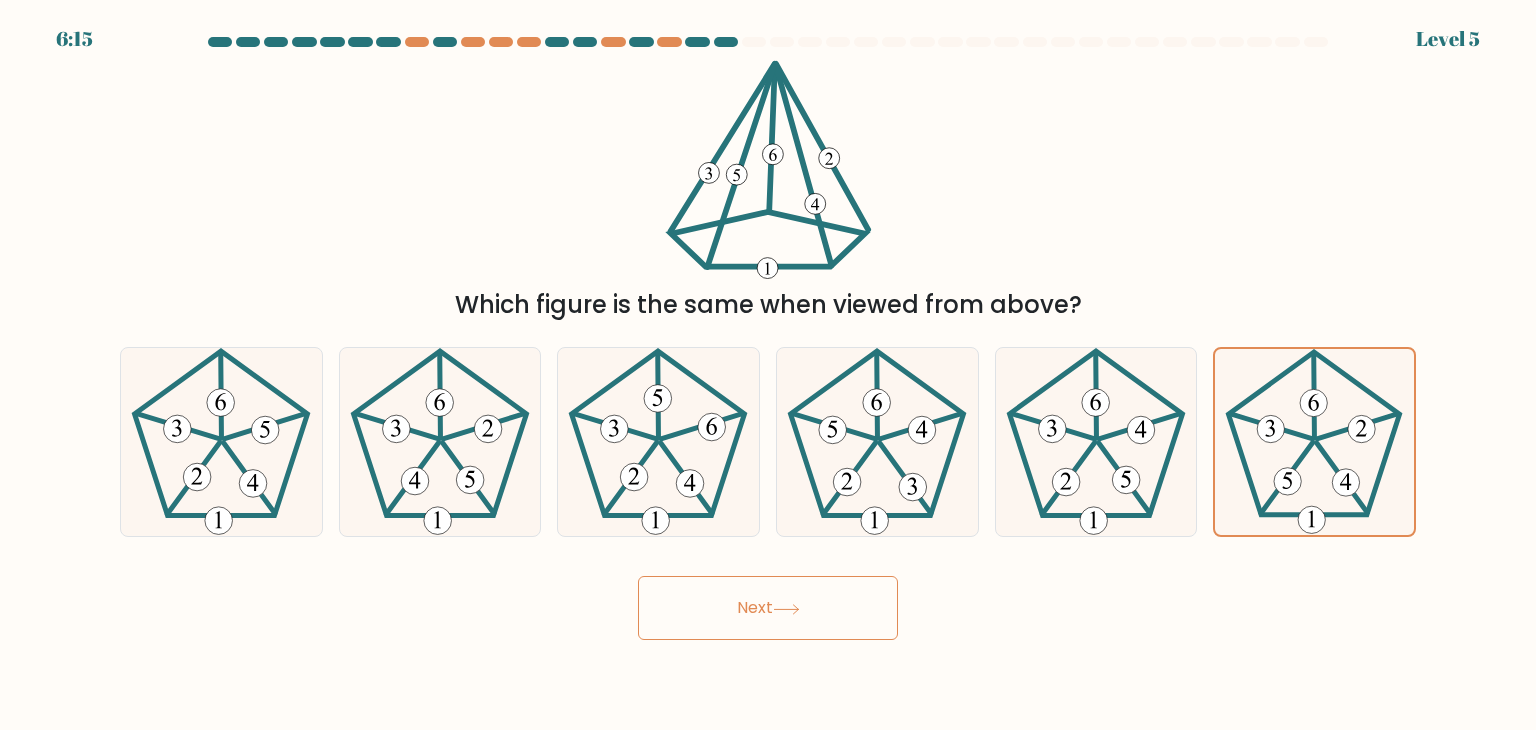 click on "Next" at bounding box center (768, 608) 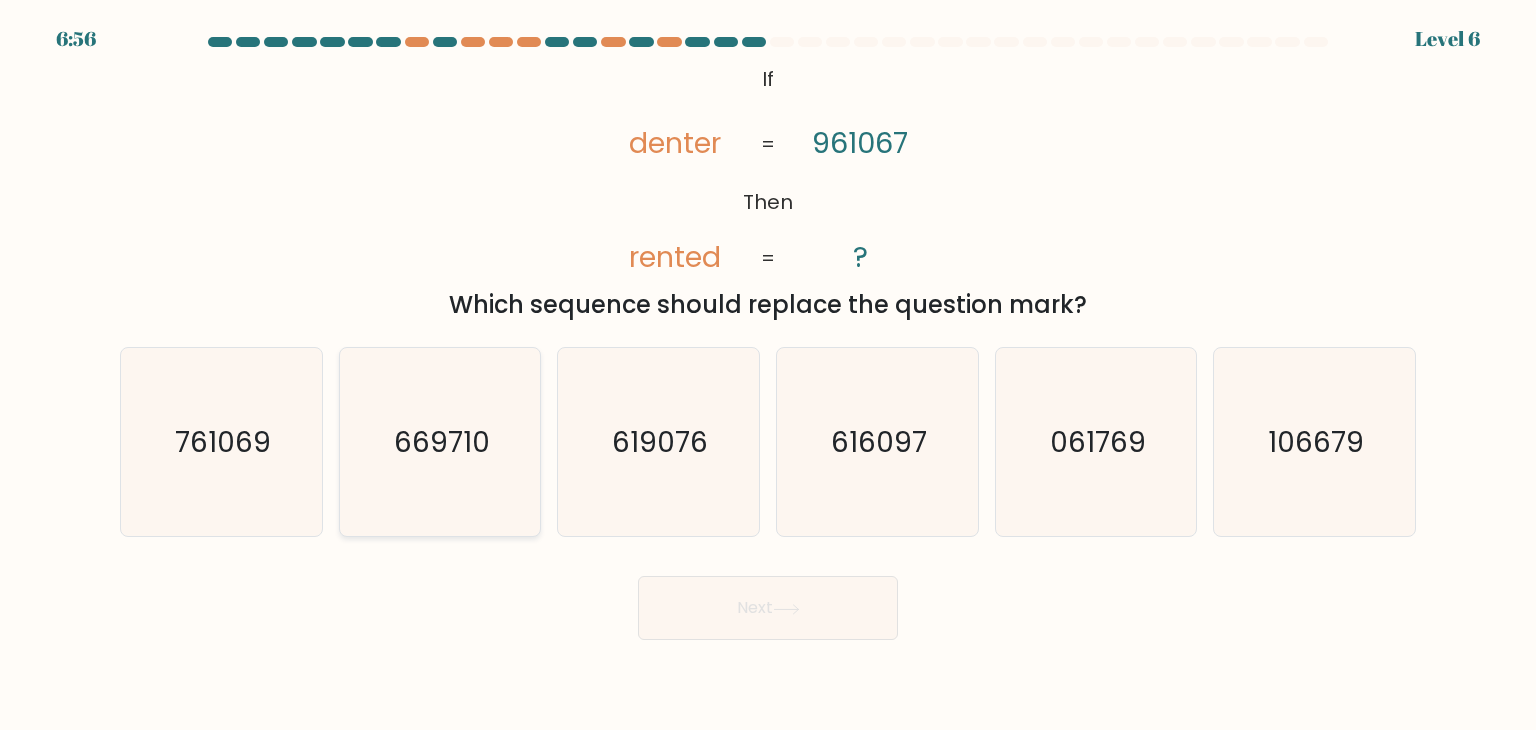 click on "669710" 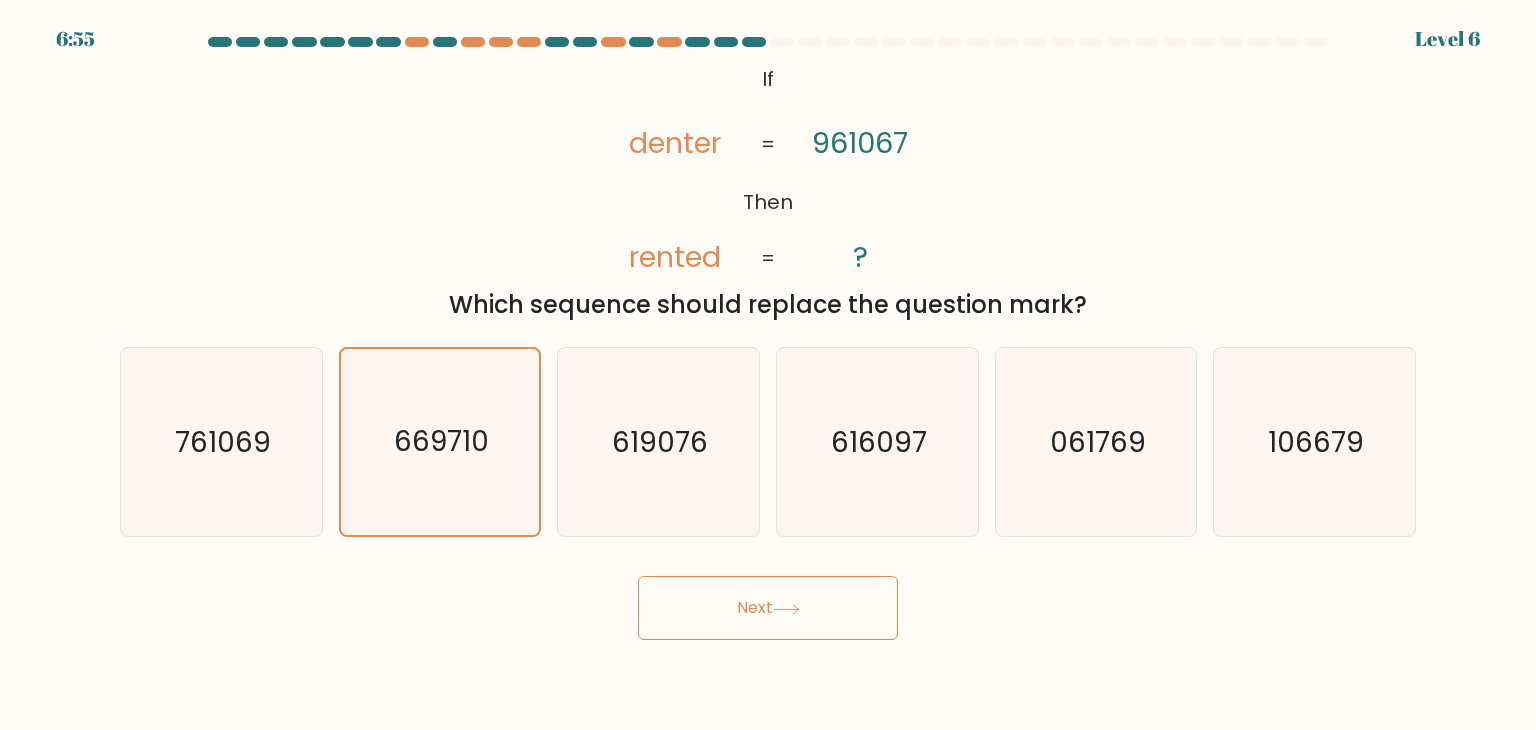 click on "Next" at bounding box center (768, 608) 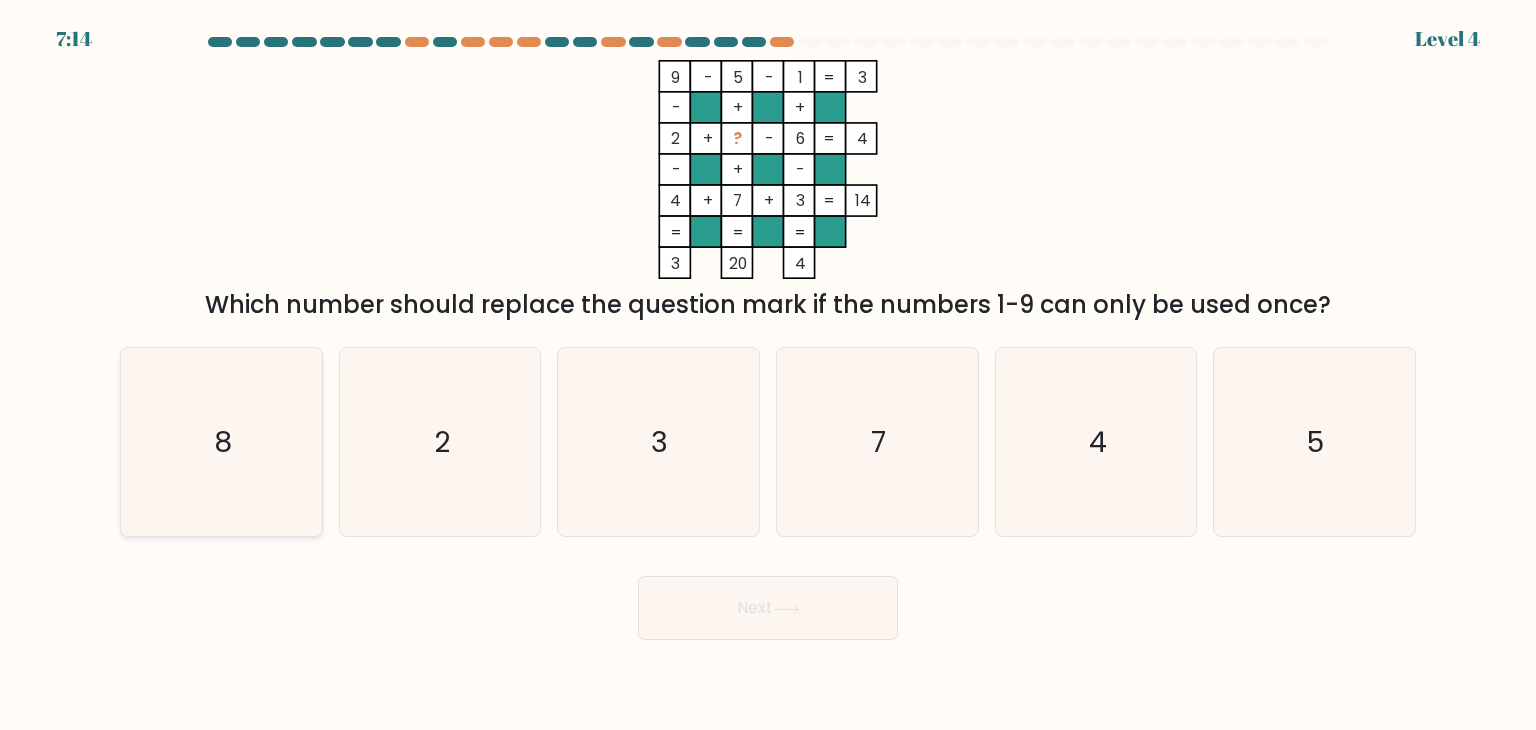 click on "8" 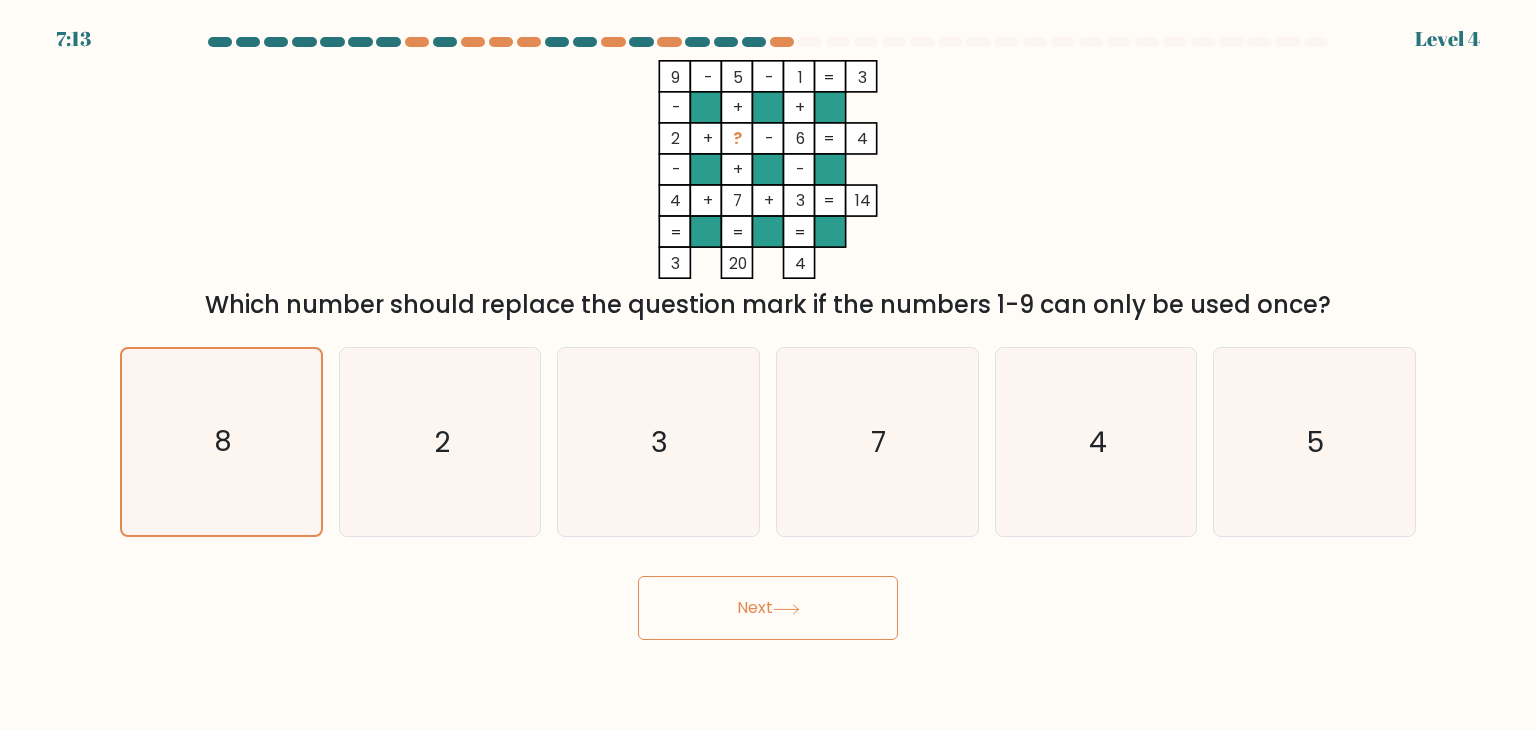 click on "Next" at bounding box center (768, 608) 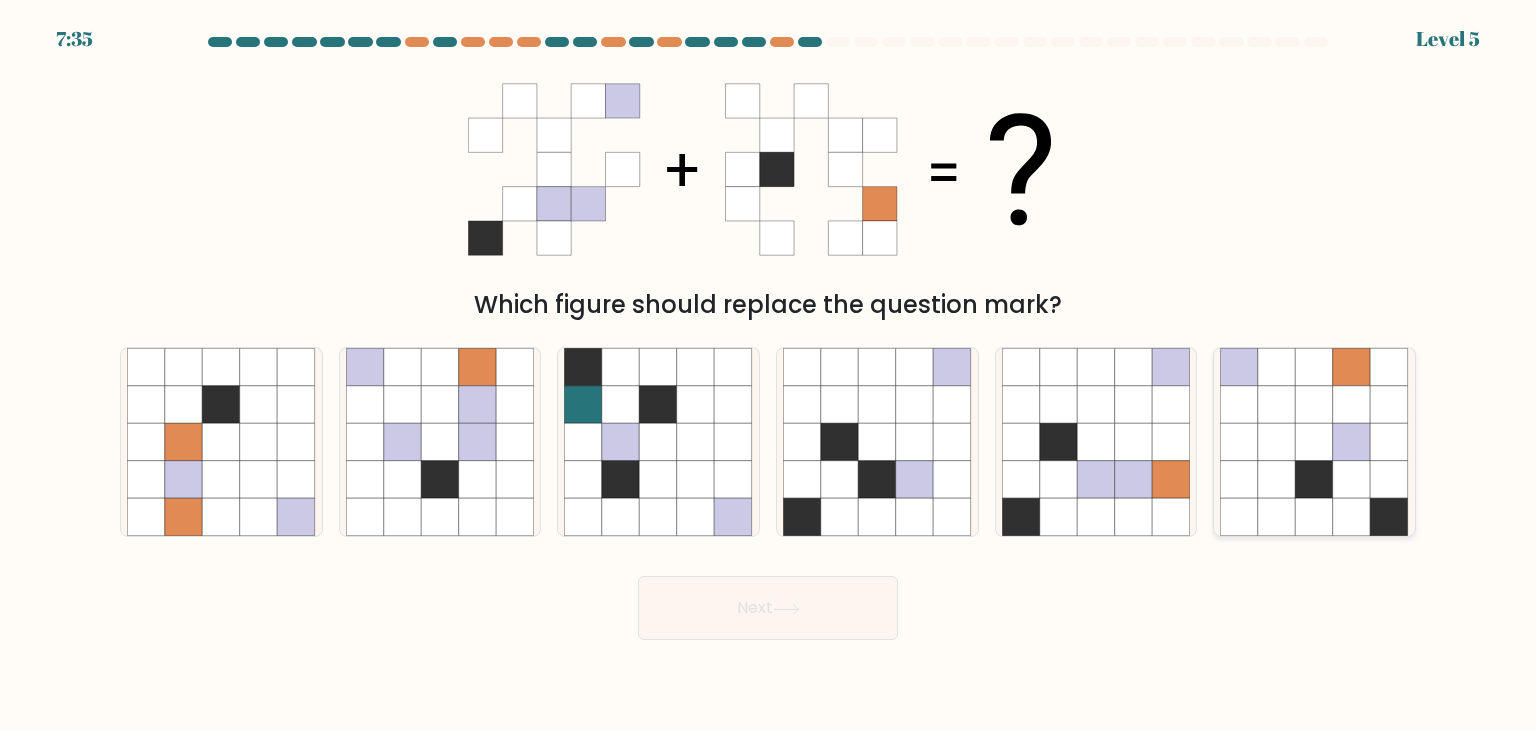 click 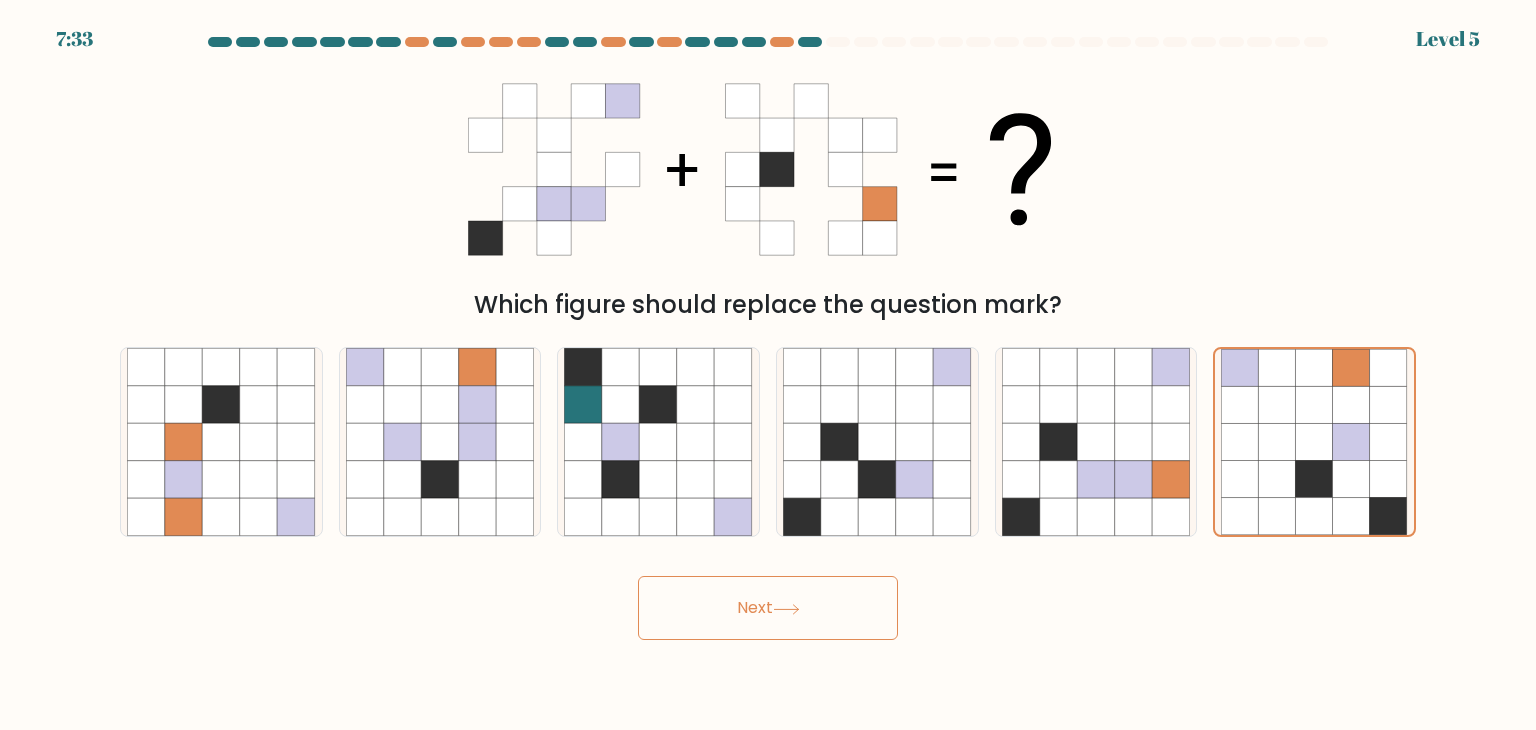 click 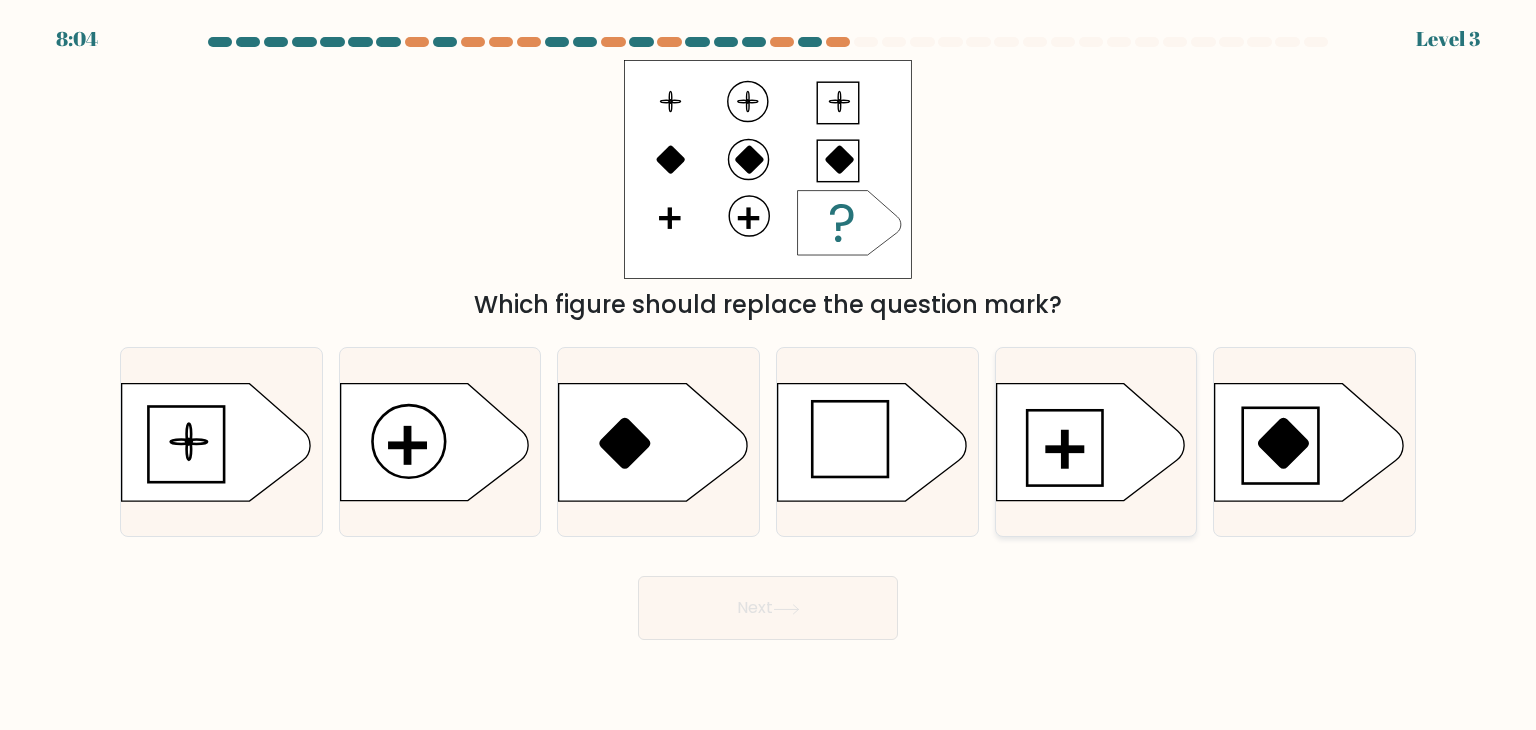 click 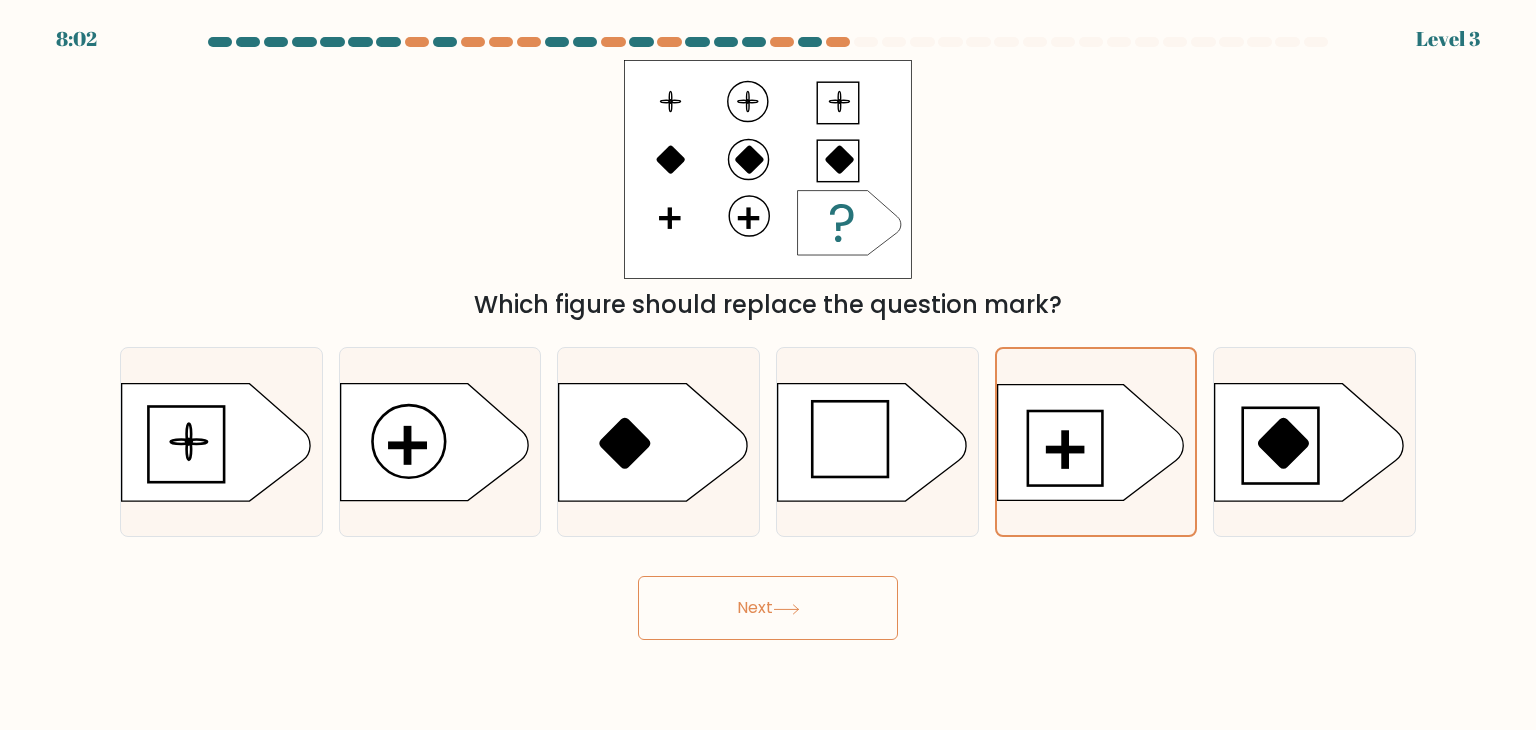 click on "Next" at bounding box center (768, 608) 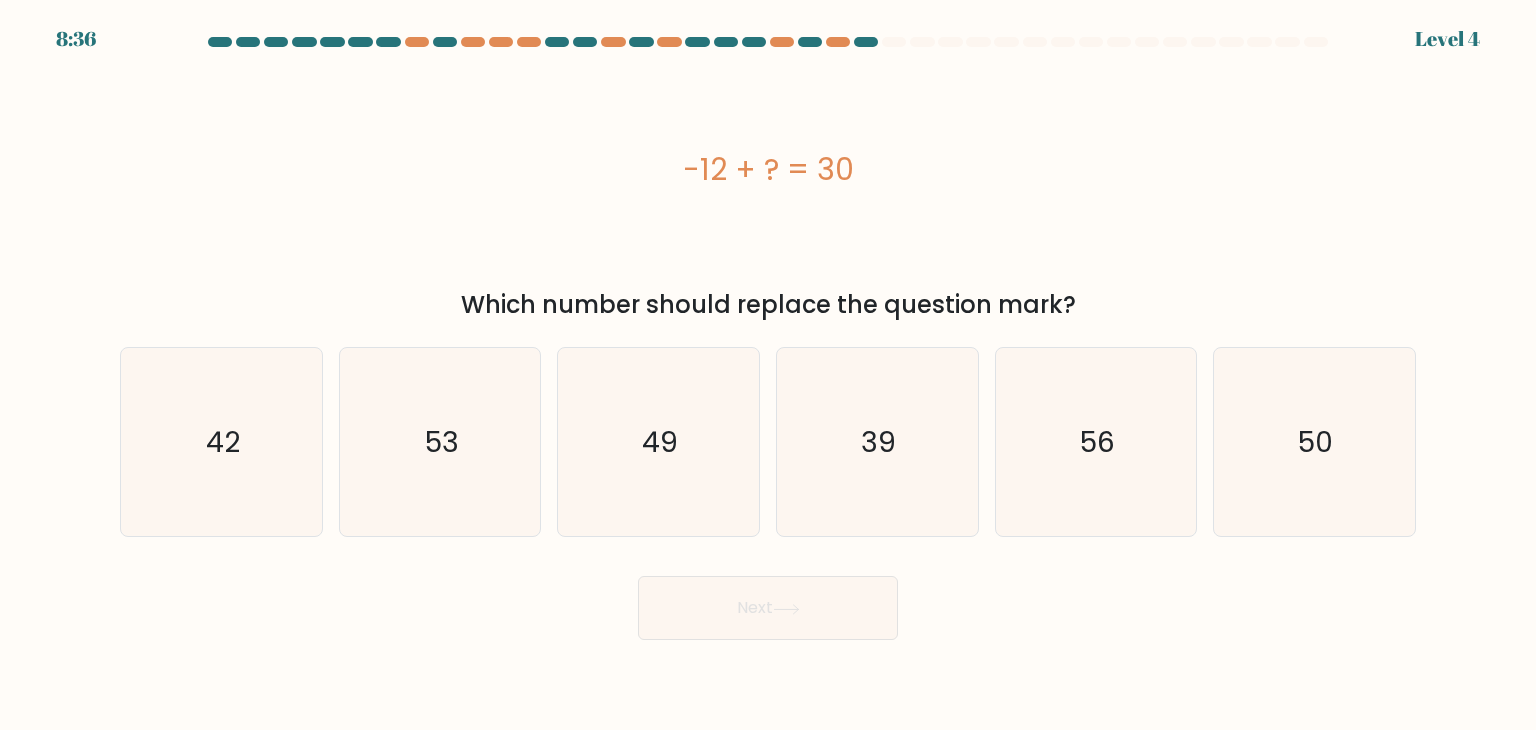 type 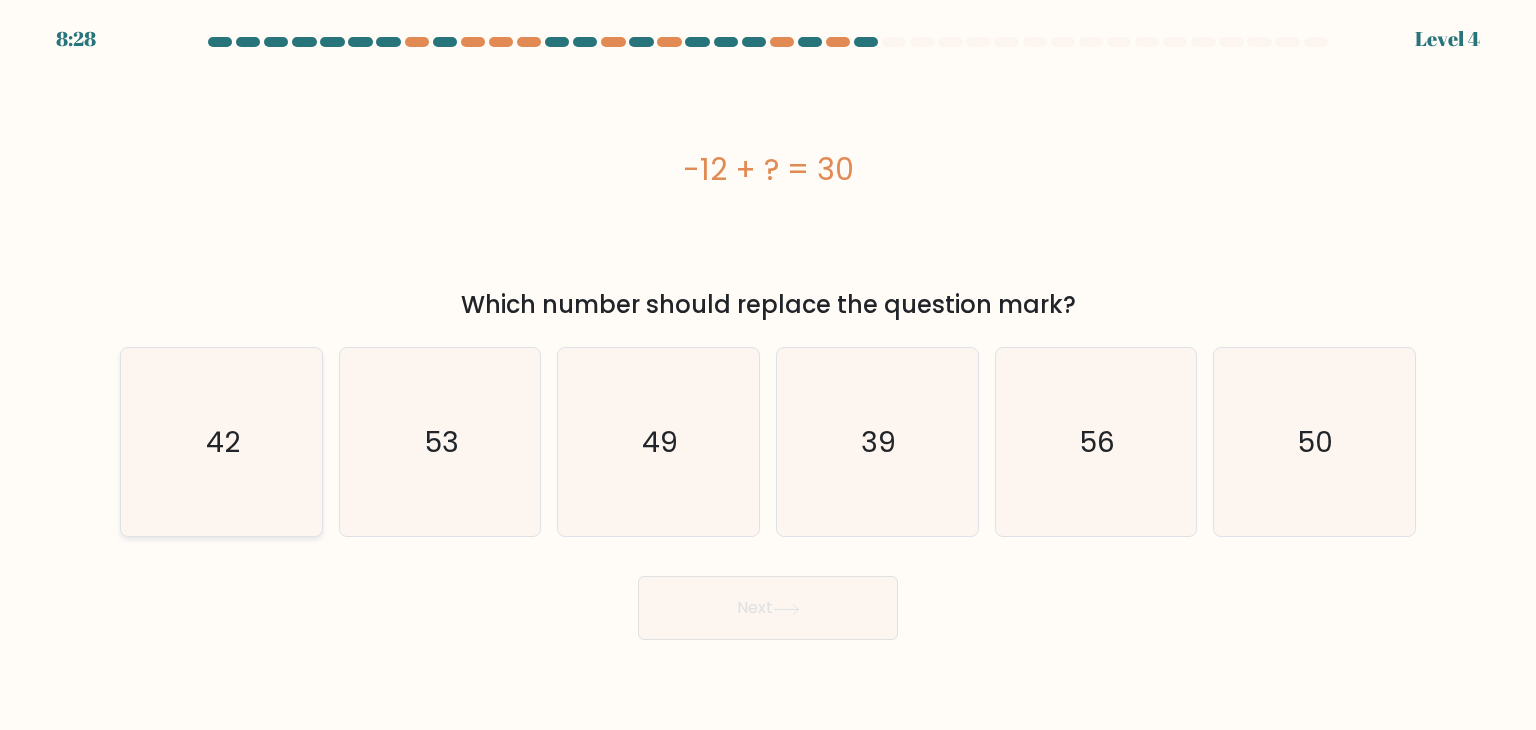 click on "42" 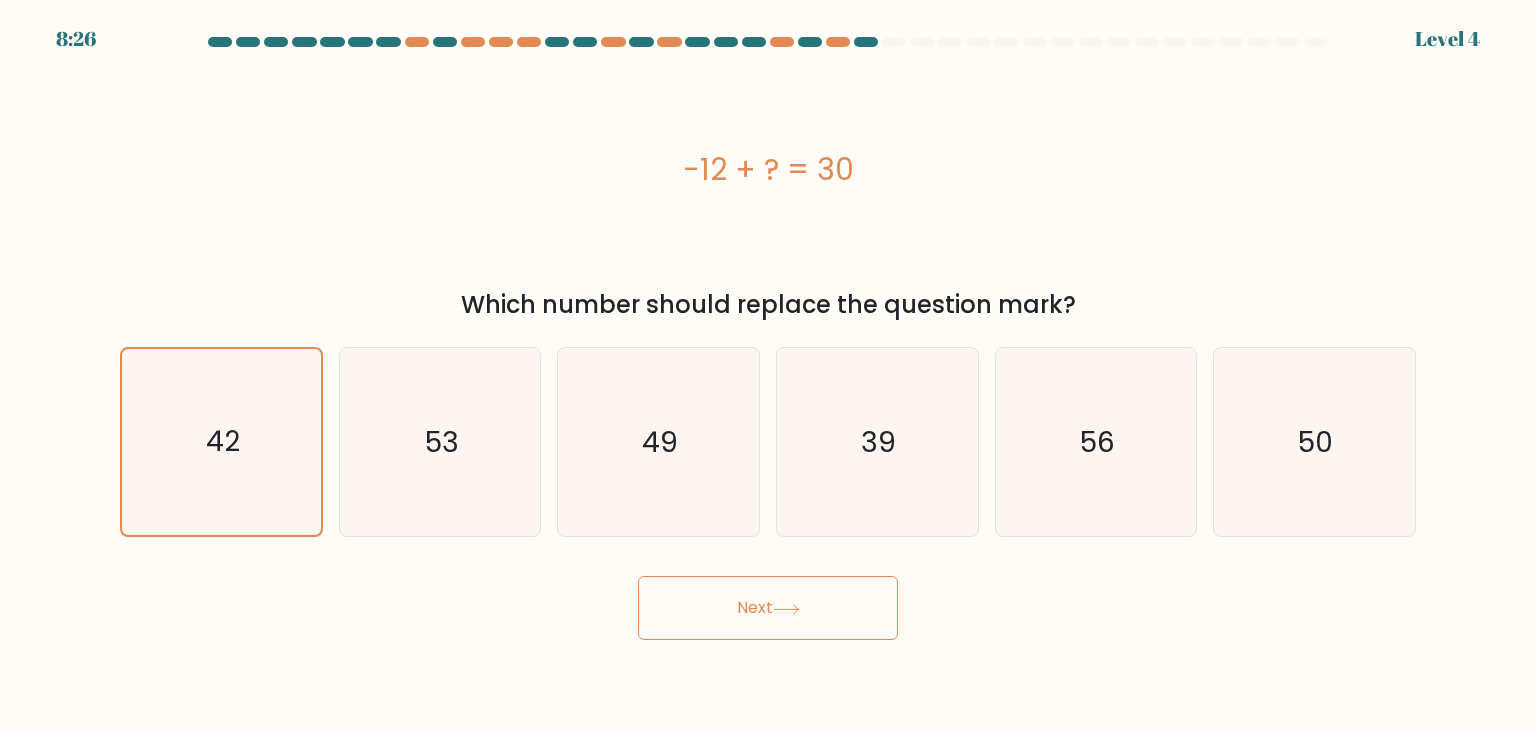 click on "Next" at bounding box center [768, 608] 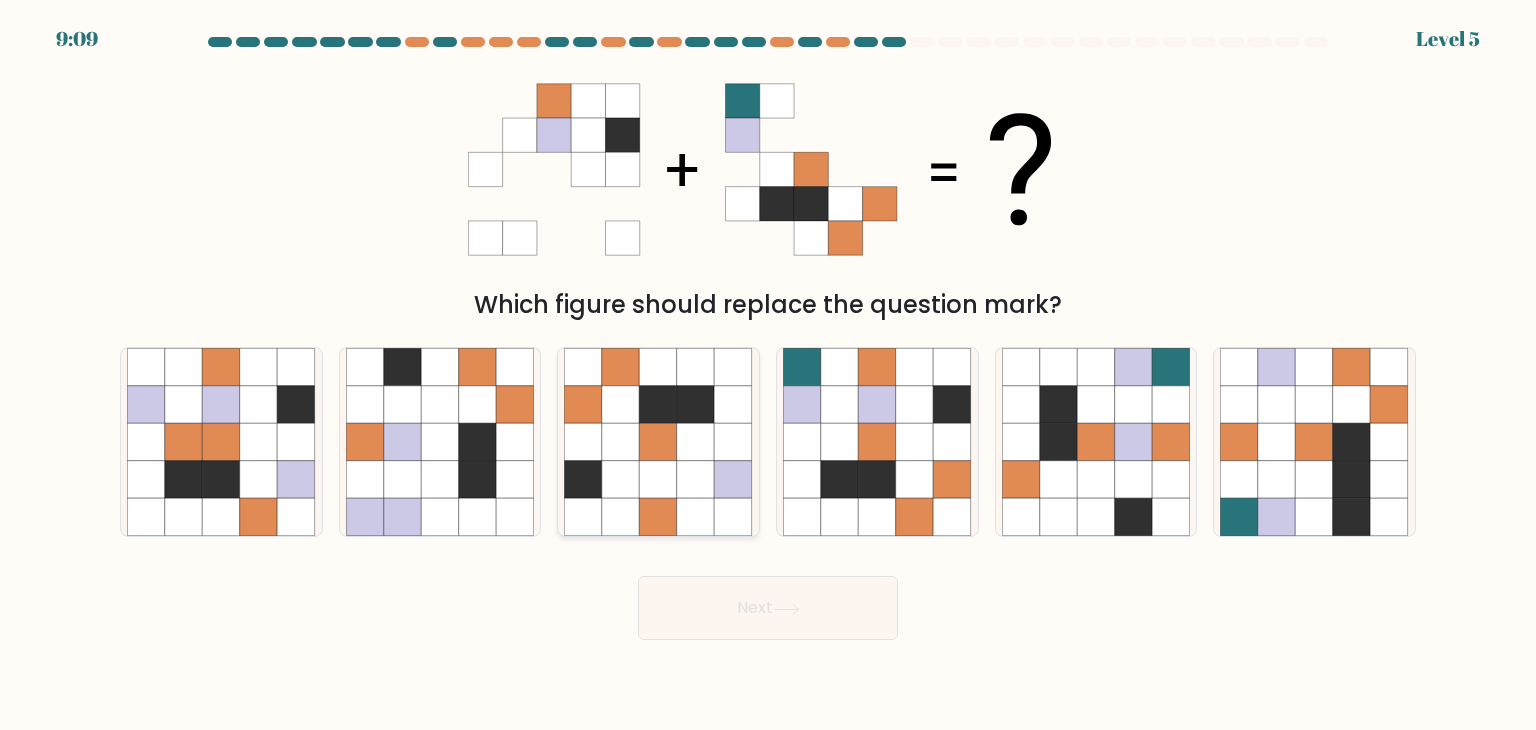 click 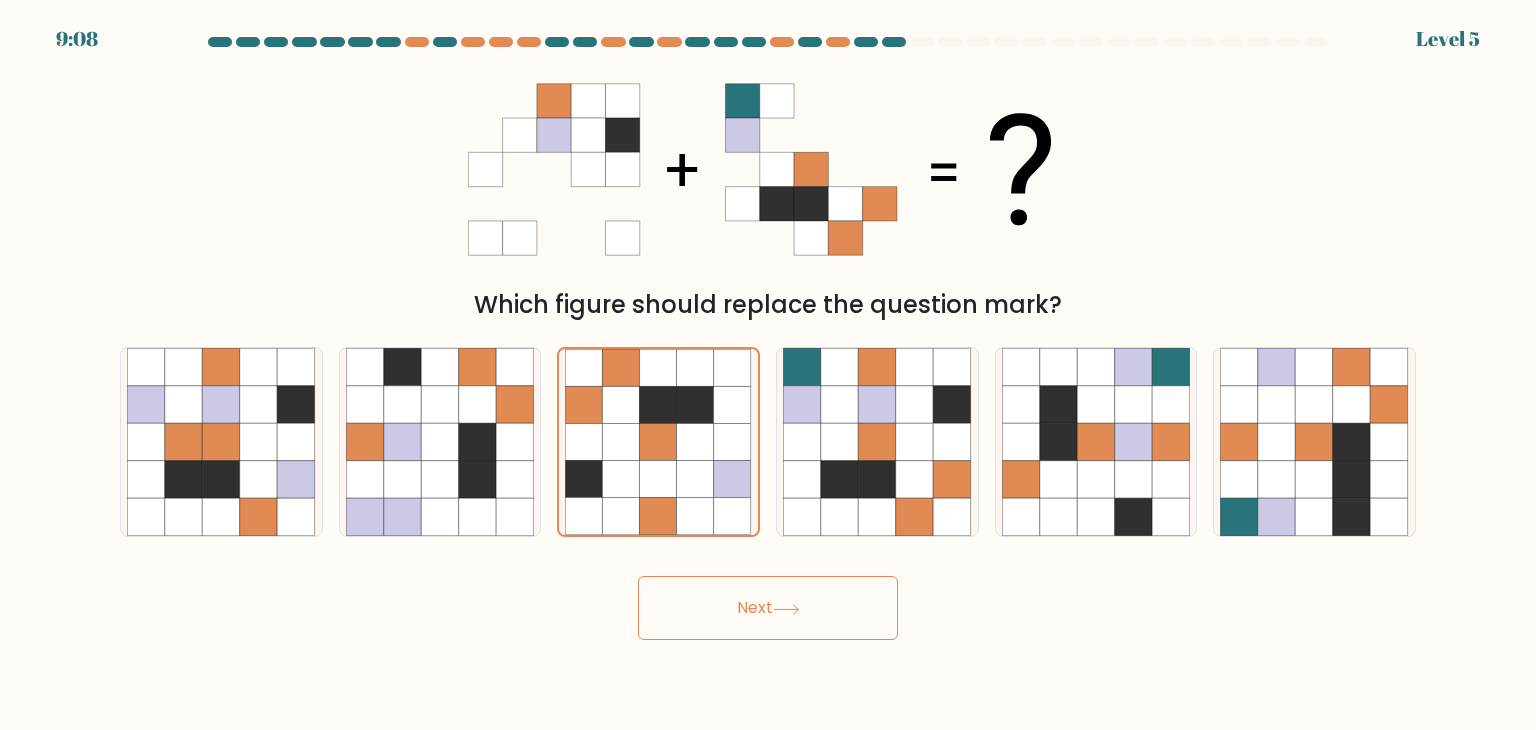 click on "Next" at bounding box center [768, 608] 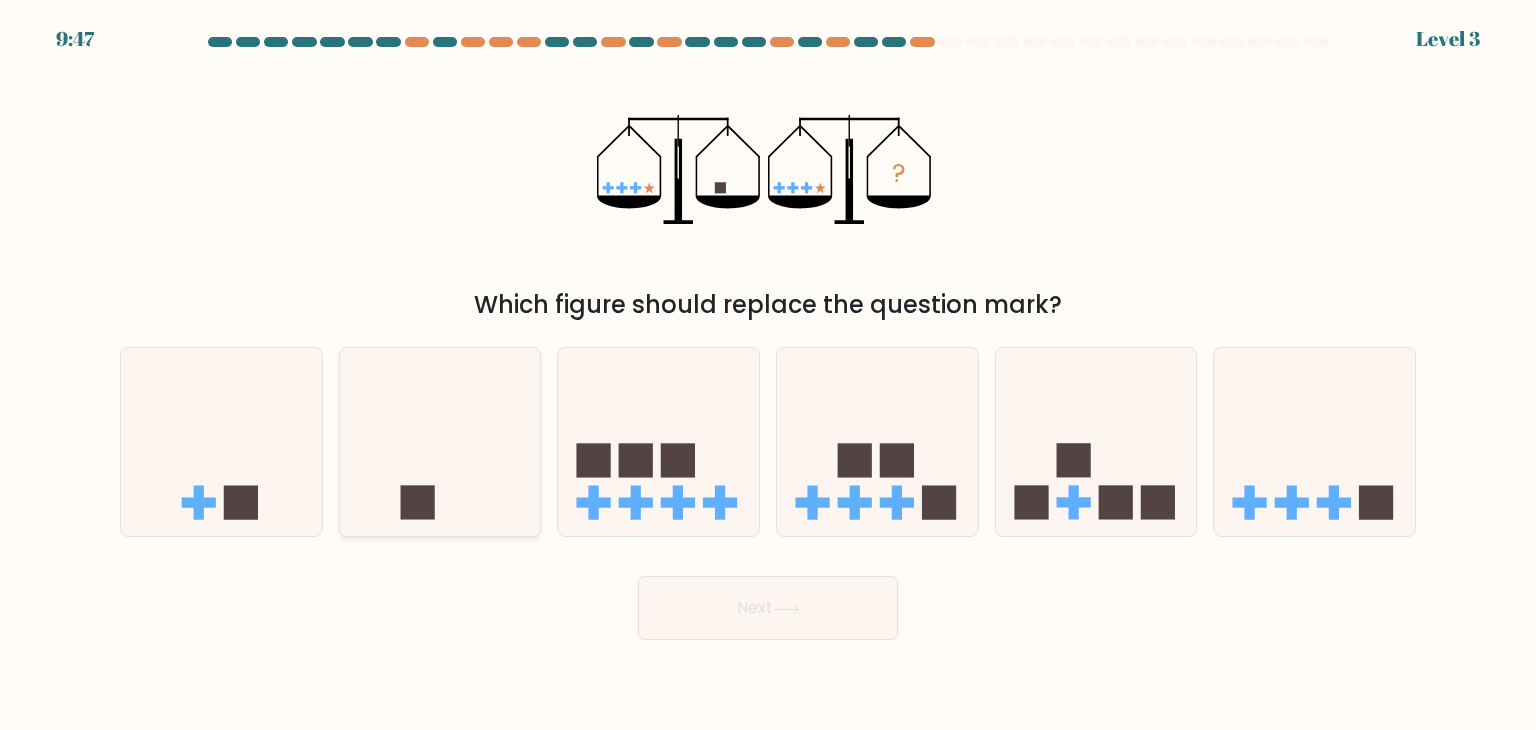 click 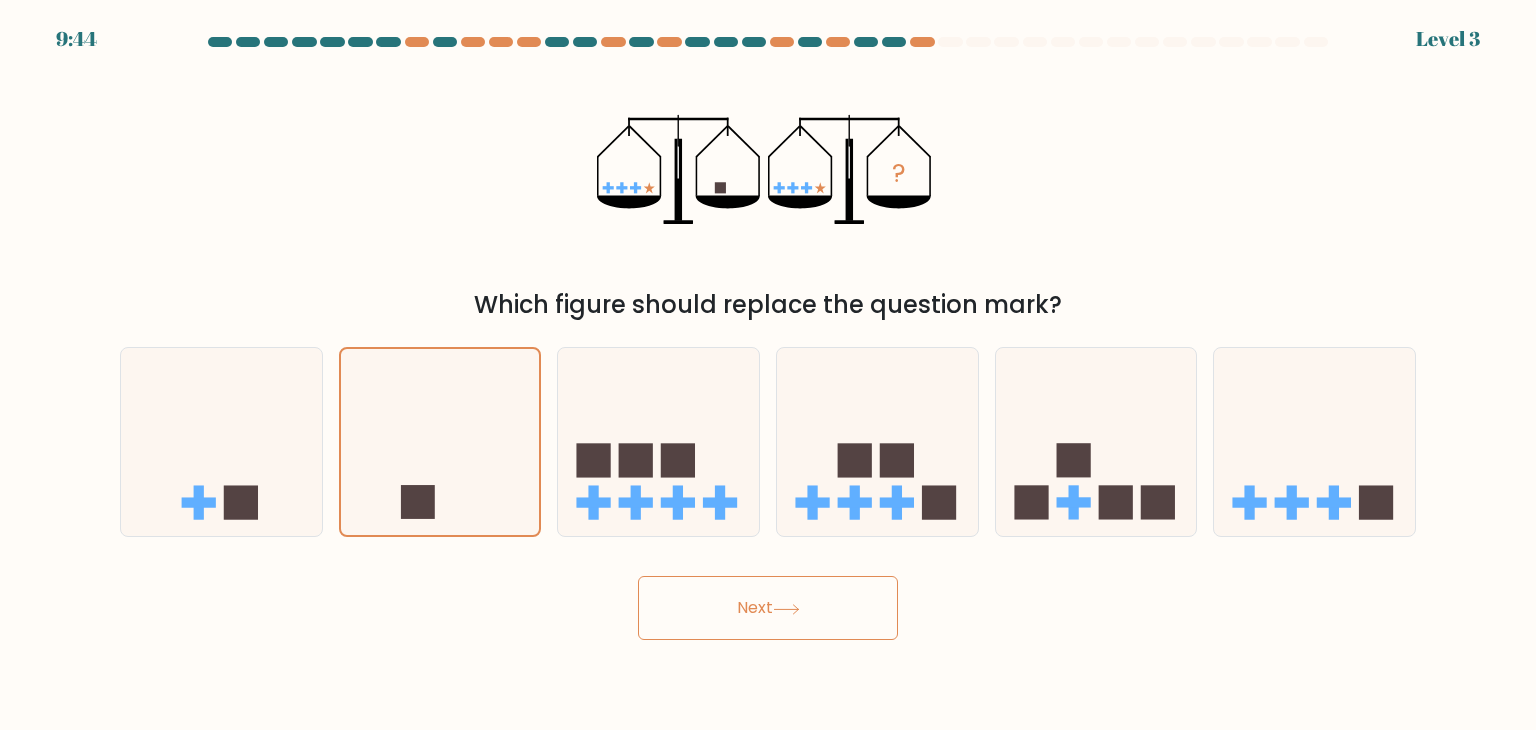 click on "Next" at bounding box center (768, 608) 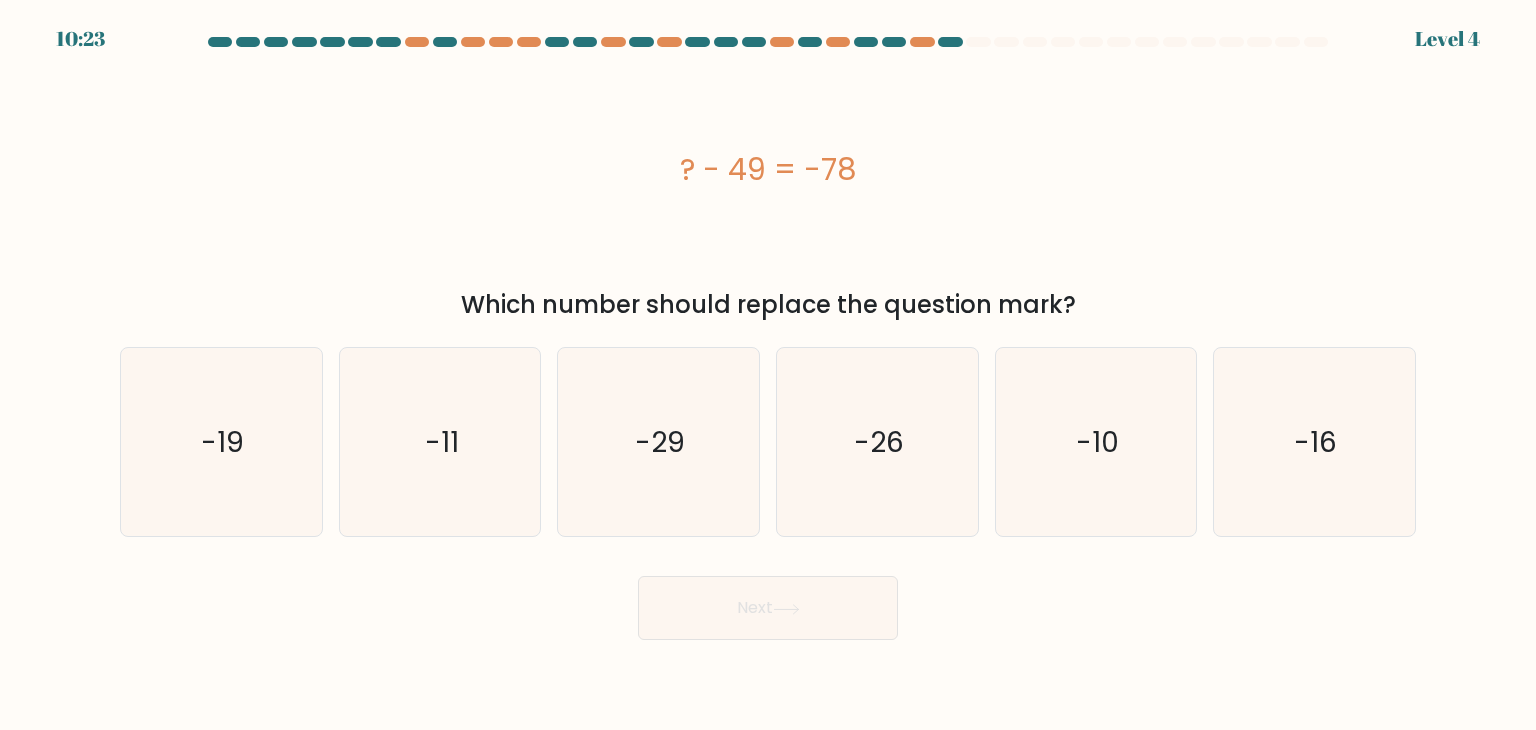 type 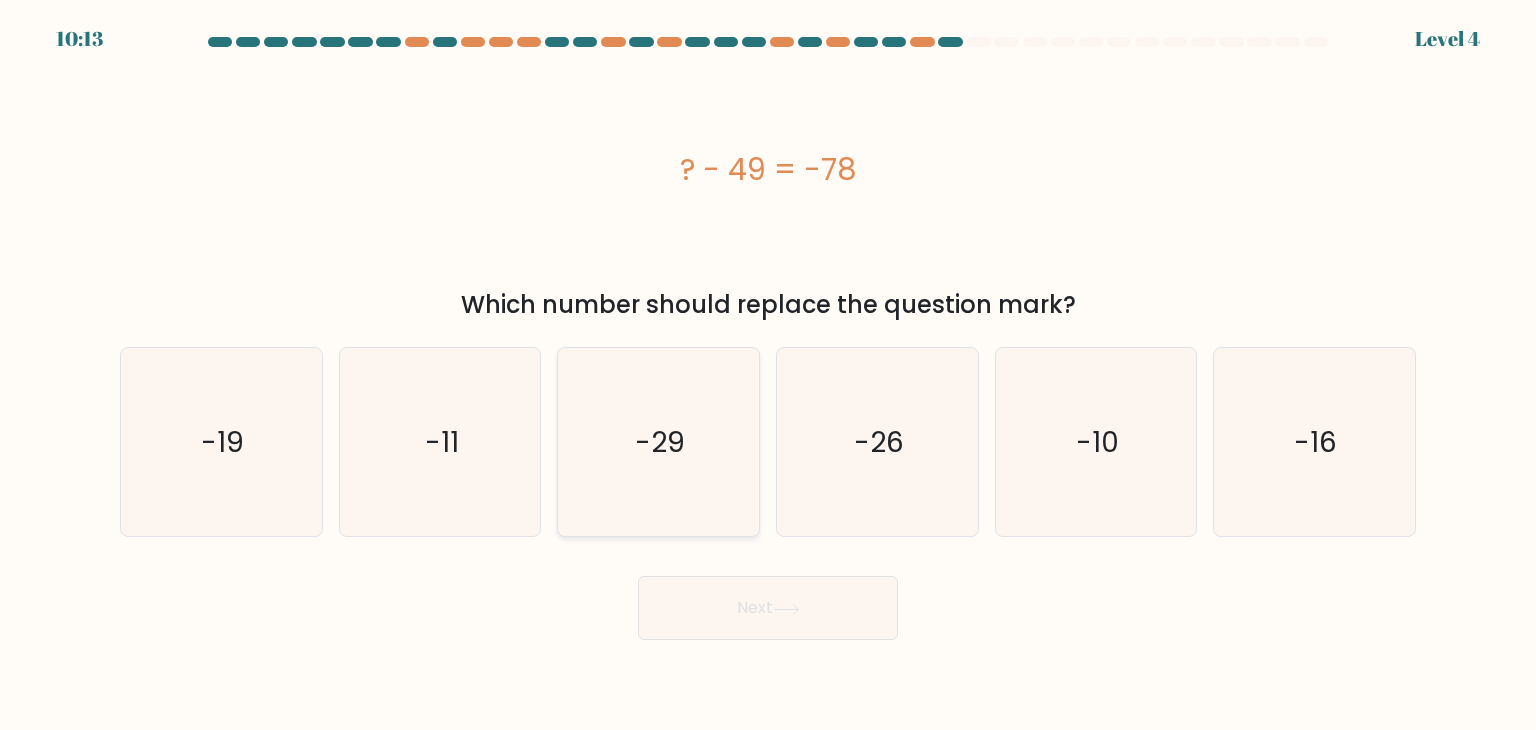 click on "-29" 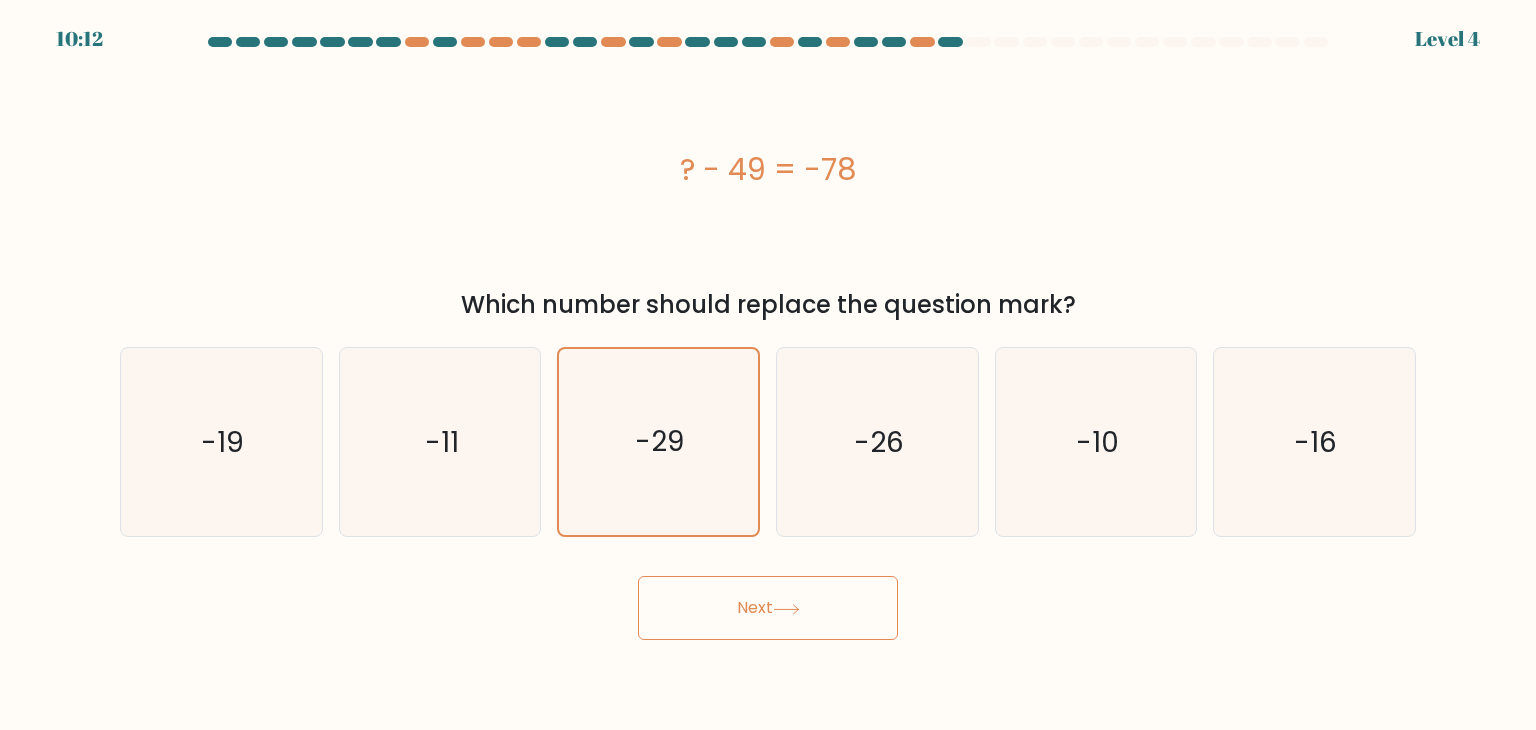 click on "Next" at bounding box center (768, 608) 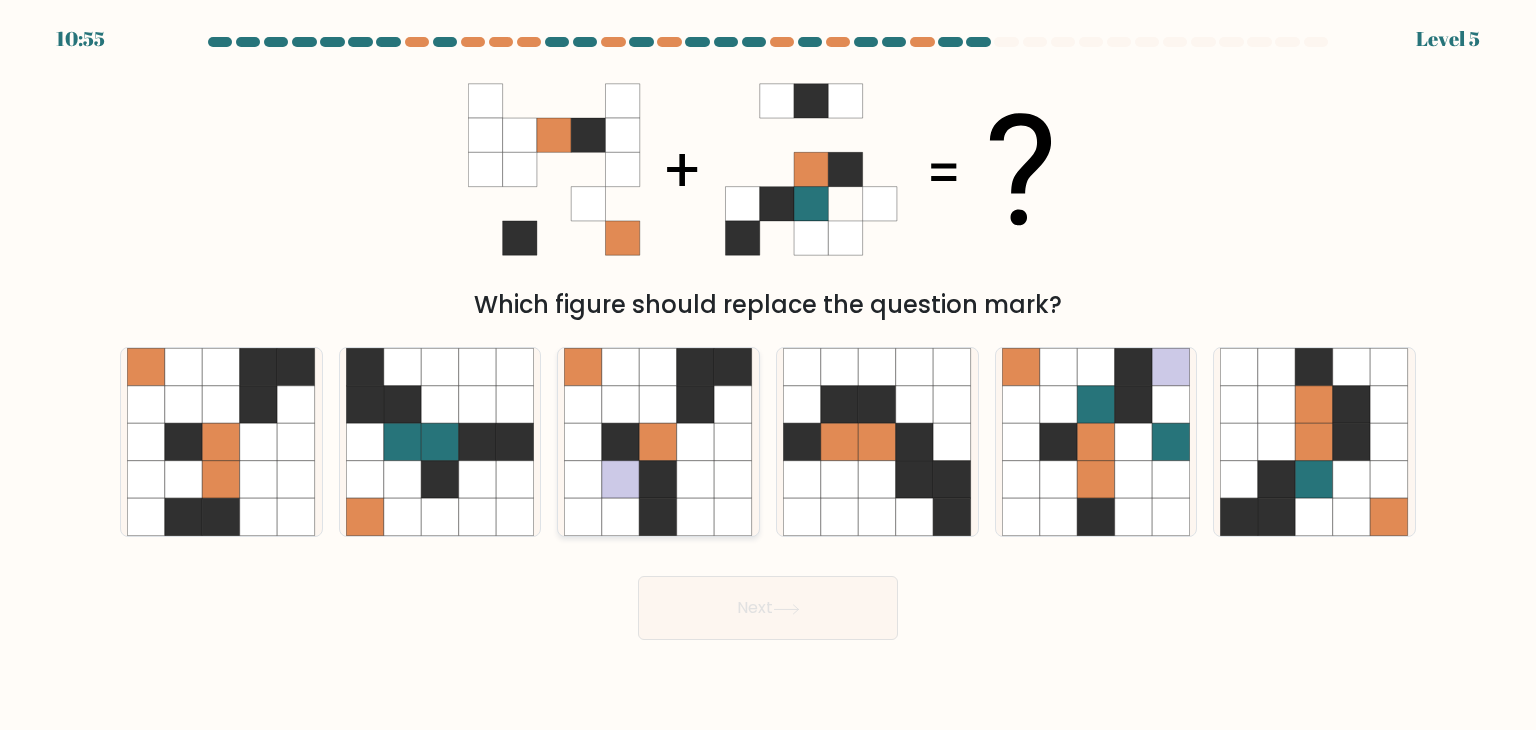 click 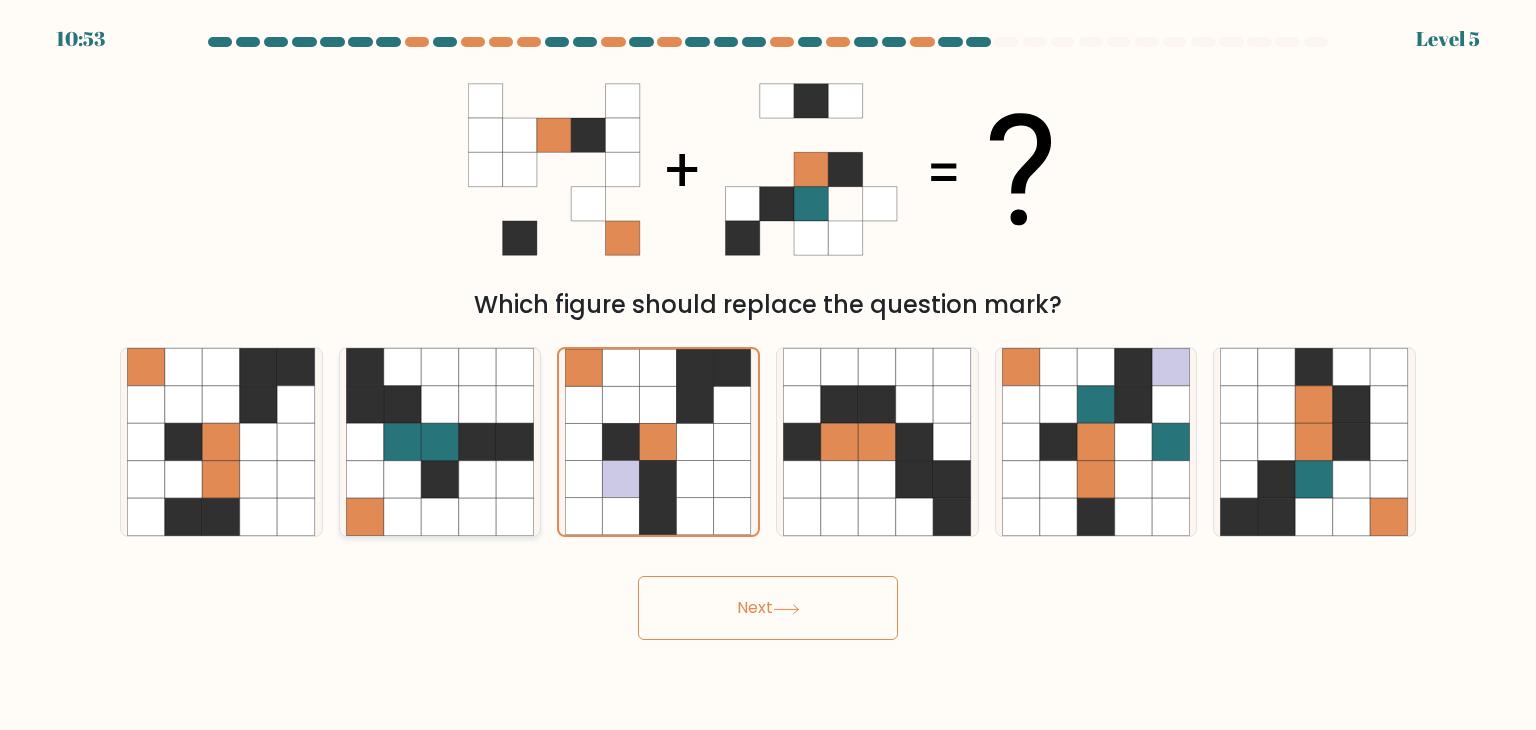 click 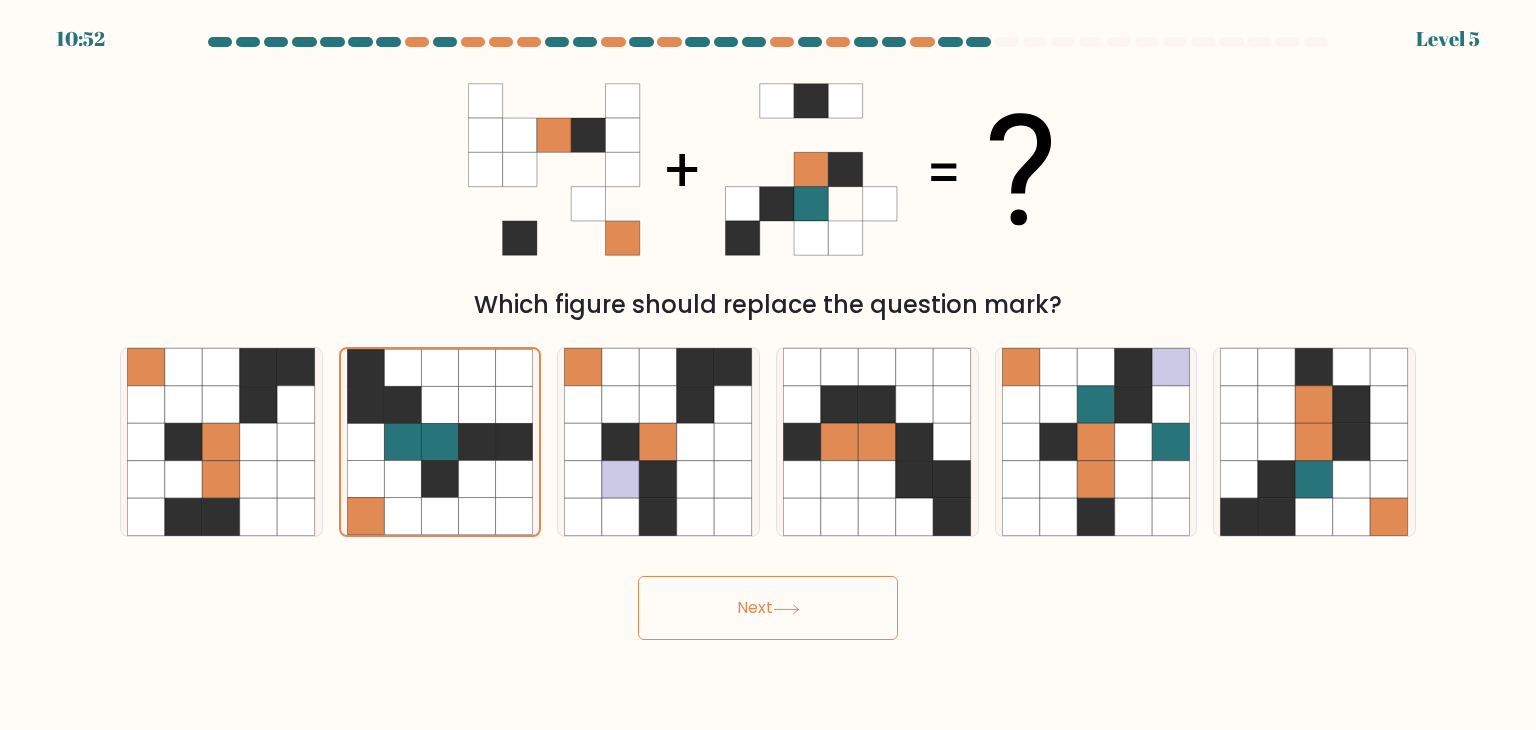 click on "Next" at bounding box center [768, 608] 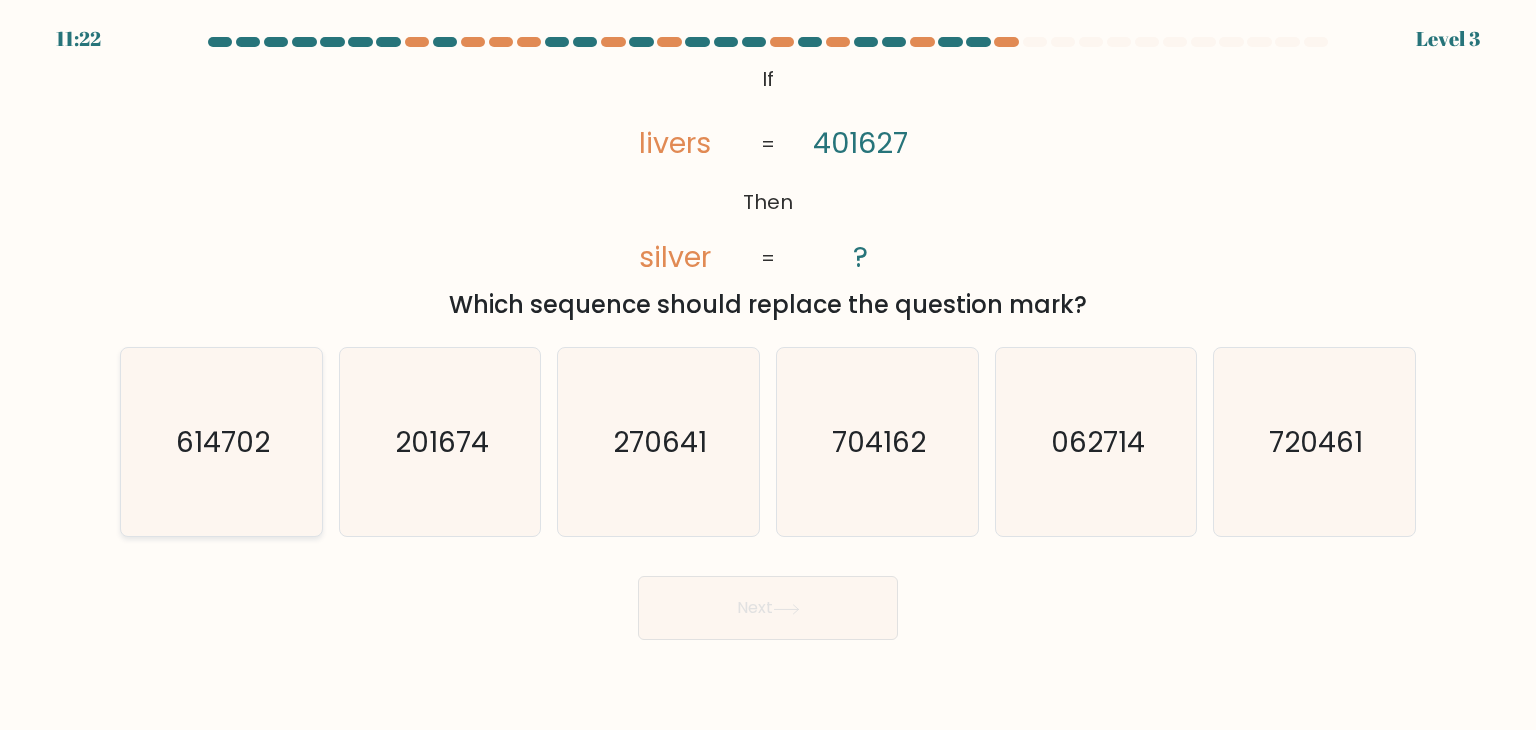 click on "614702" 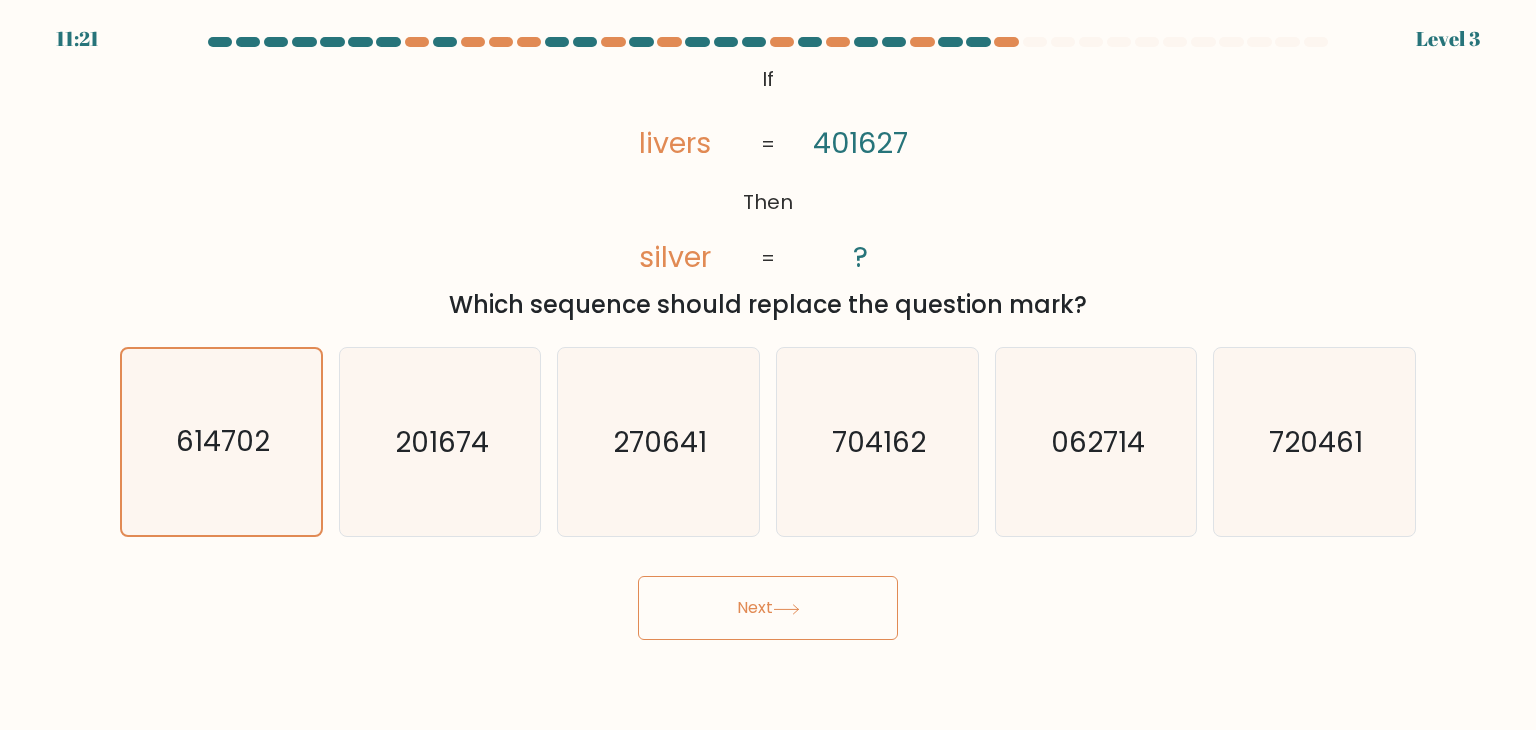 click on "Next" at bounding box center [768, 608] 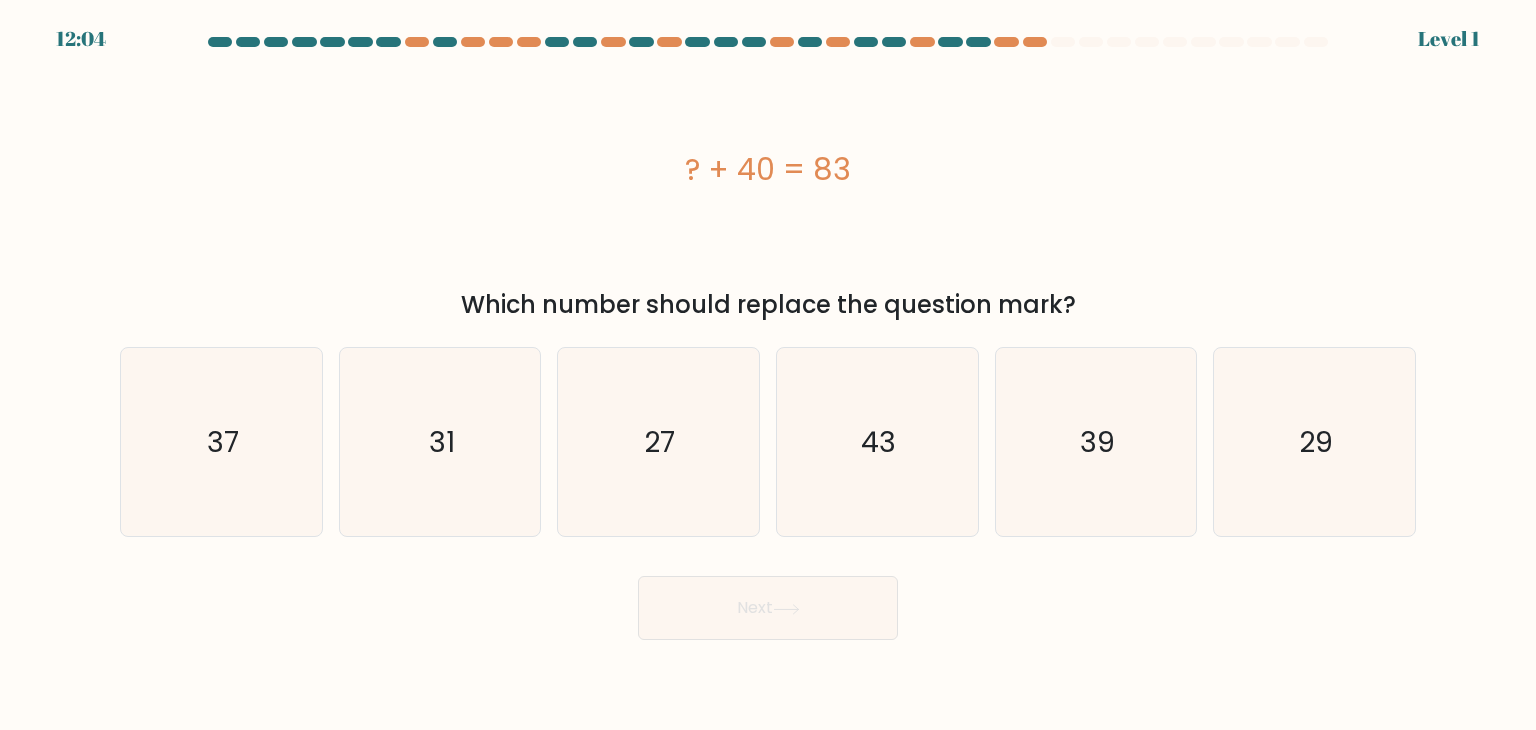 type 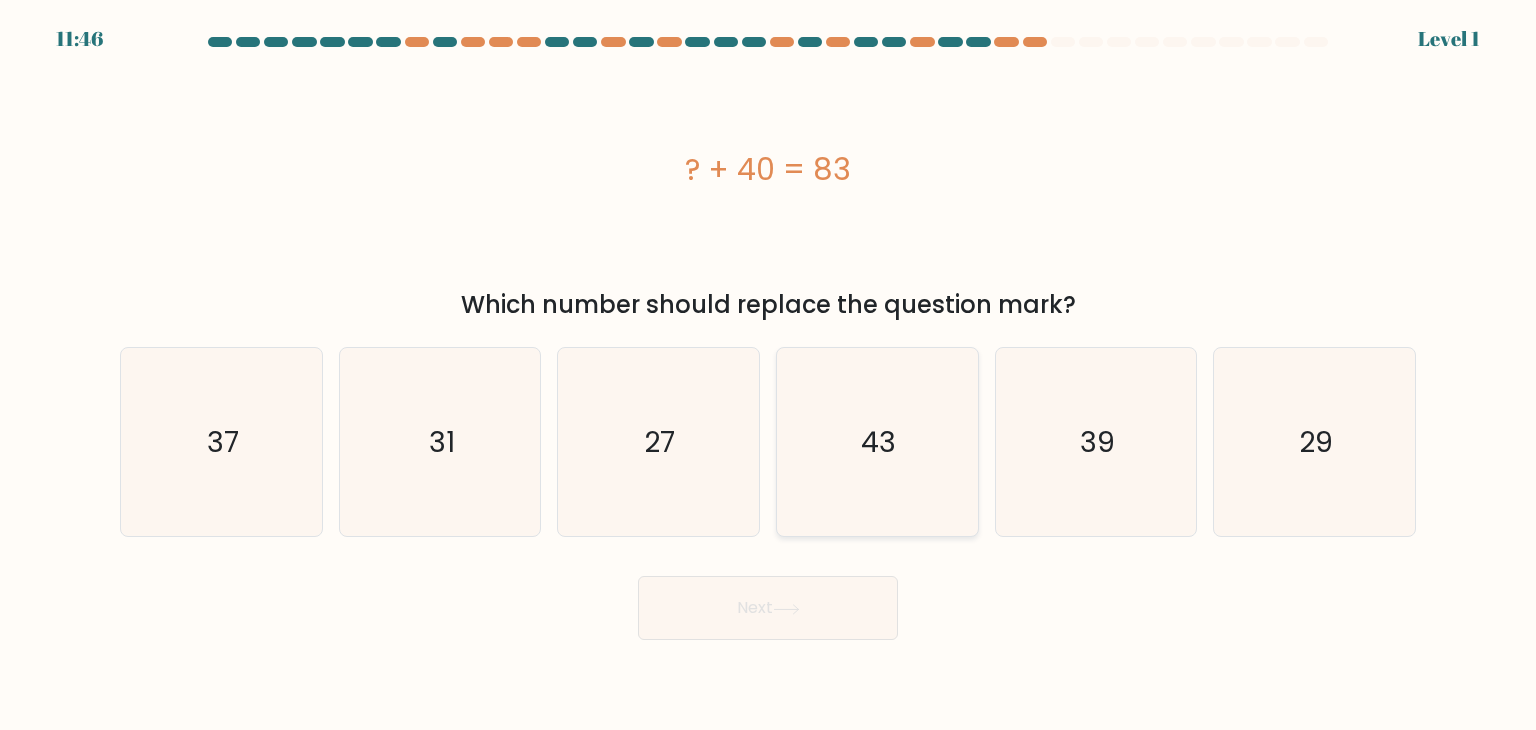 click on "43" 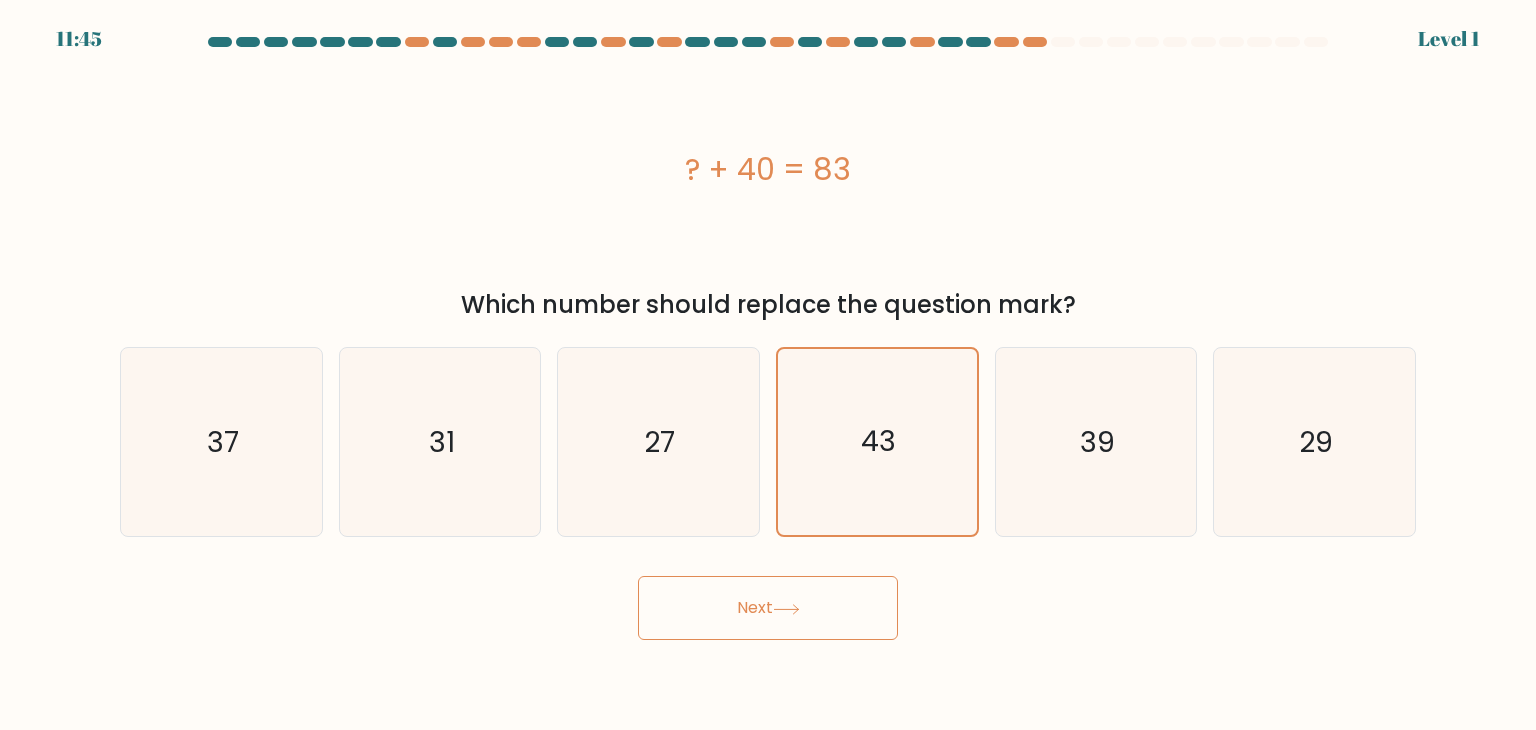 click on "Next" at bounding box center (768, 608) 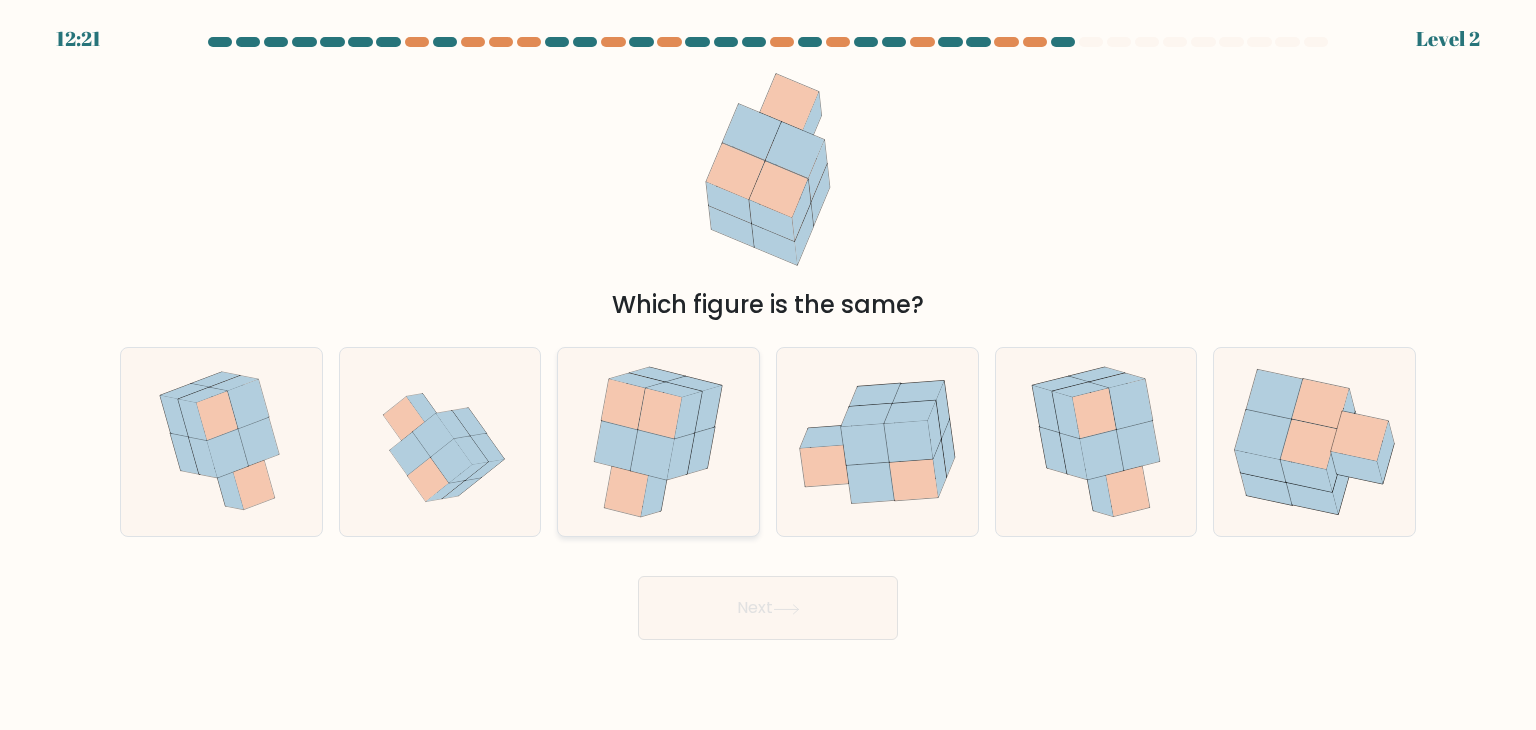 click 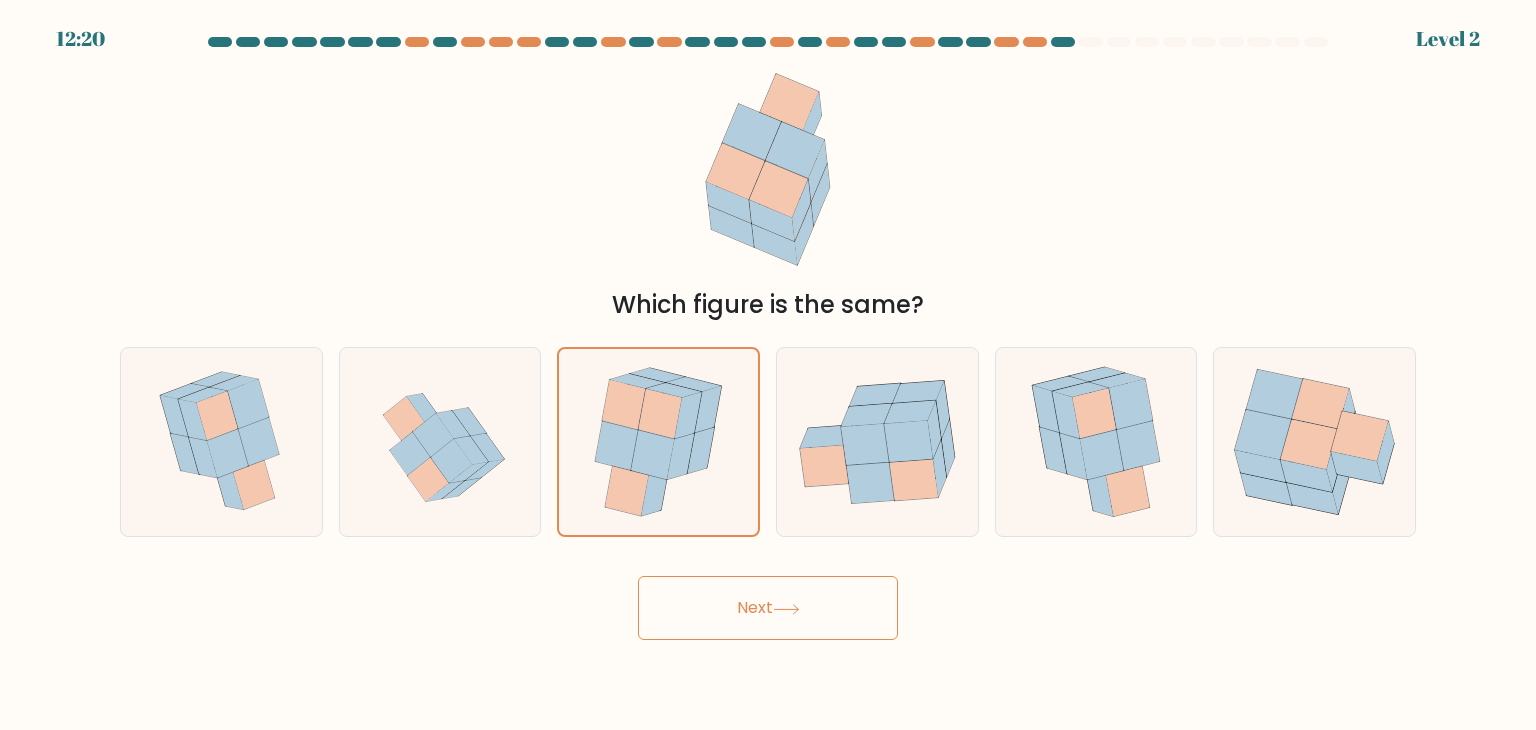 click on "Next" at bounding box center [768, 608] 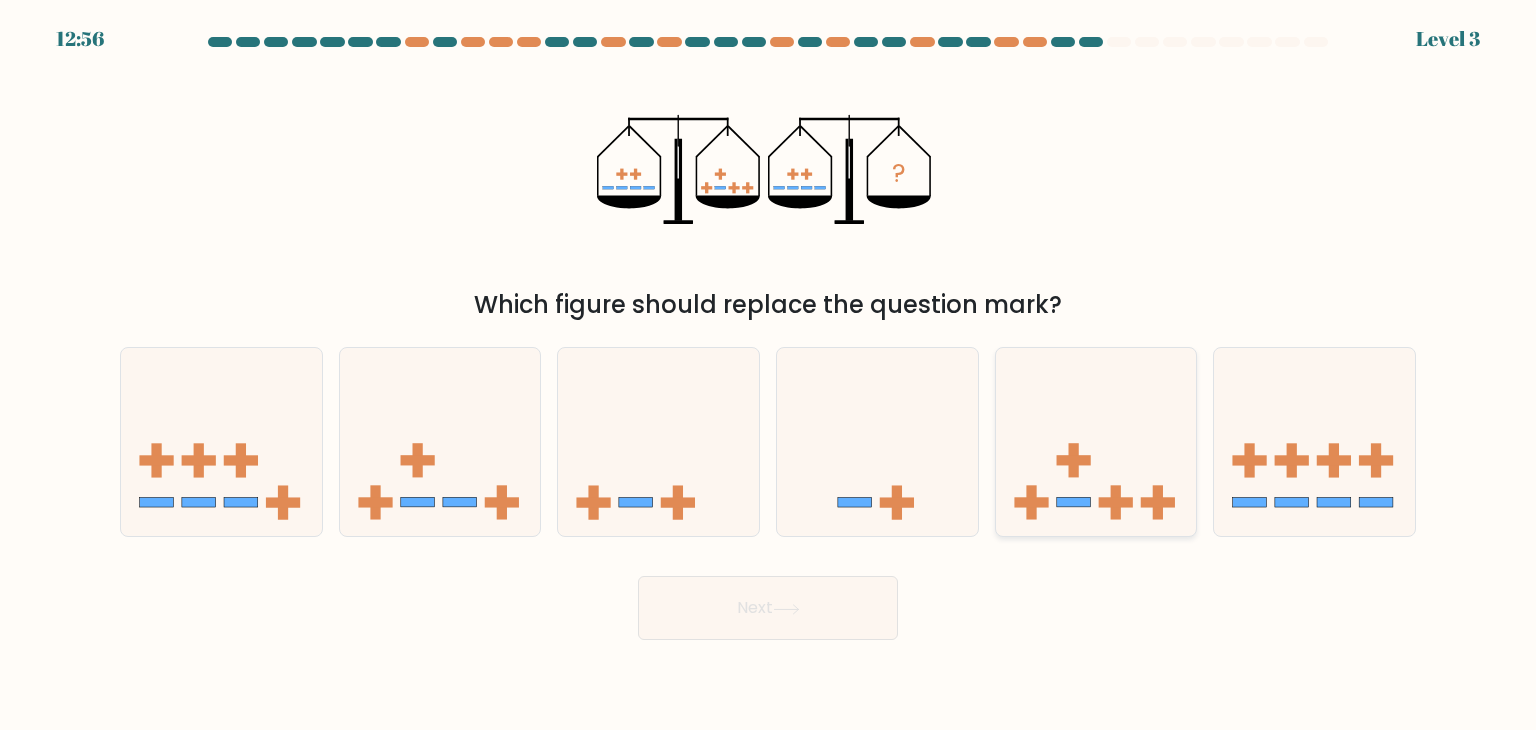 click 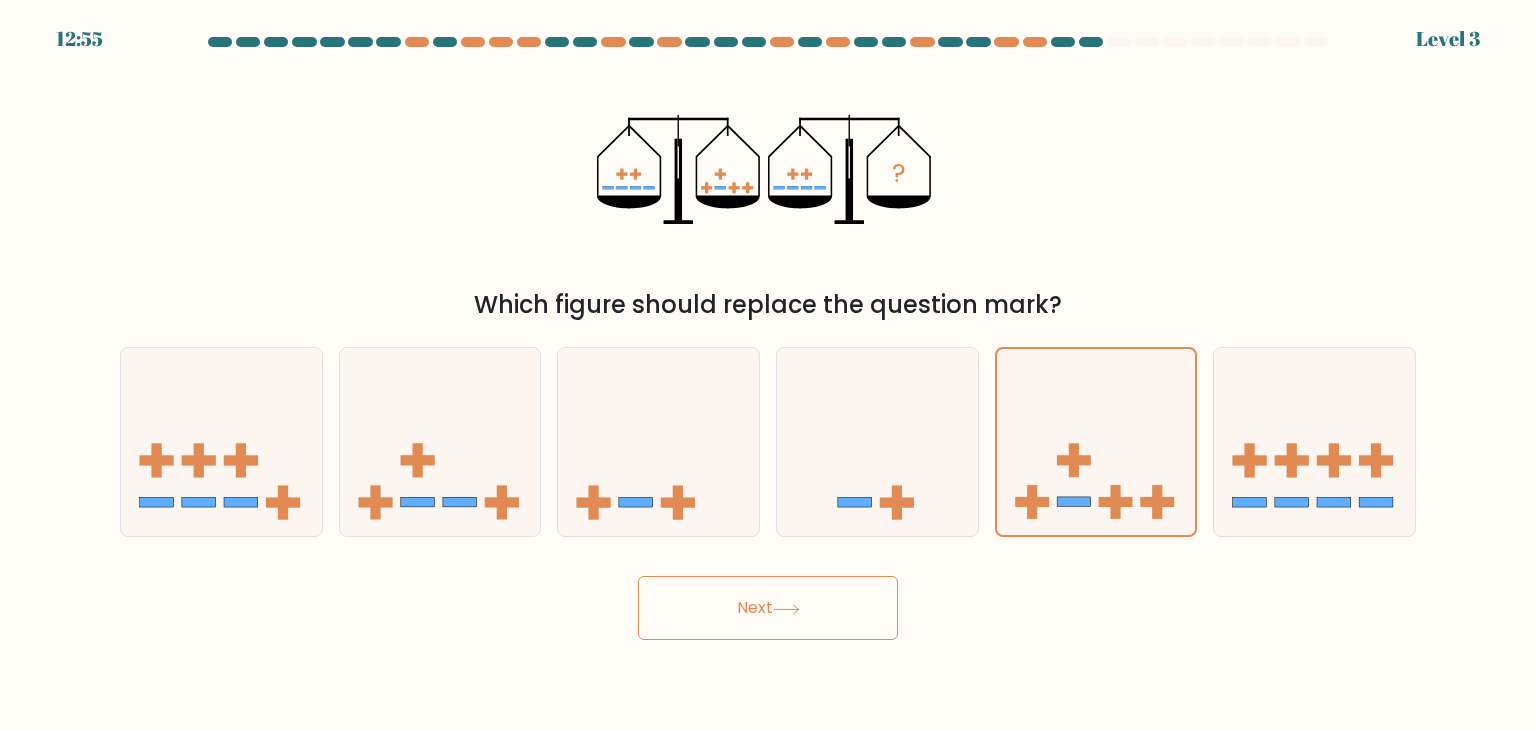 click 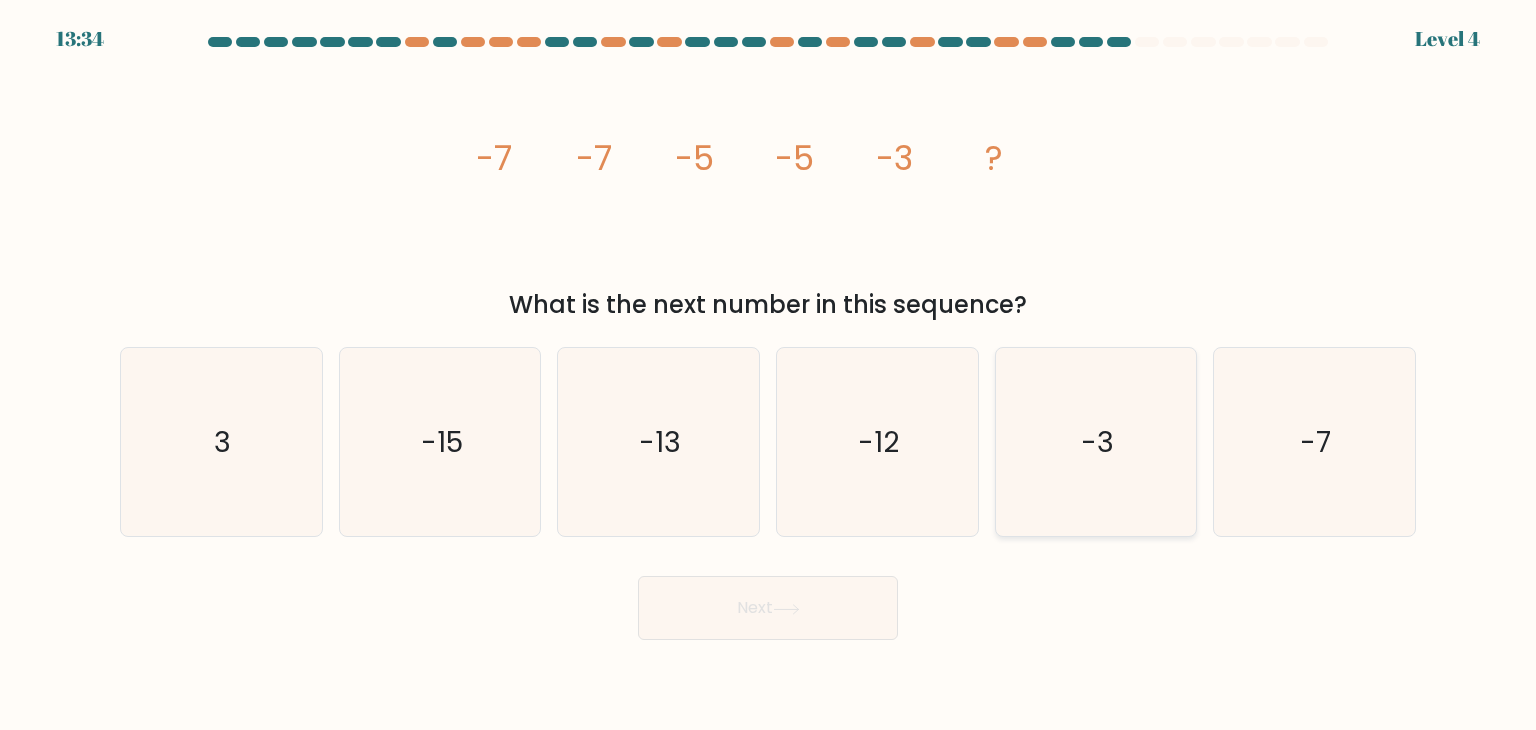 click on "-3" 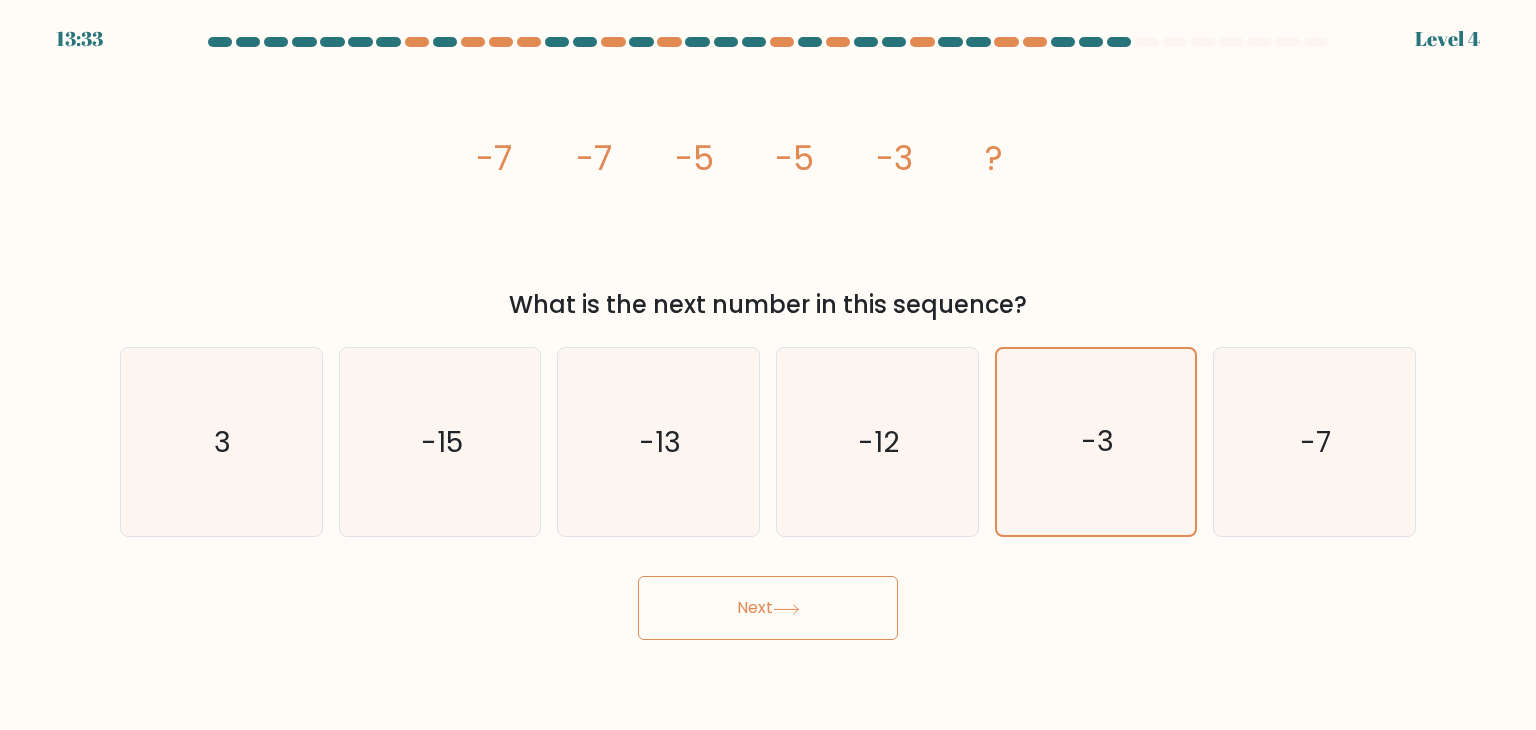 click on "Next" at bounding box center (768, 608) 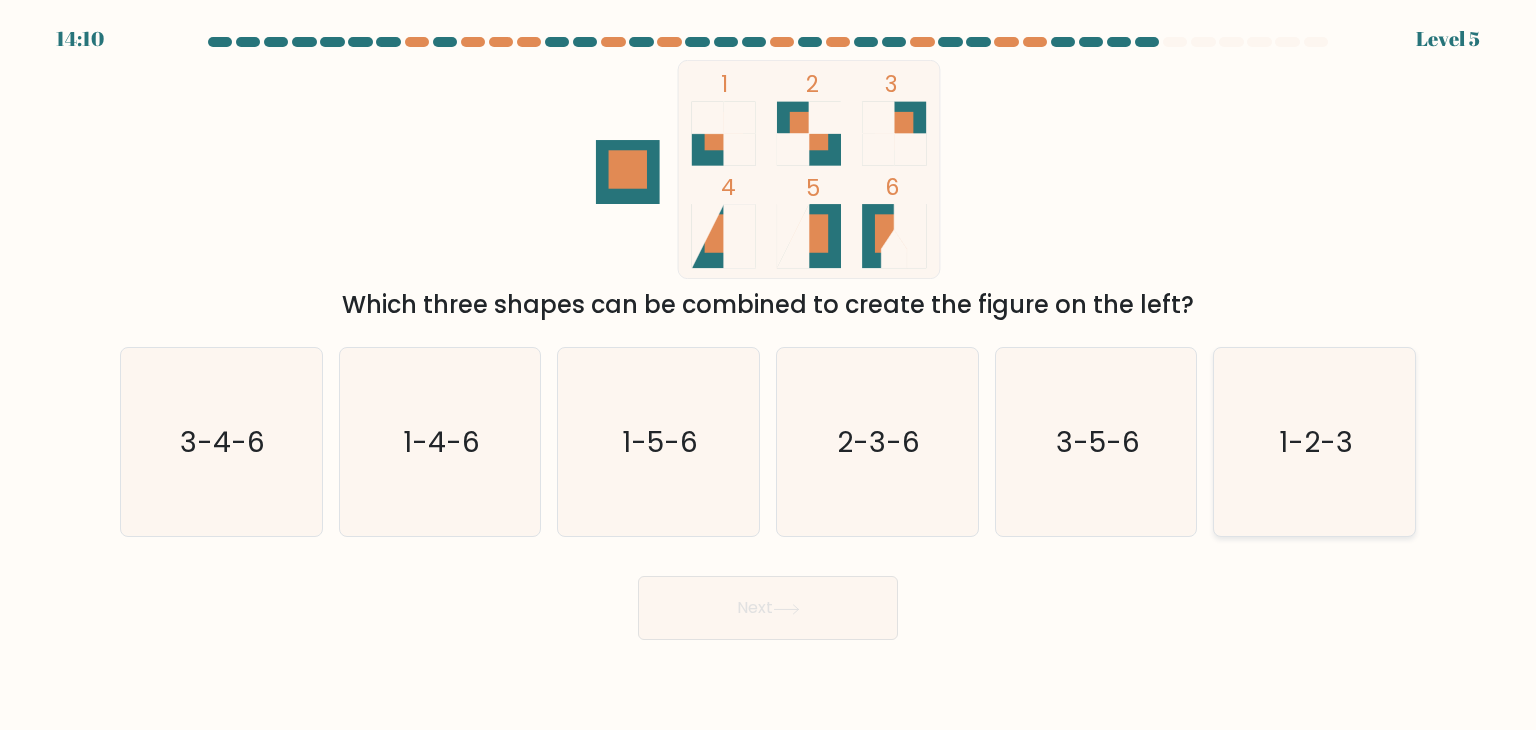 click on "1-2-3" 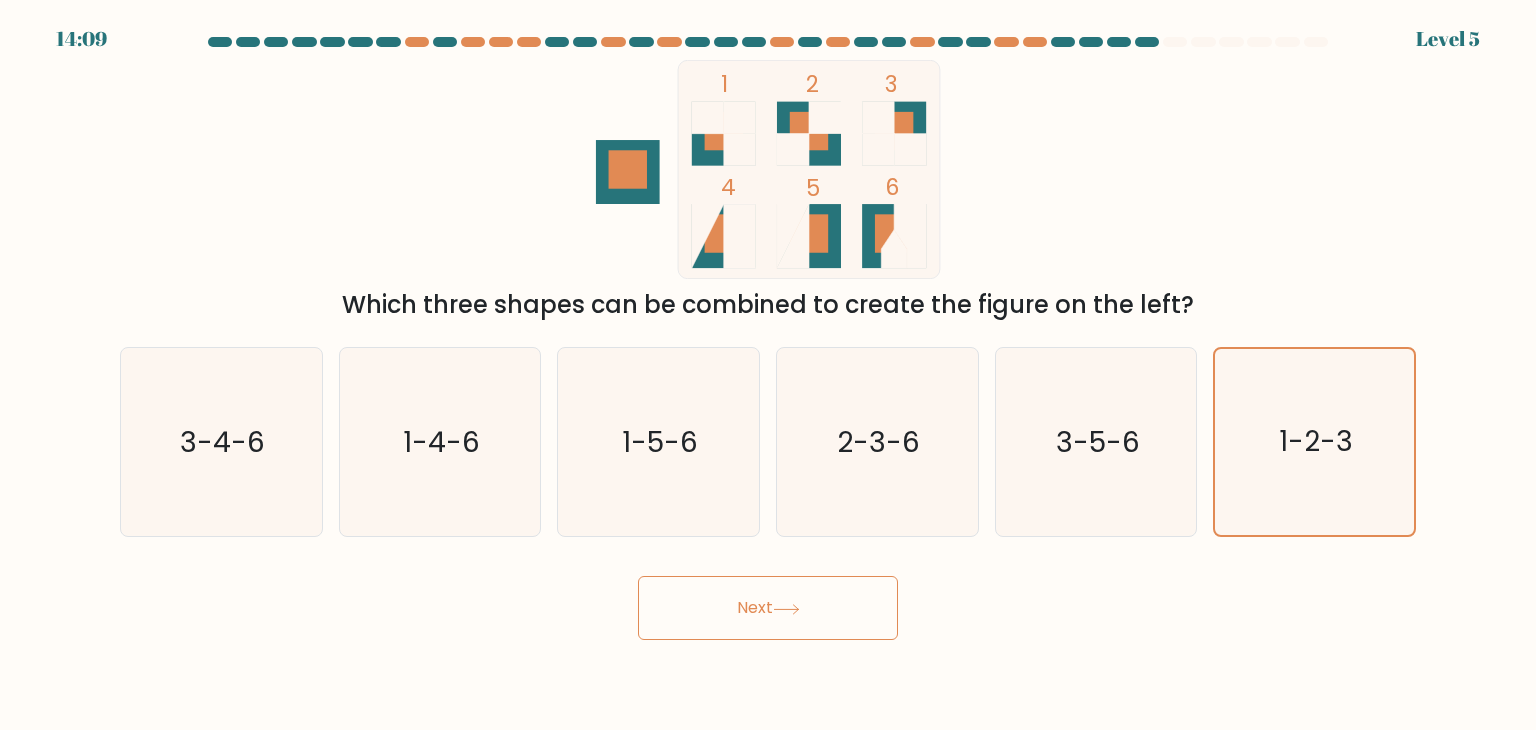 click on "Next" at bounding box center [768, 608] 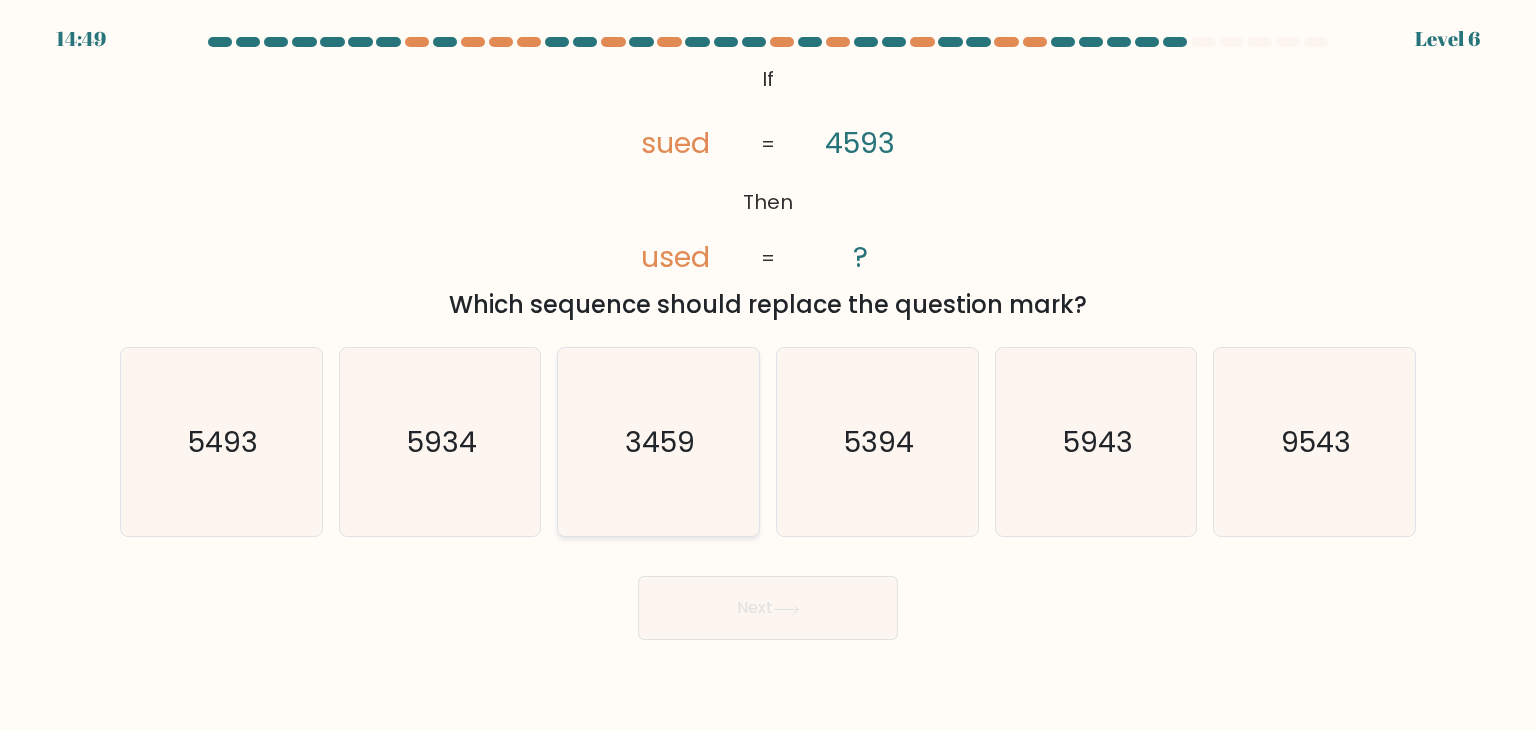 click on "3459" 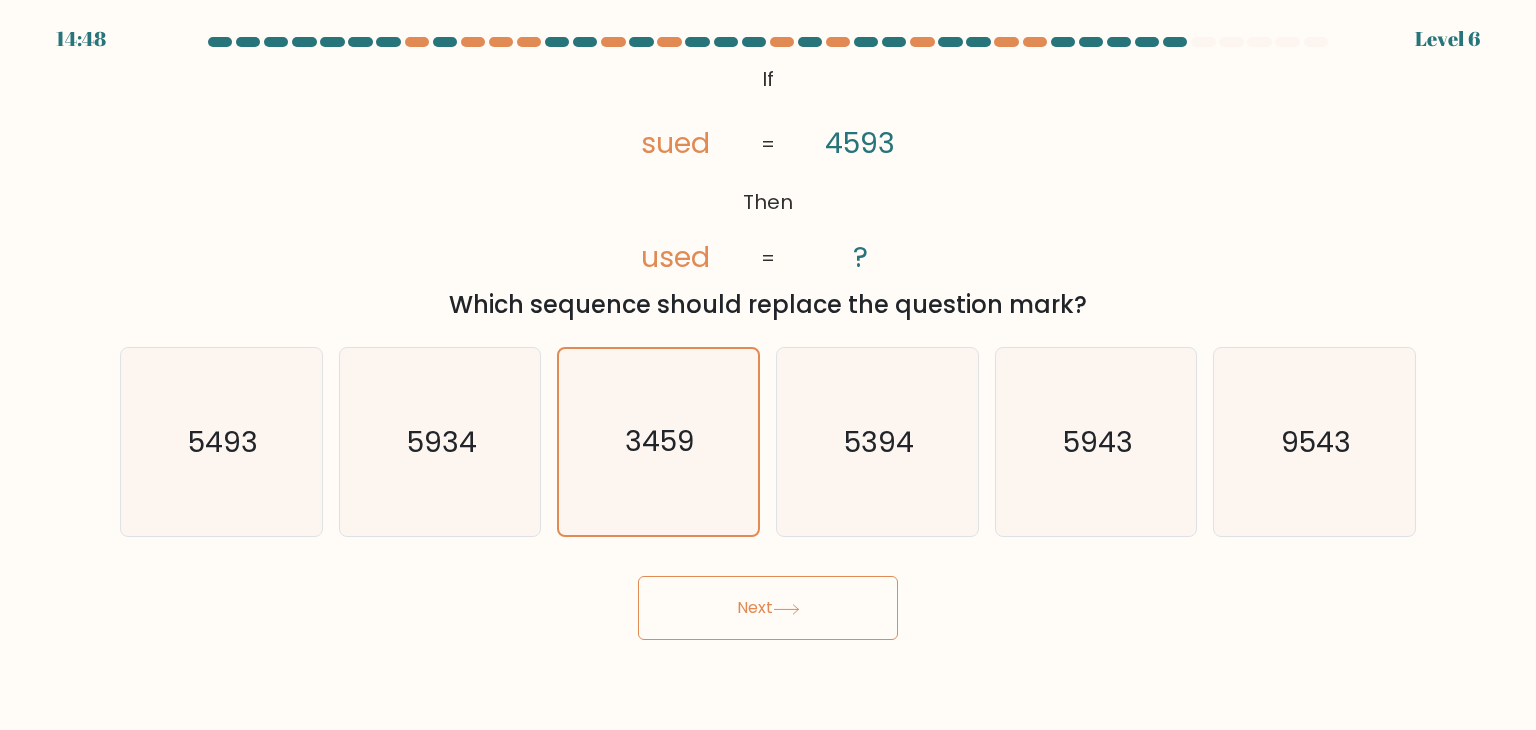 click on "Next" at bounding box center [768, 608] 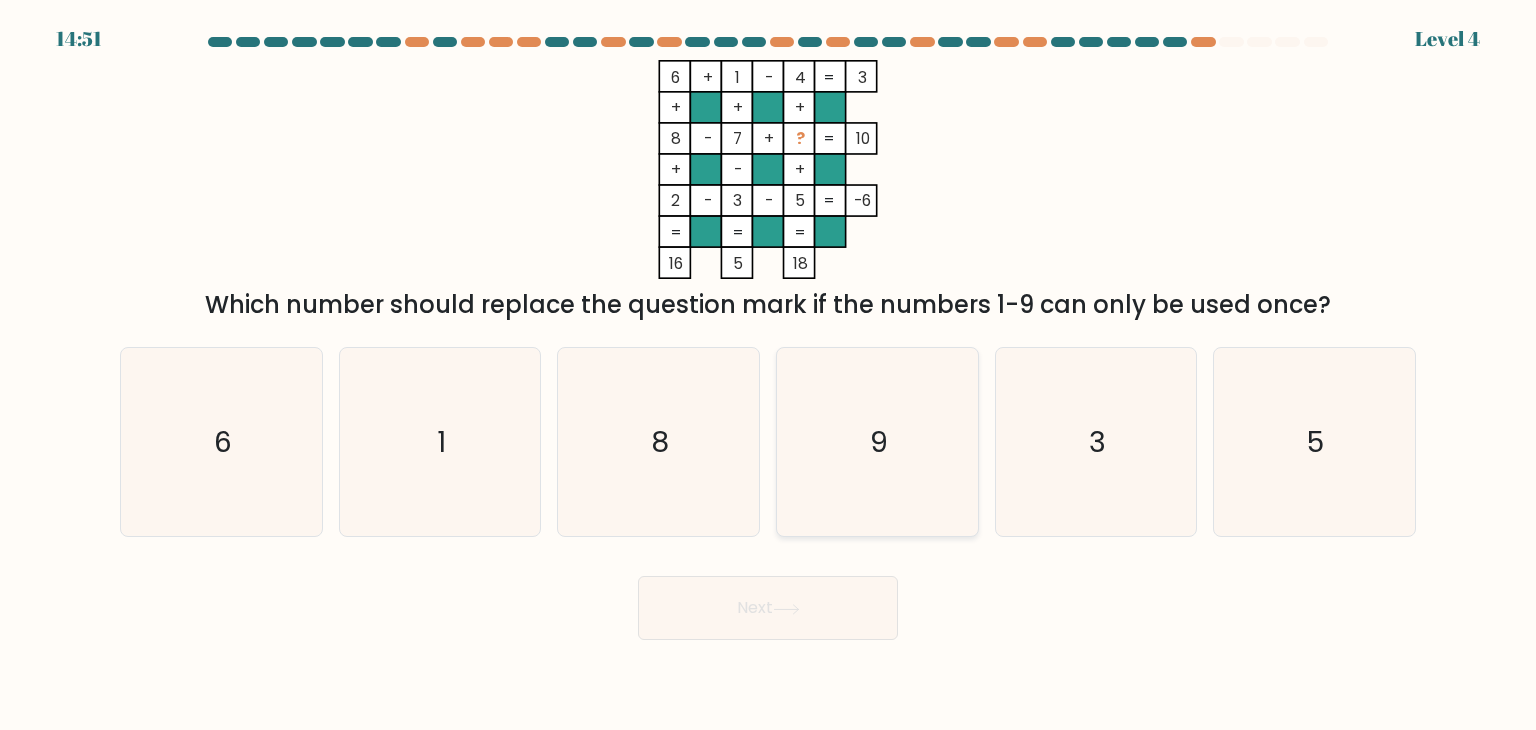 click on "9" 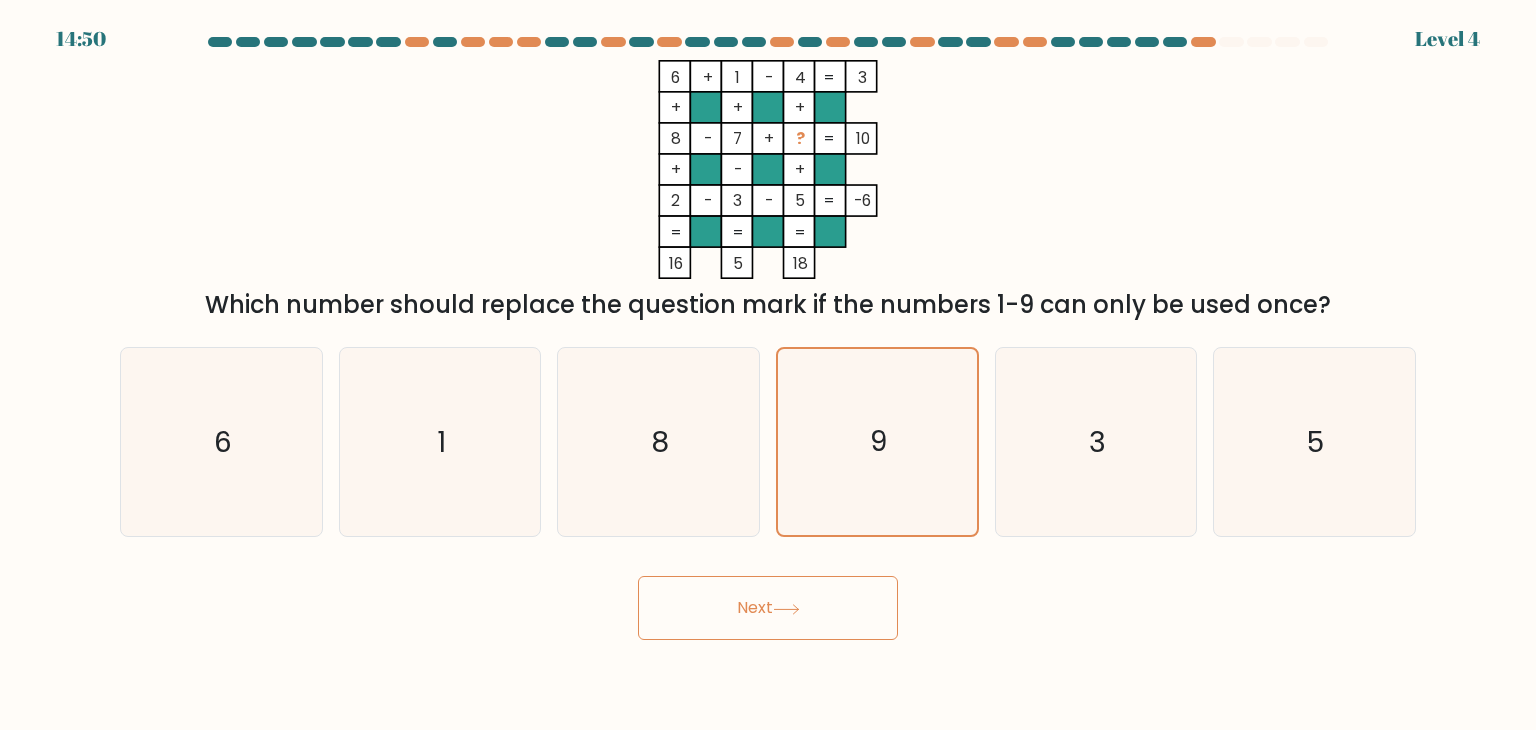 click on "Next" at bounding box center [768, 608] 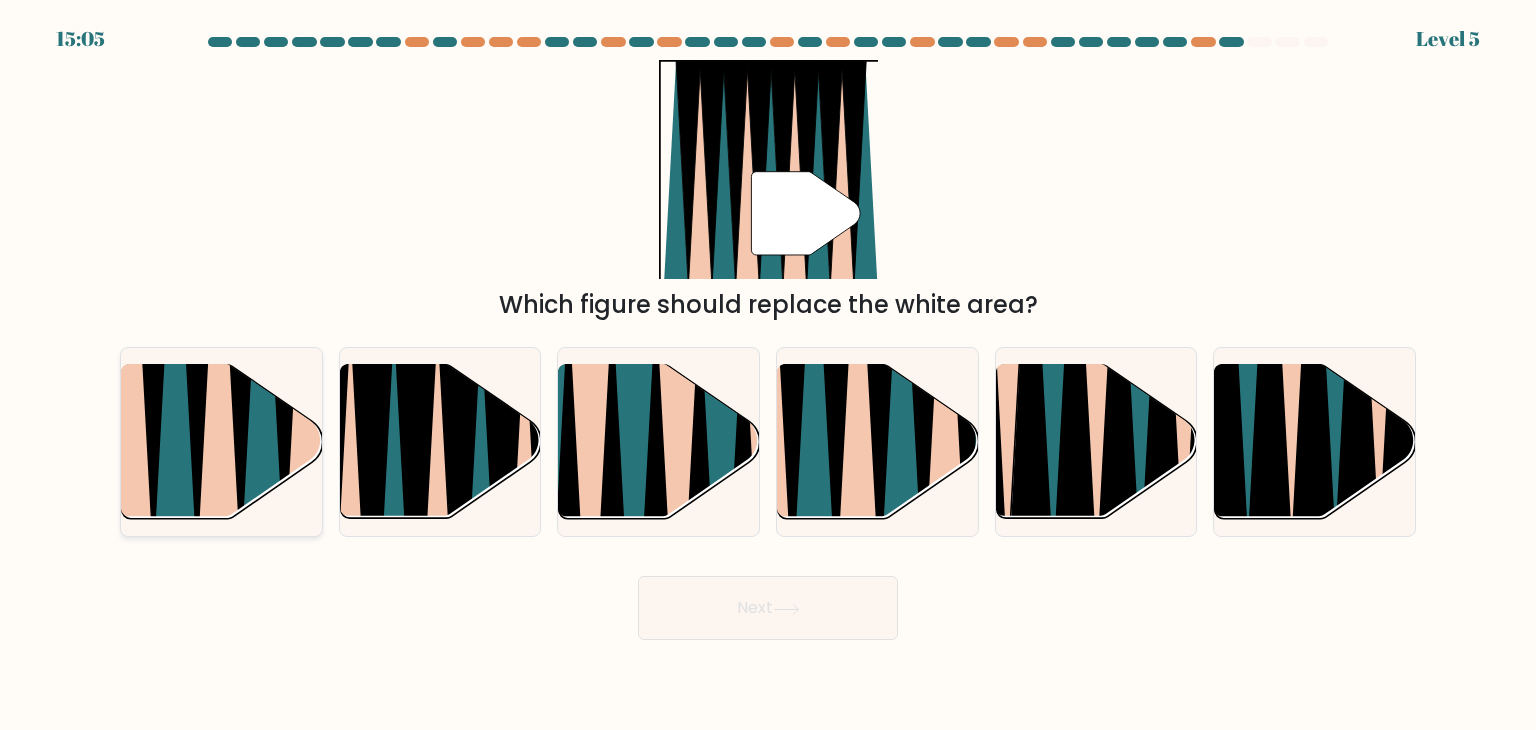 click 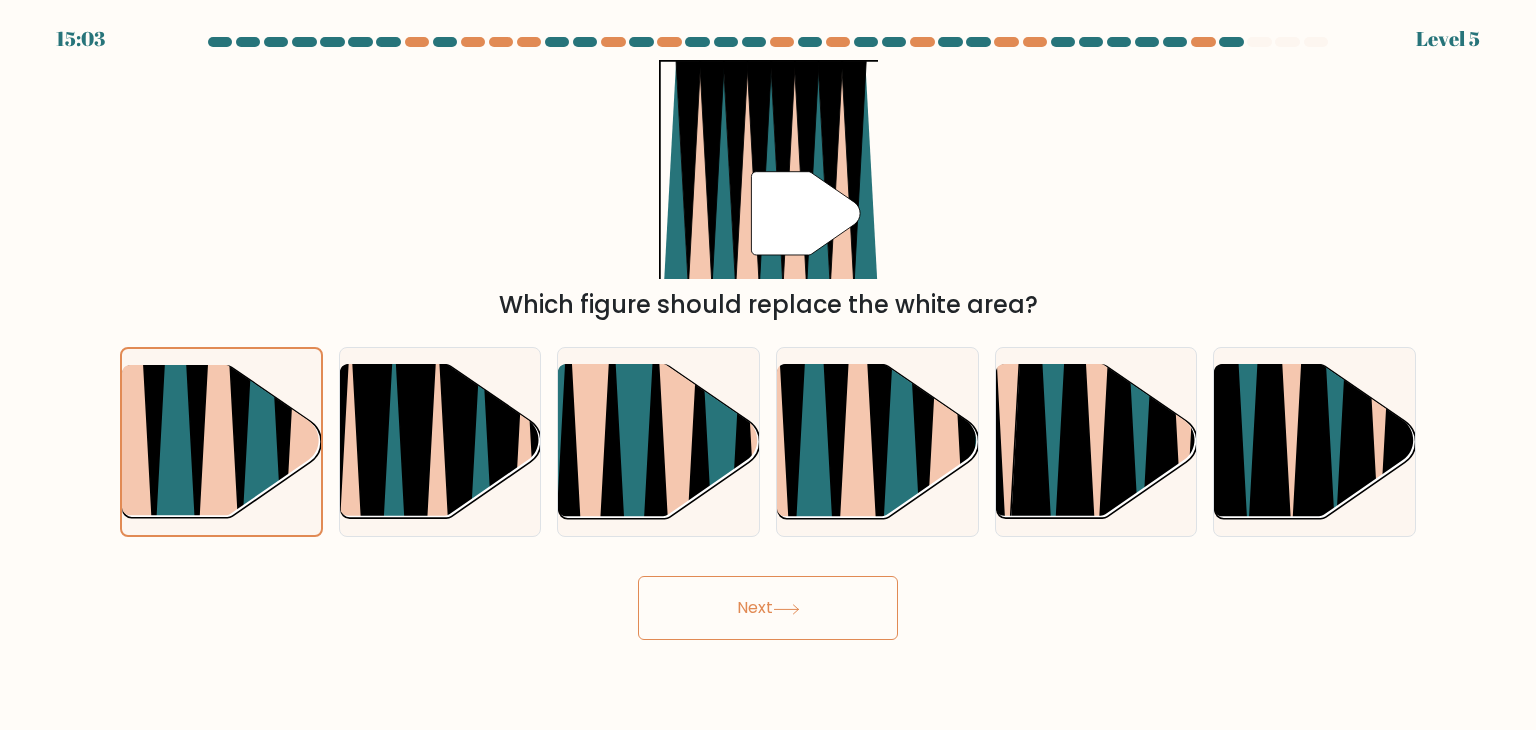 click on "Next" at bounding box center [768, 608] 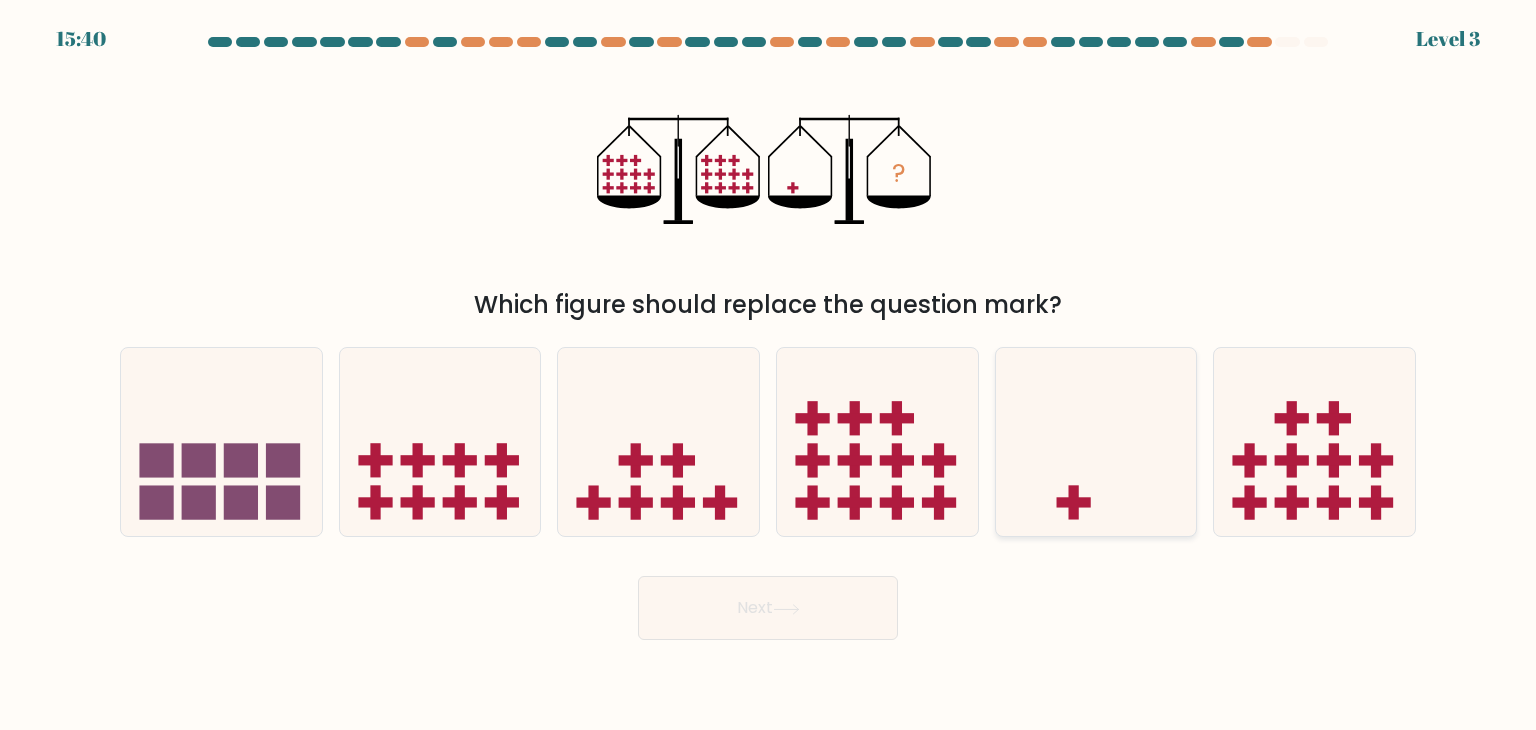 click 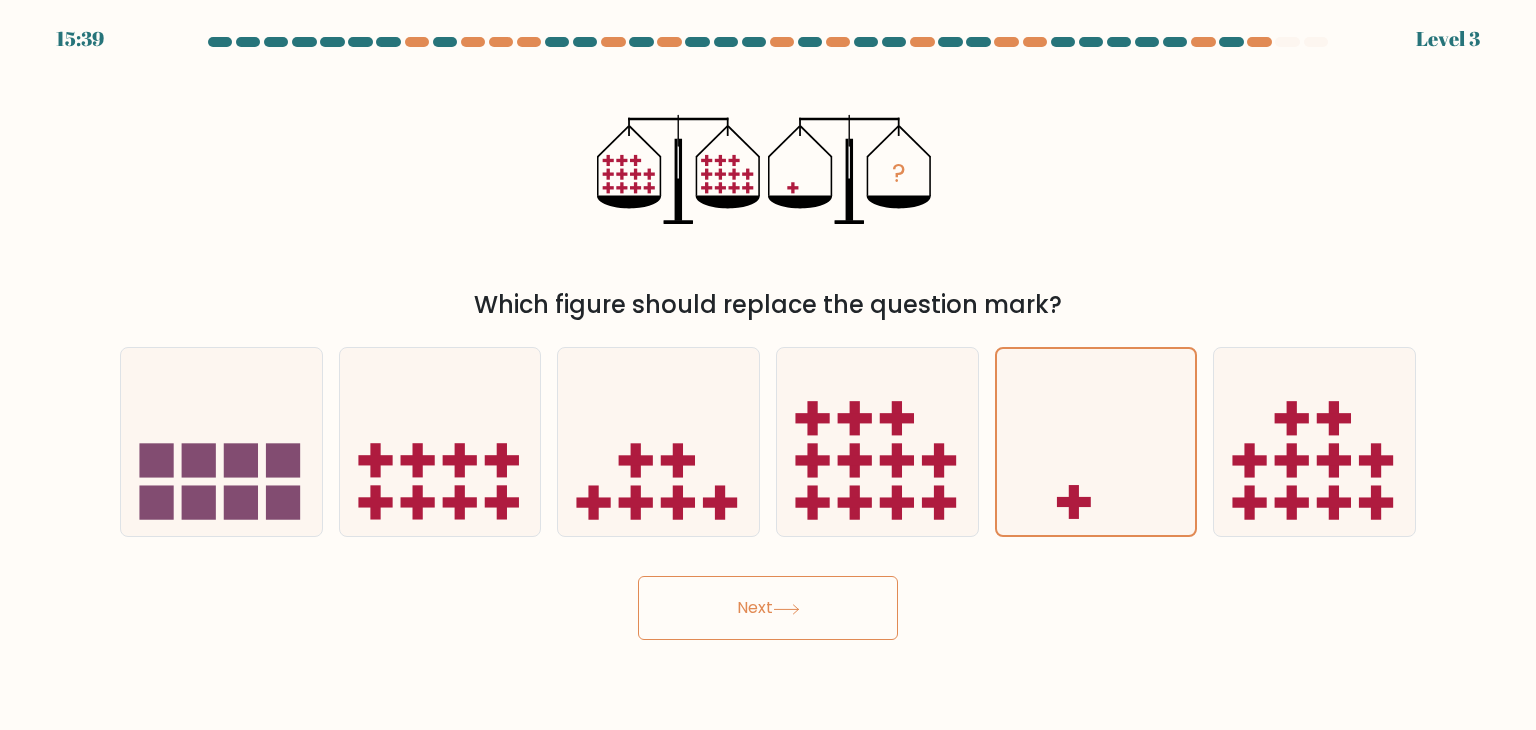 click on "Next" at bounding box center [768, 608] 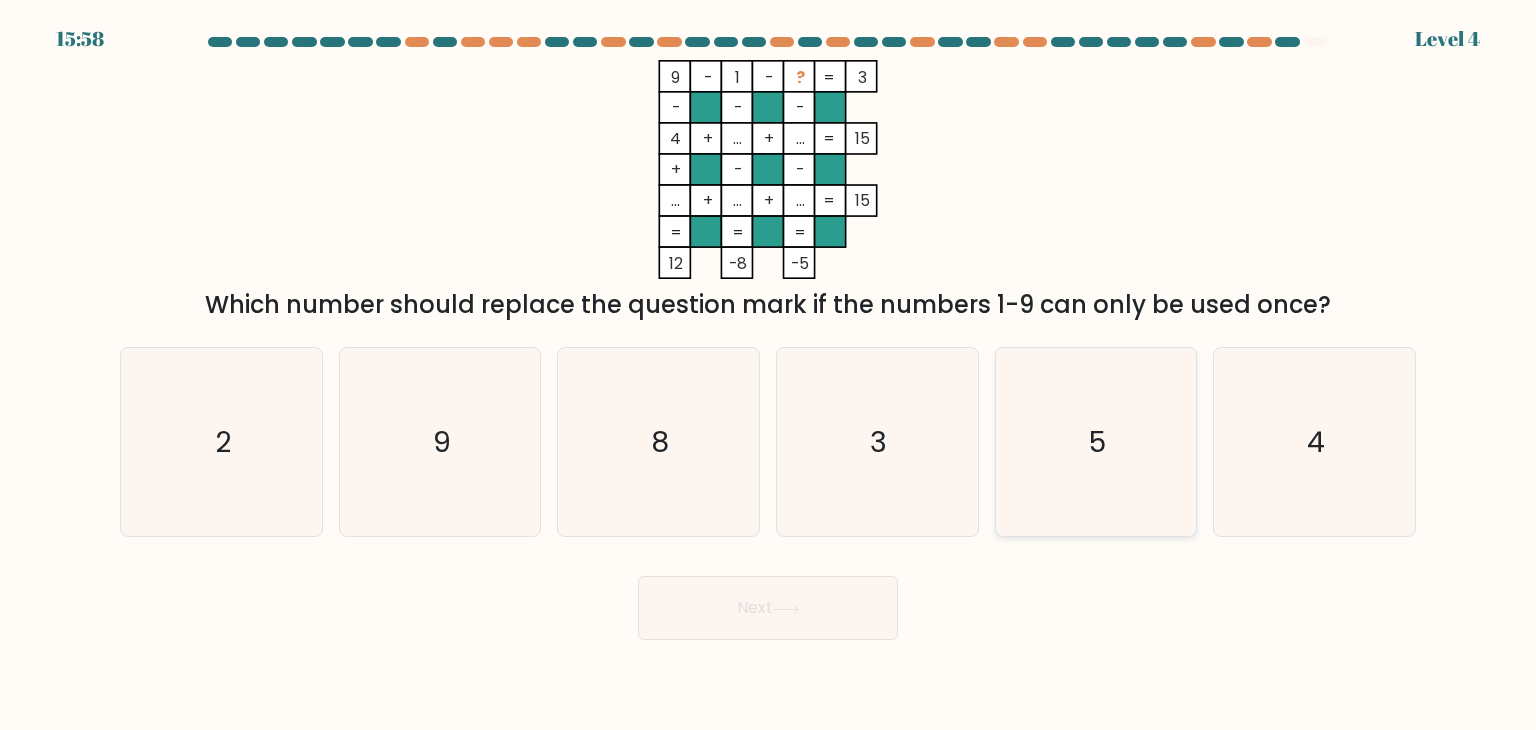 click on "5" 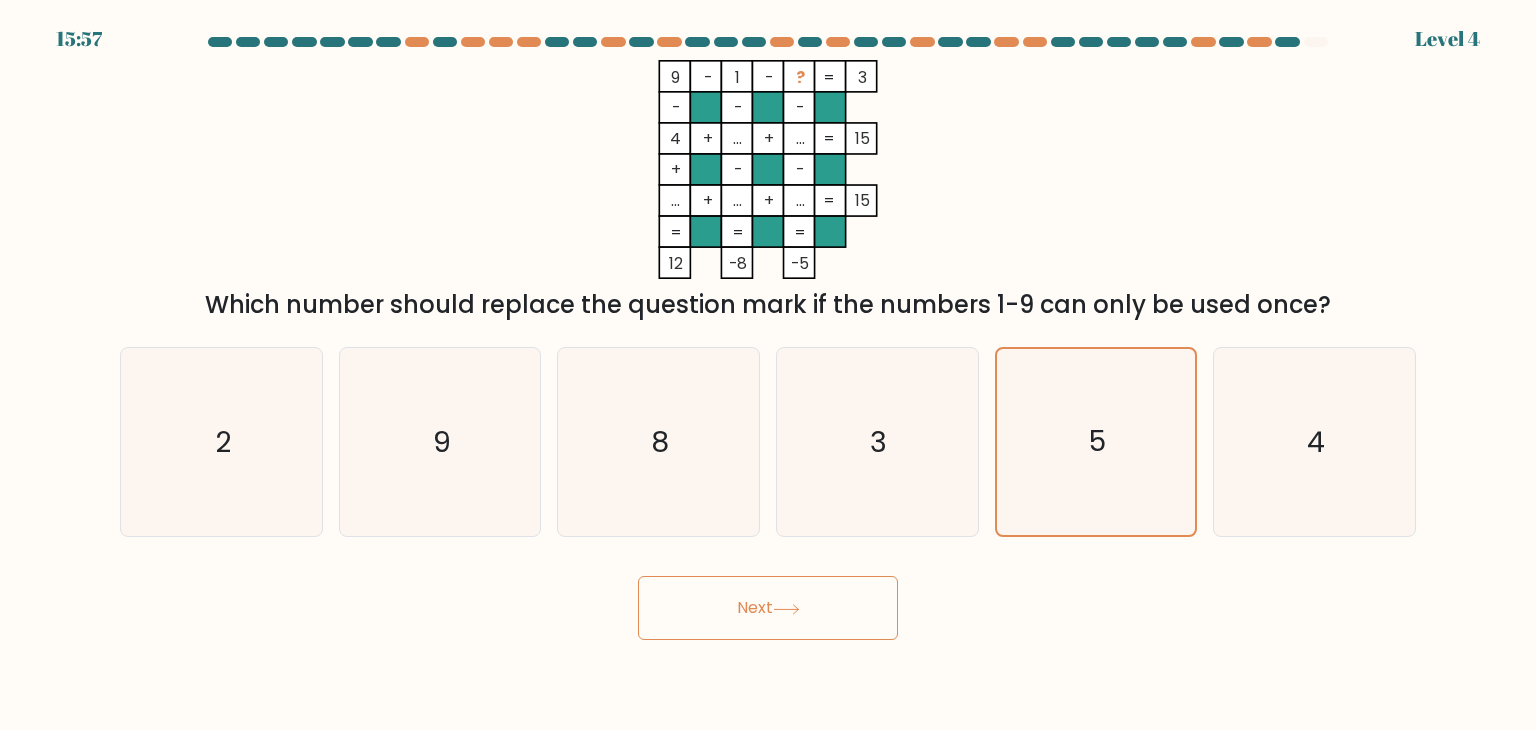 click on "Next" at bounding box center (768, 608) 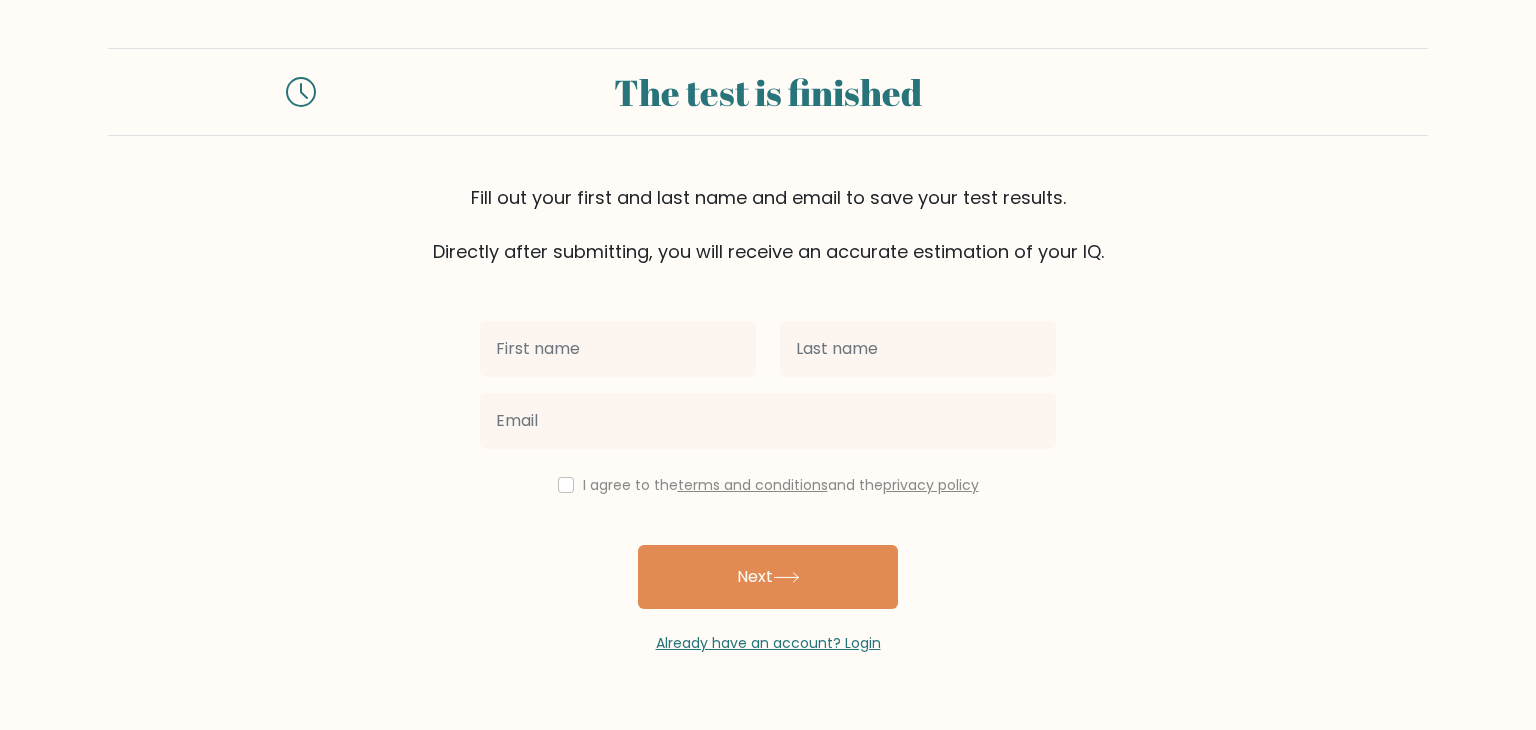 scroll, scrollTop: 0, scrollLeft: 0, axis: both 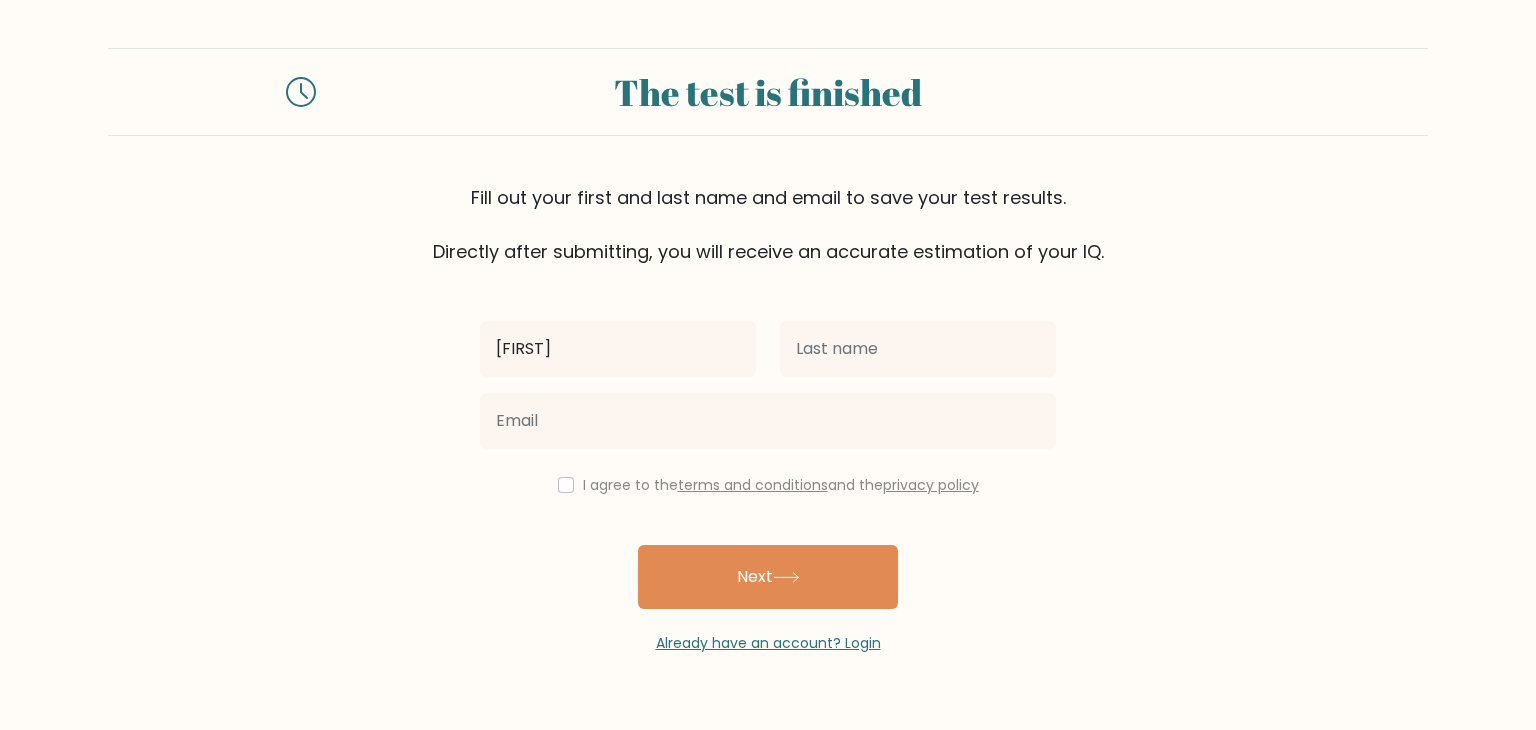 type on "[FIRST]" 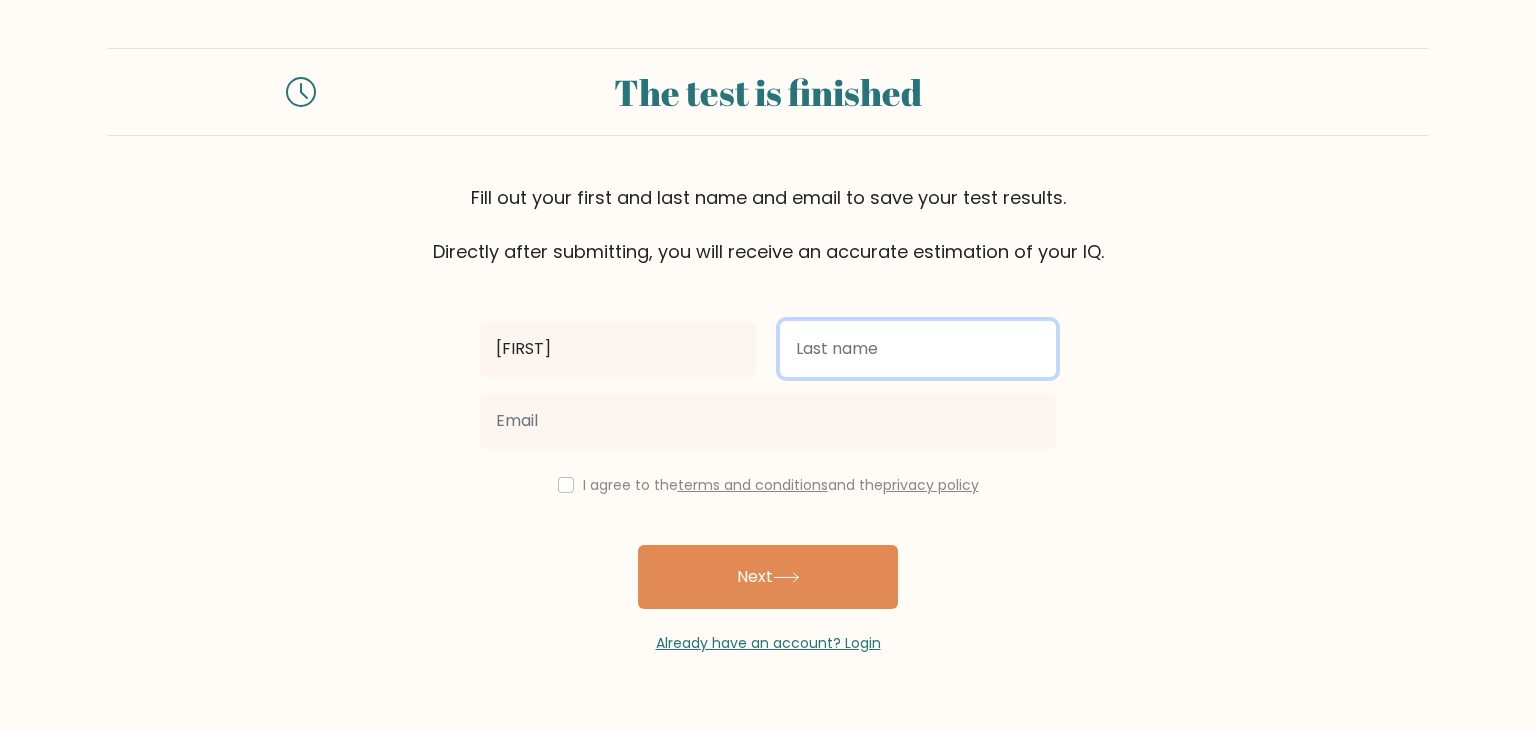 click at bounding box center (918, 349) 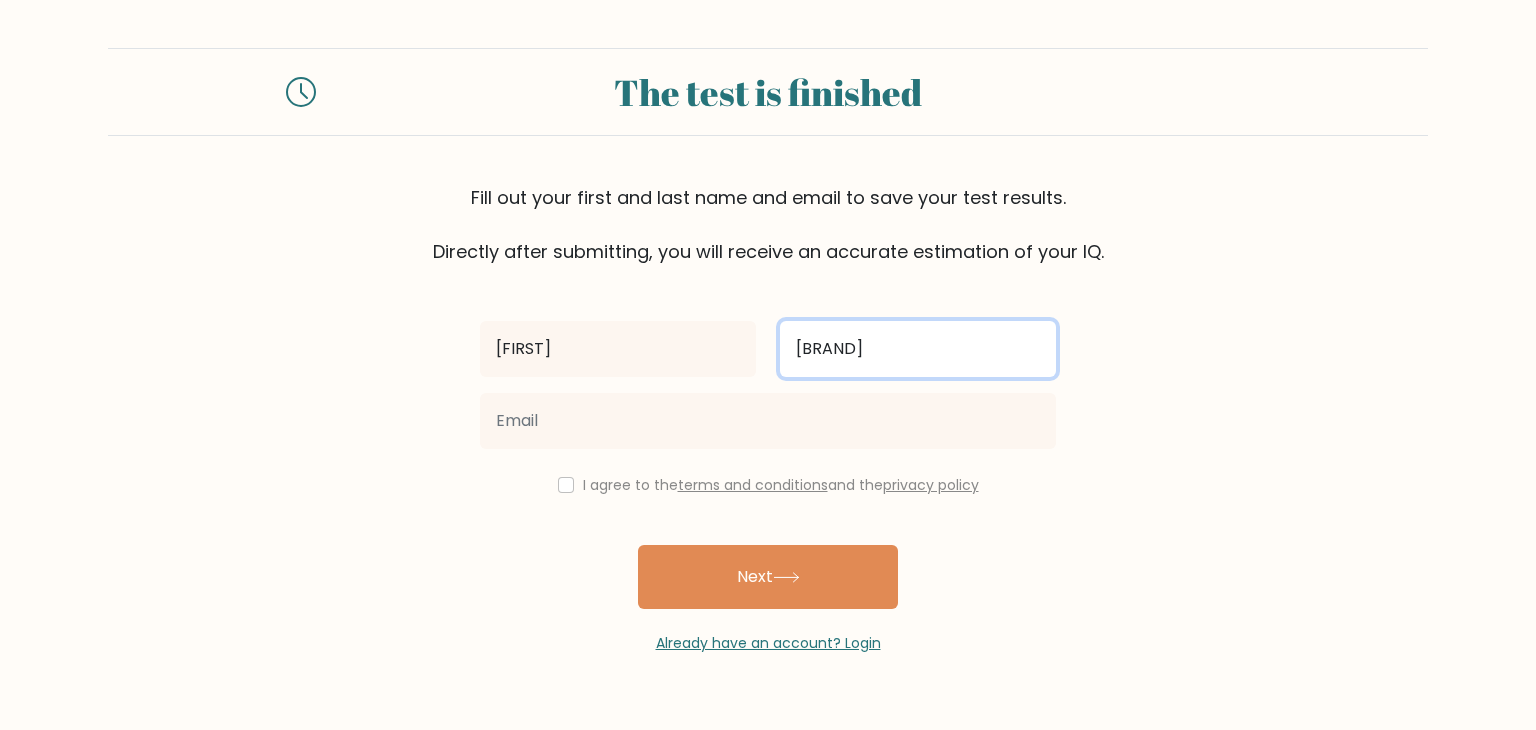 type on "Win" 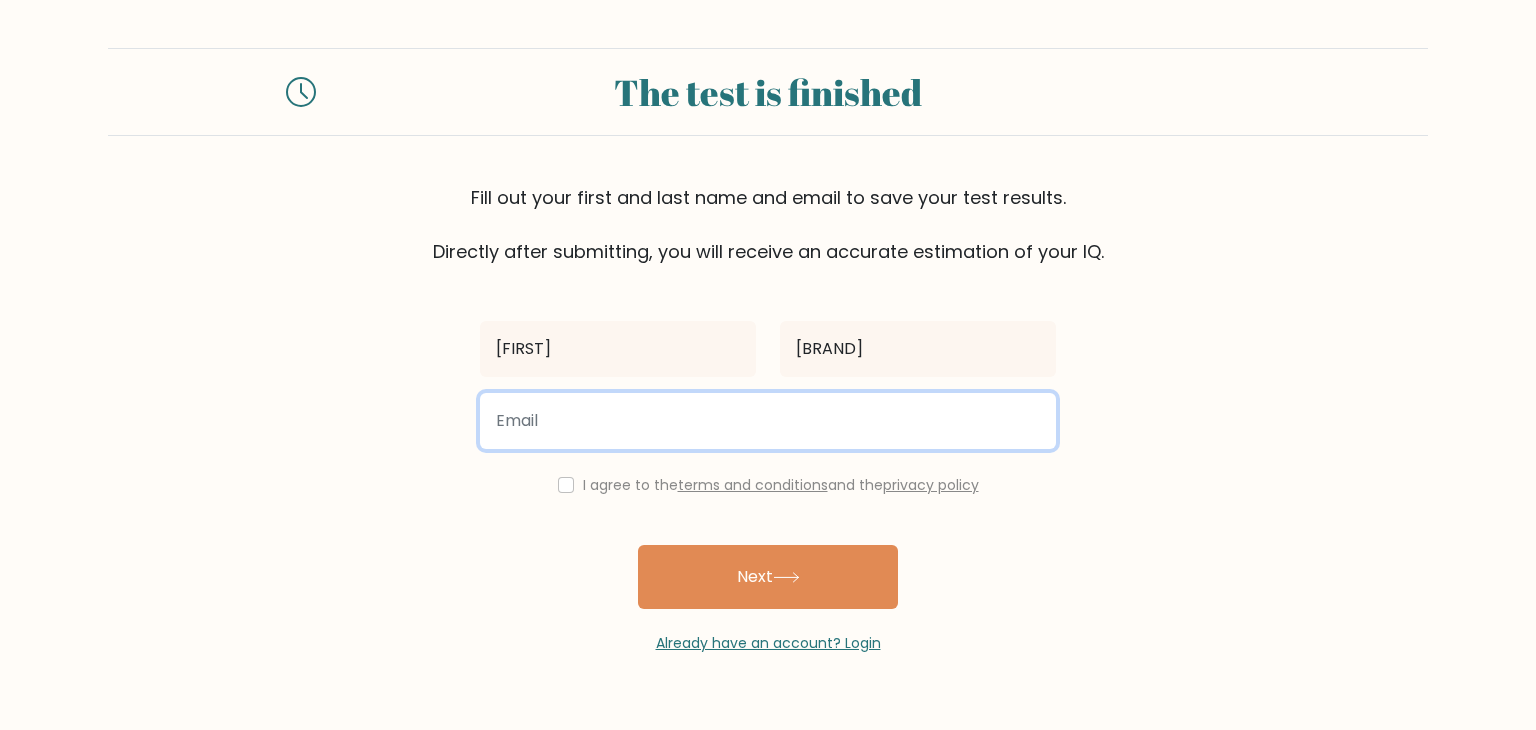 click at bounding box center [768, 421] 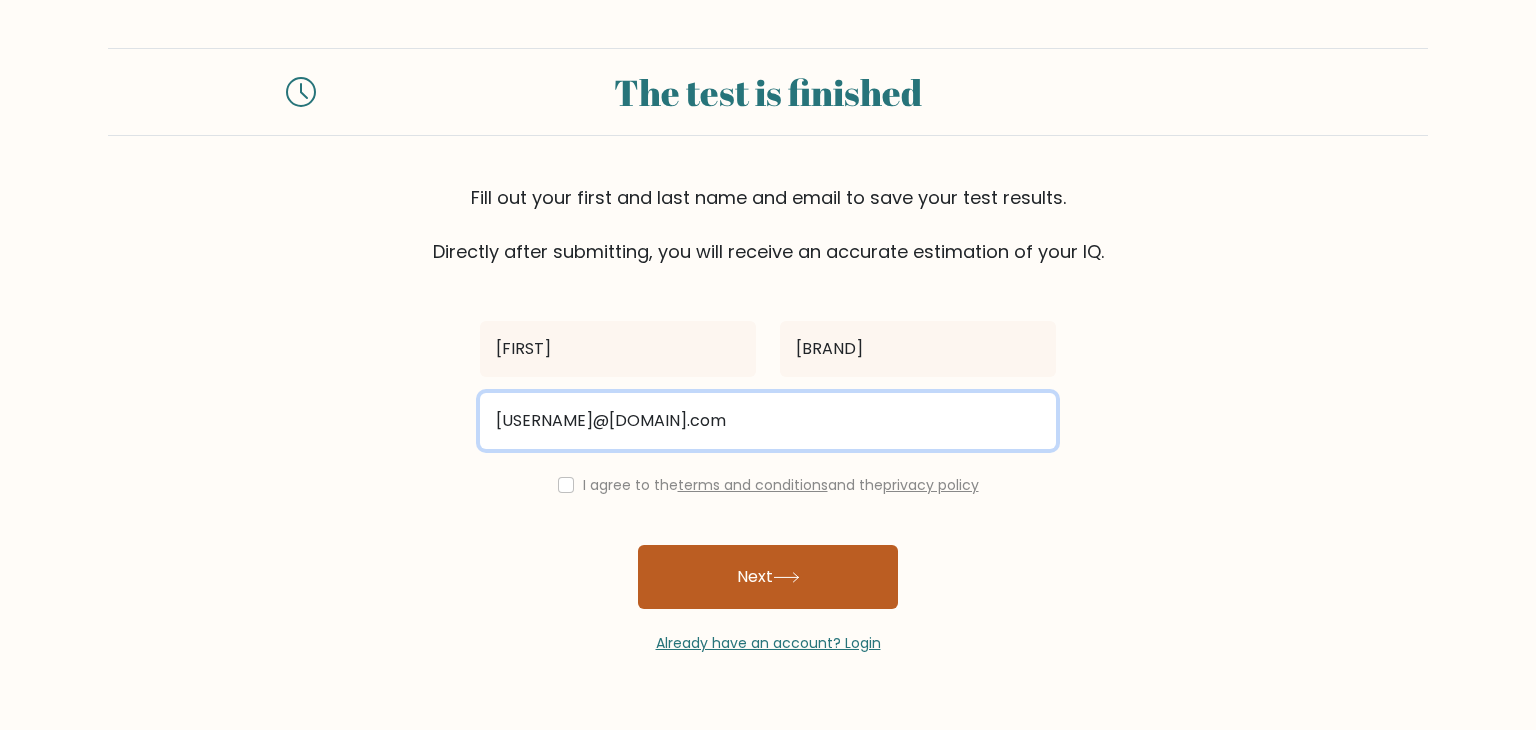 type on "sulattphyu307@gmail.com" 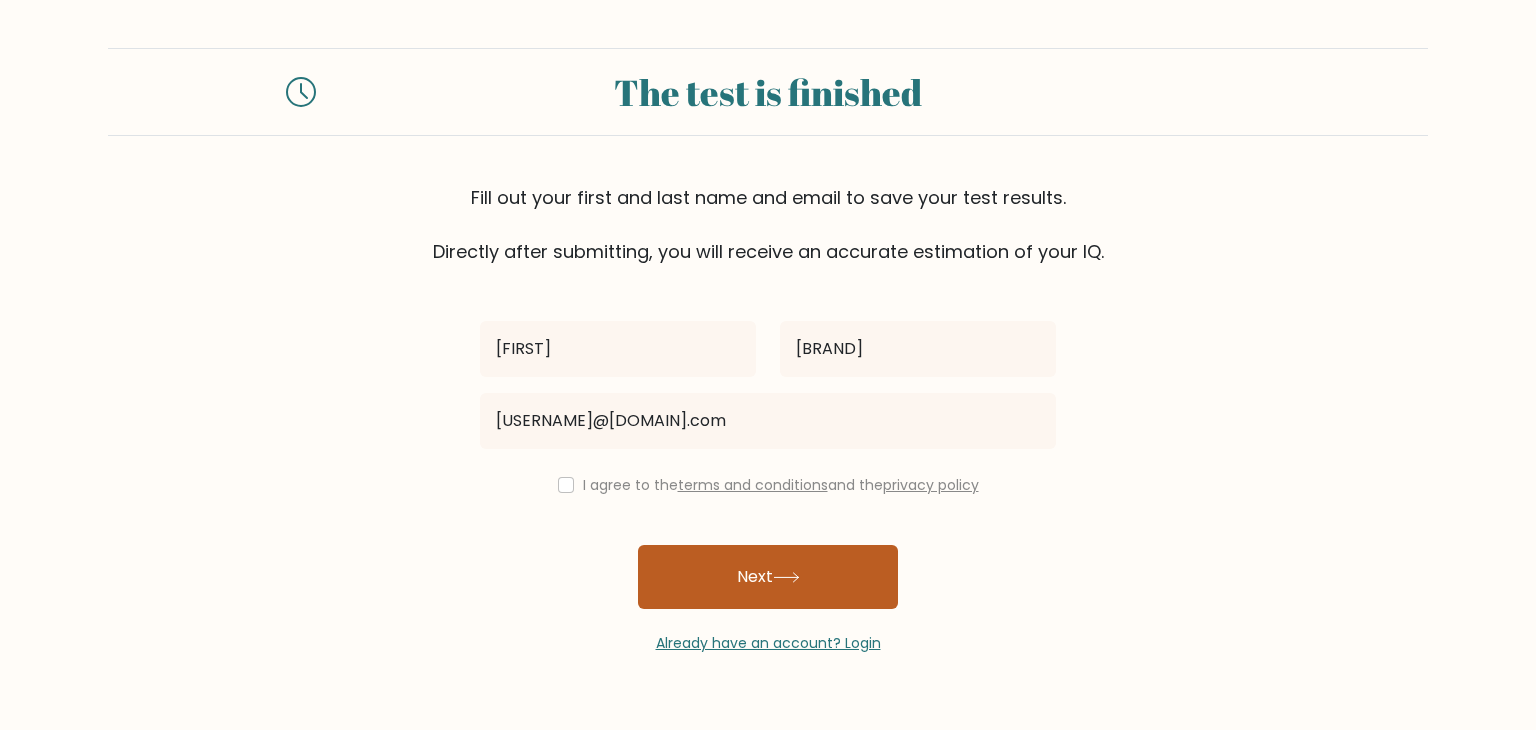 click on "Next" at bounding box center (768, 577) 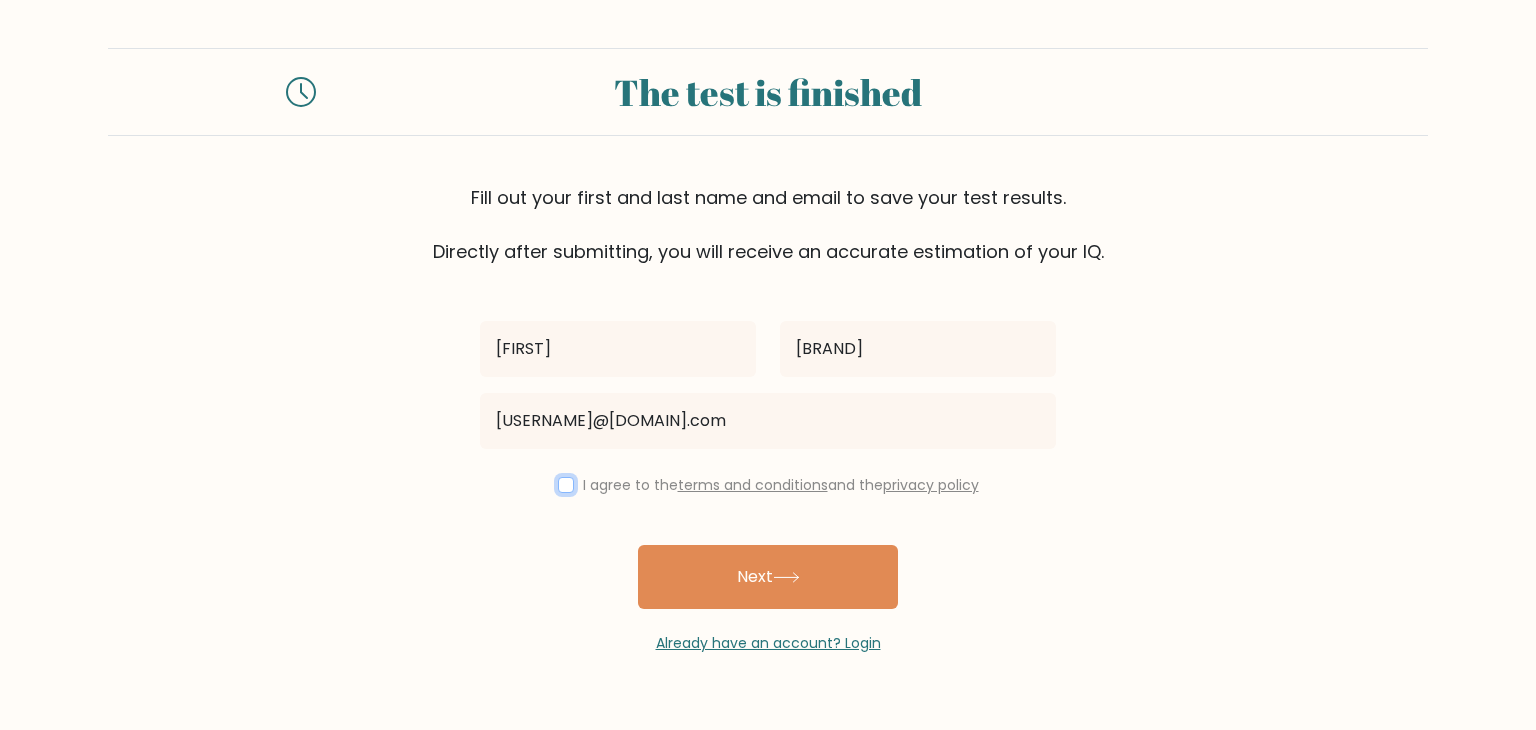 click at bounding box center [566, 485] 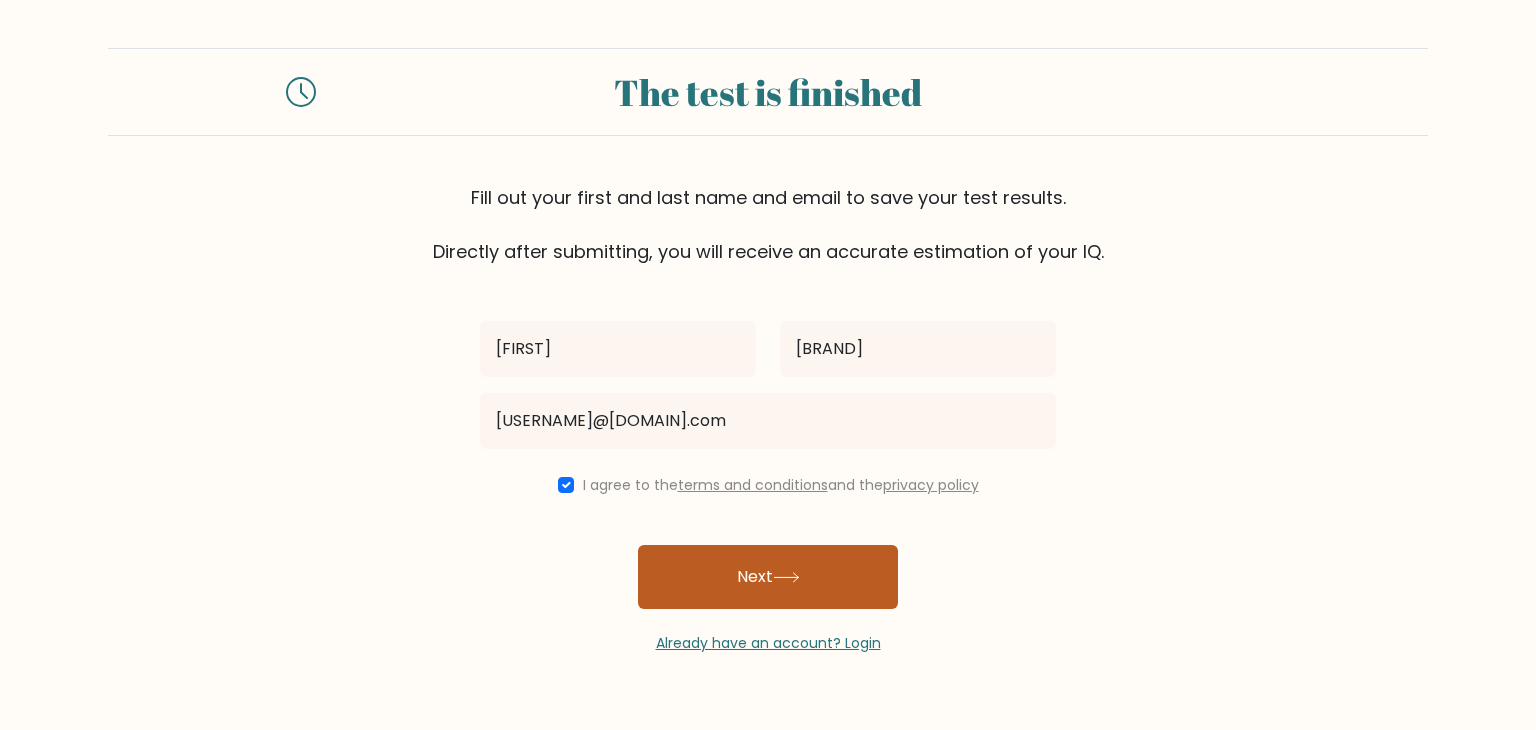 click on "Next" at bounding box center (768, 577) 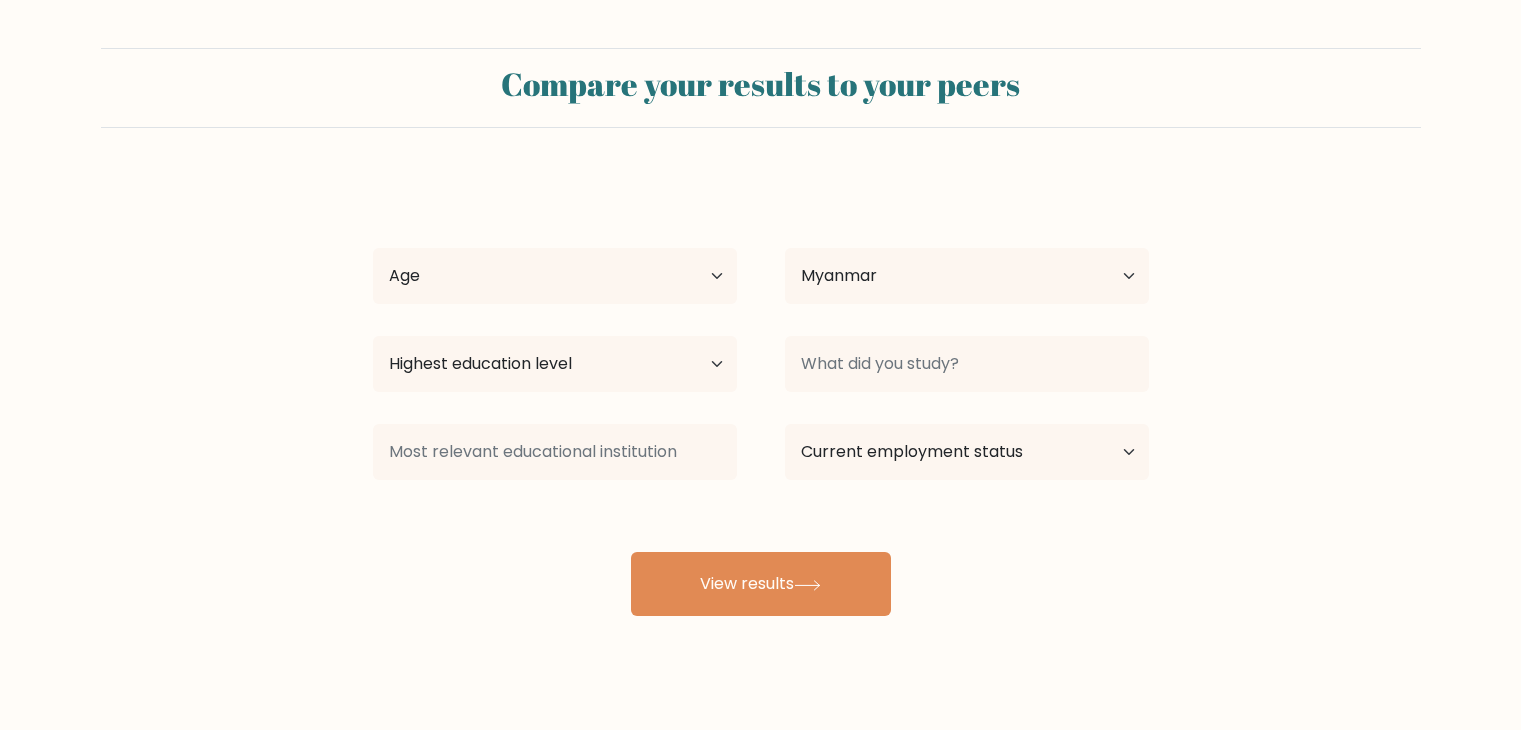 select on "MM" 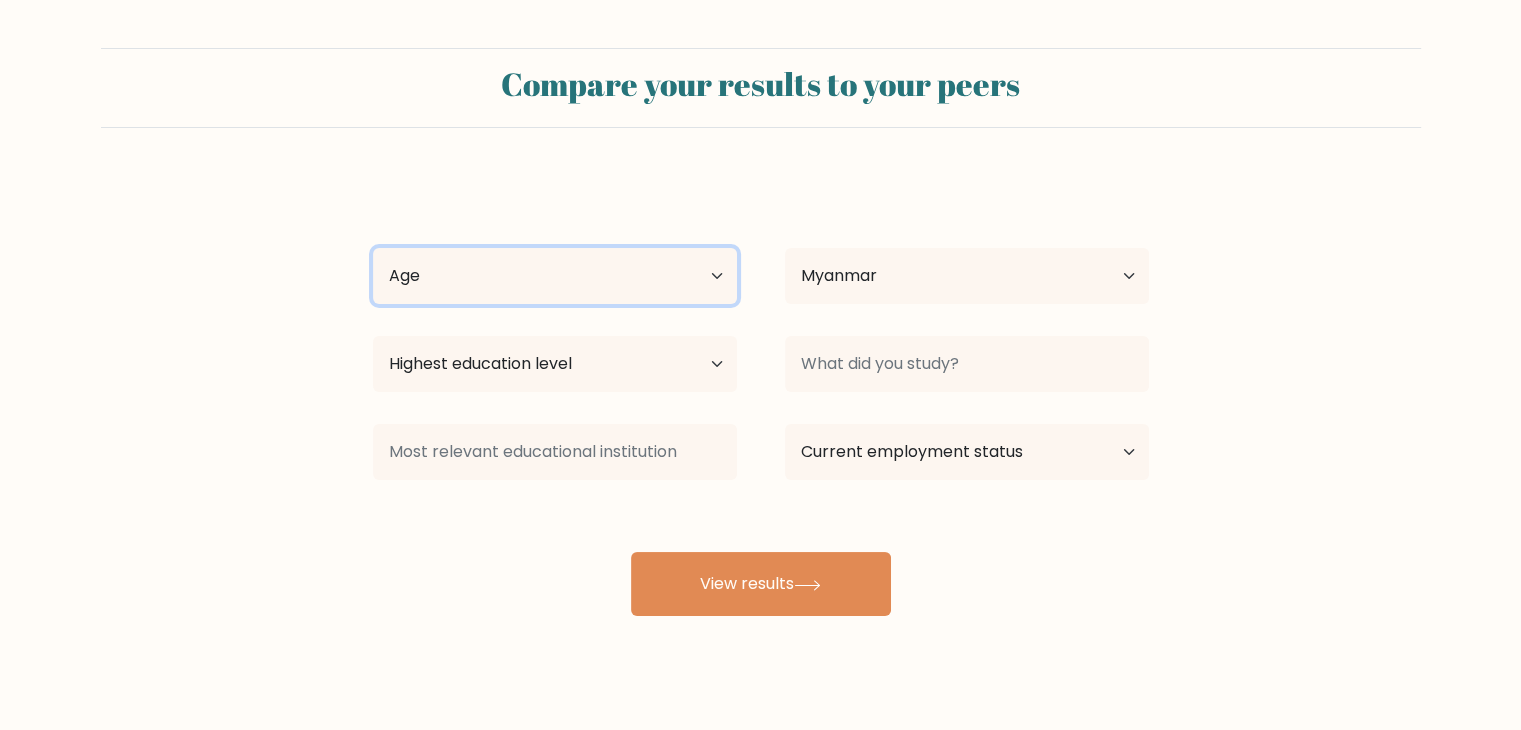 click on "Age
Under 18 years old
18-24 years old
25-34 years old
35-44 years old
45-54 years old
55-64 years old
65 years old and above" at bounding box center (555, 276) 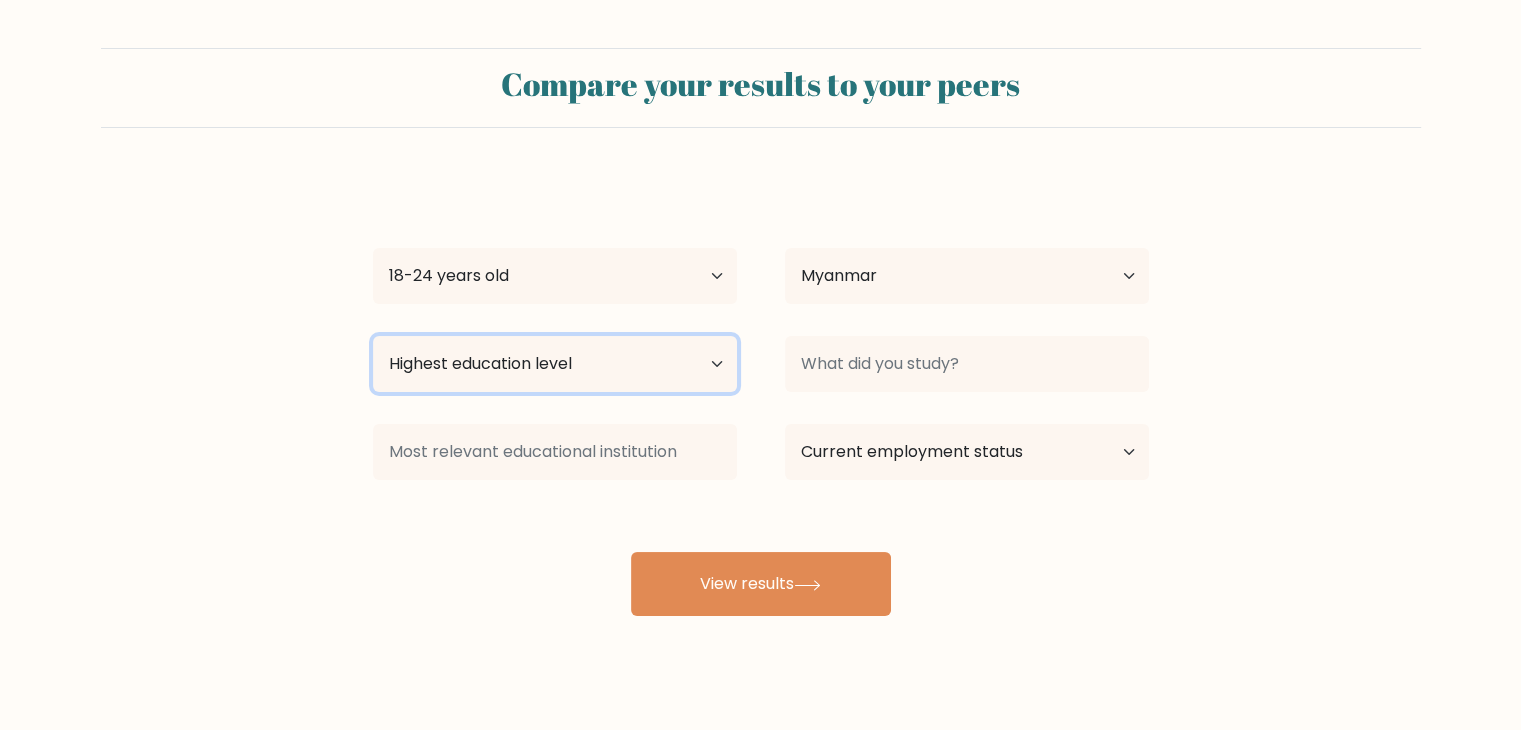 click on "Highest education level
No schooling
Primary
Lower Secondary
Upper Secondary
Occupation Specific
Bachelor's degree
Master's degree
Doctoral degree" at bounding box center [555, 364] 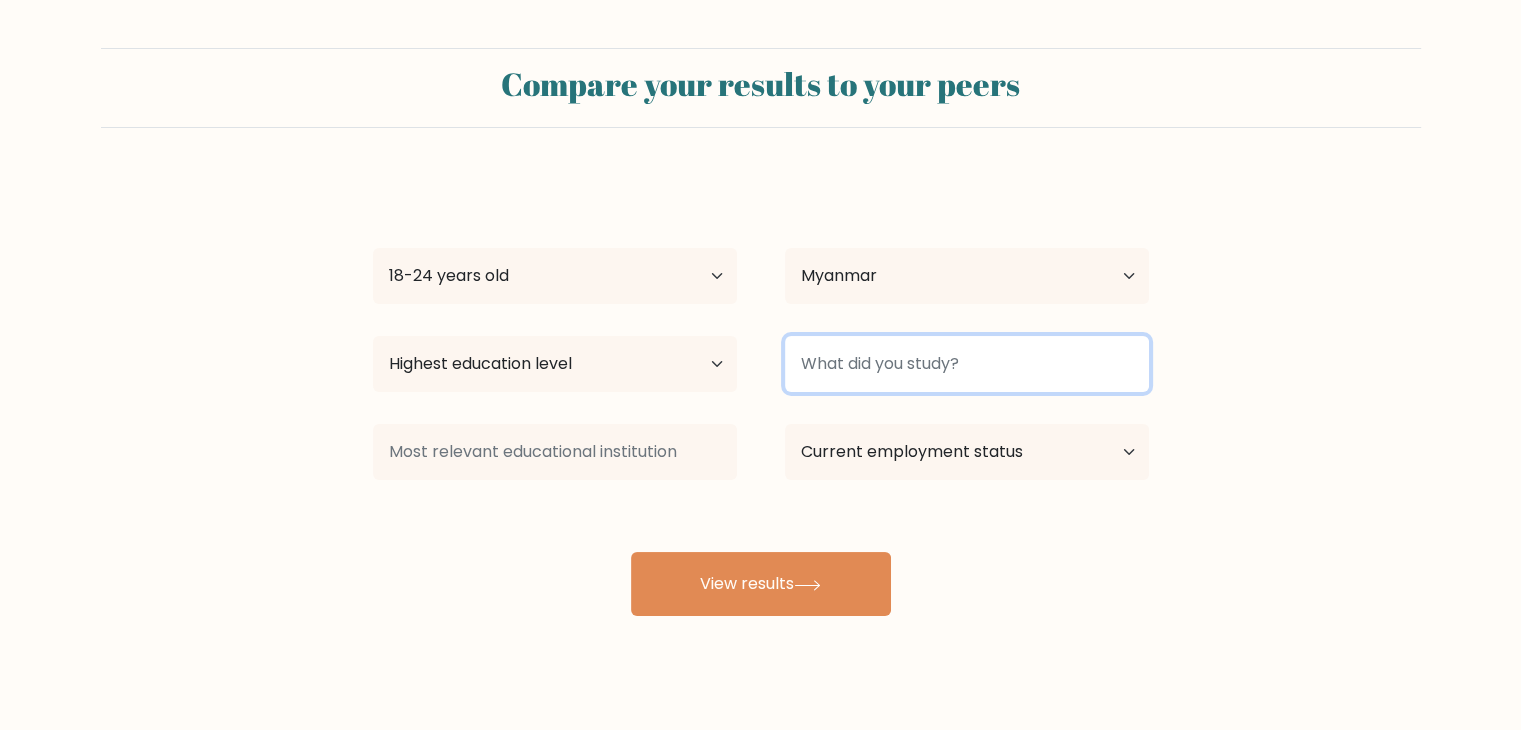 click at bounding box center (967, 364) 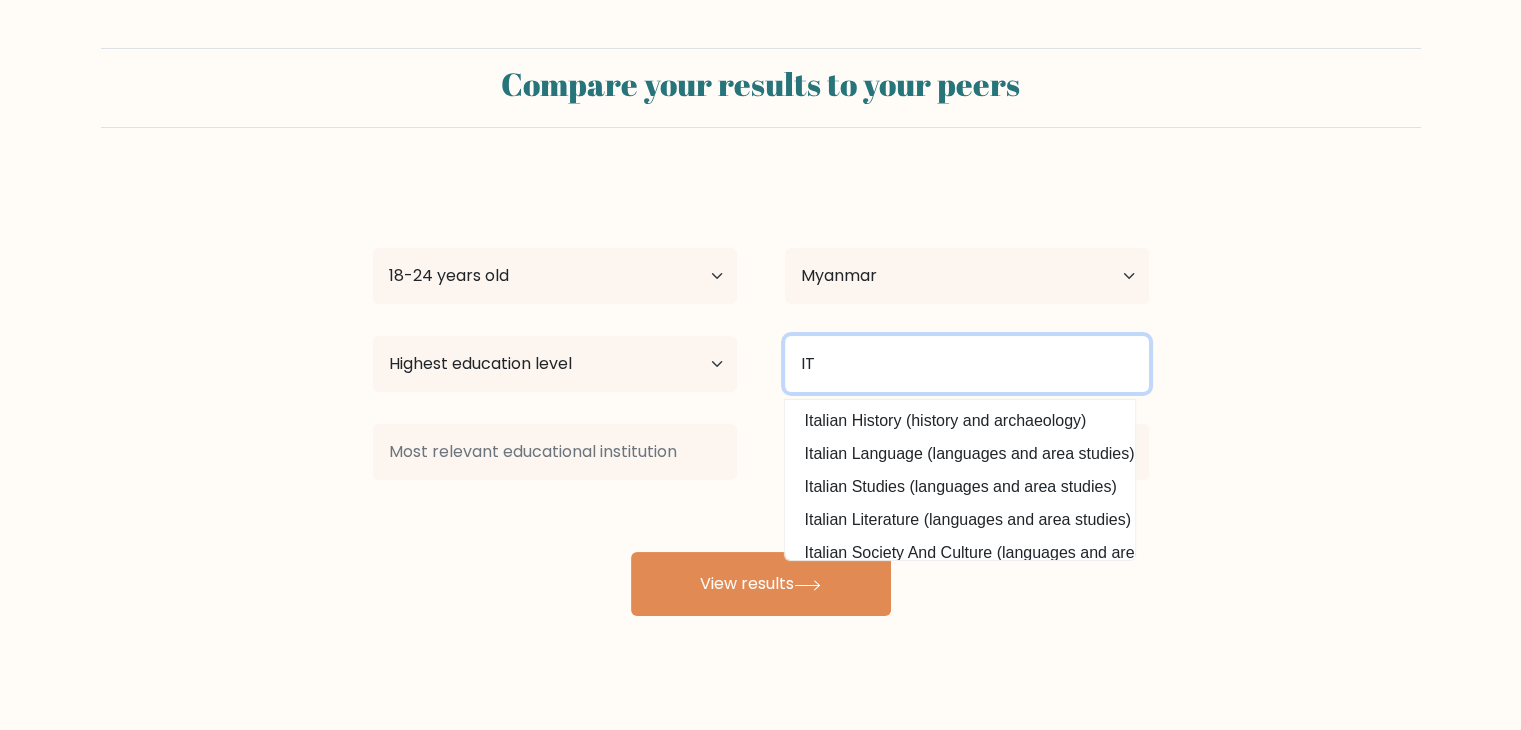 type on "I" 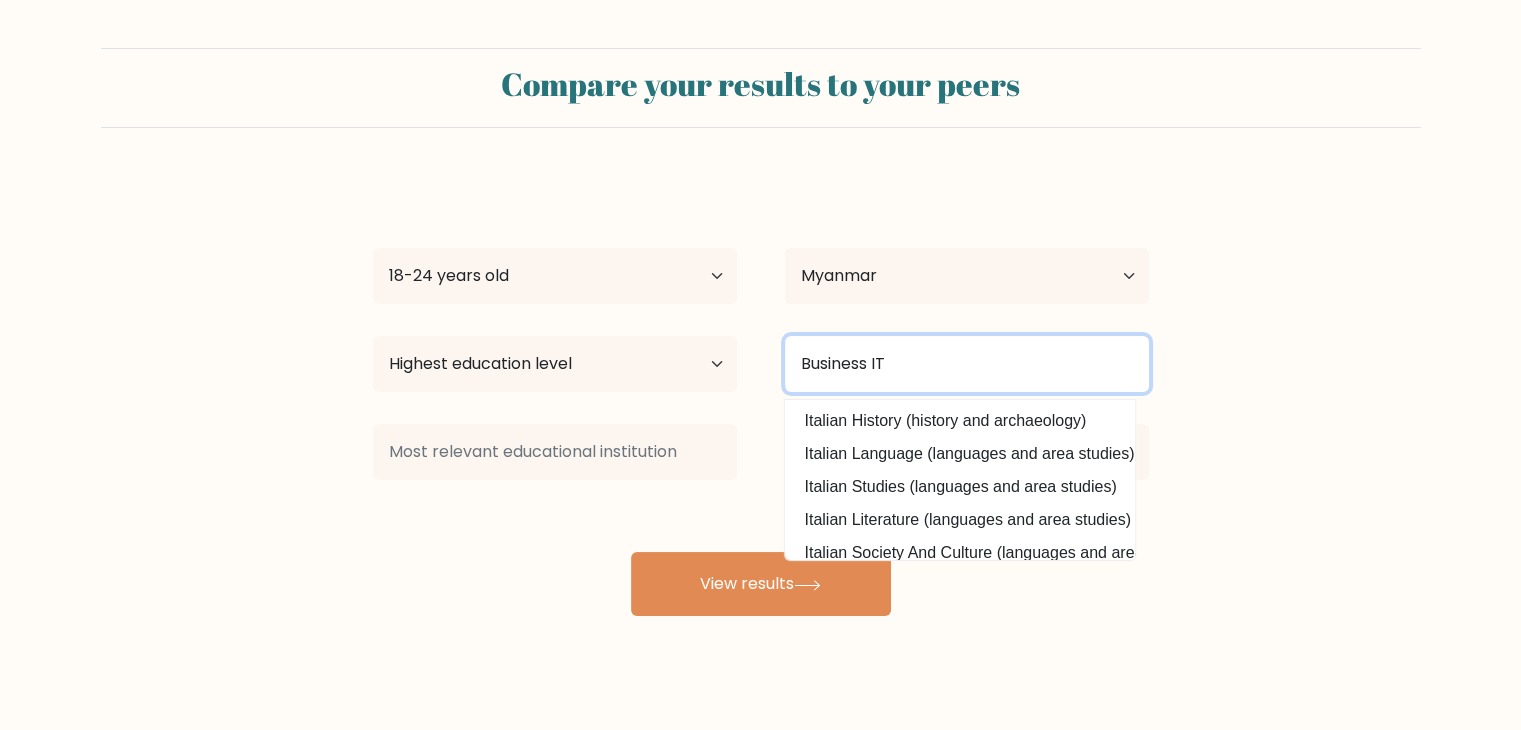 type on "Business IT" 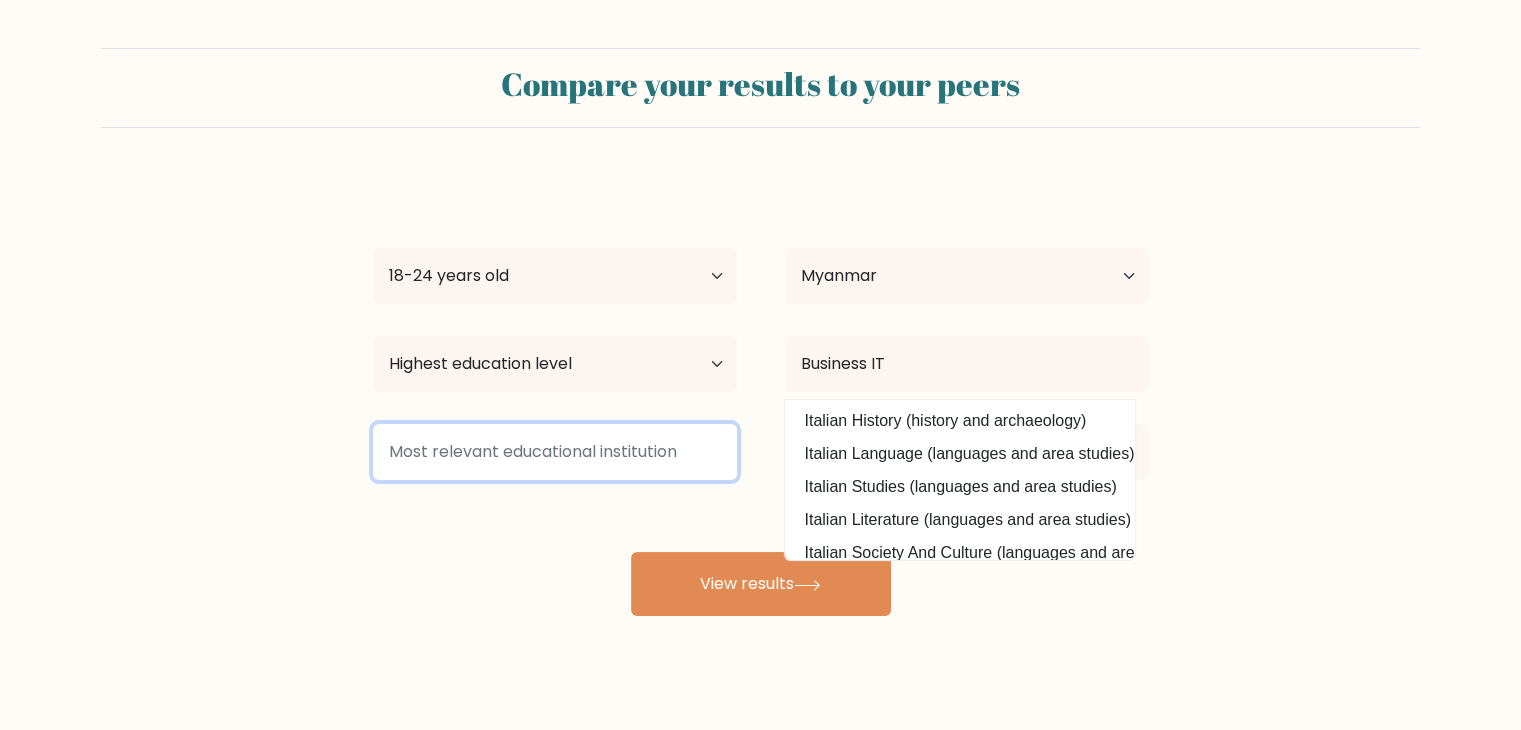 click at bounding box center (555, 452) 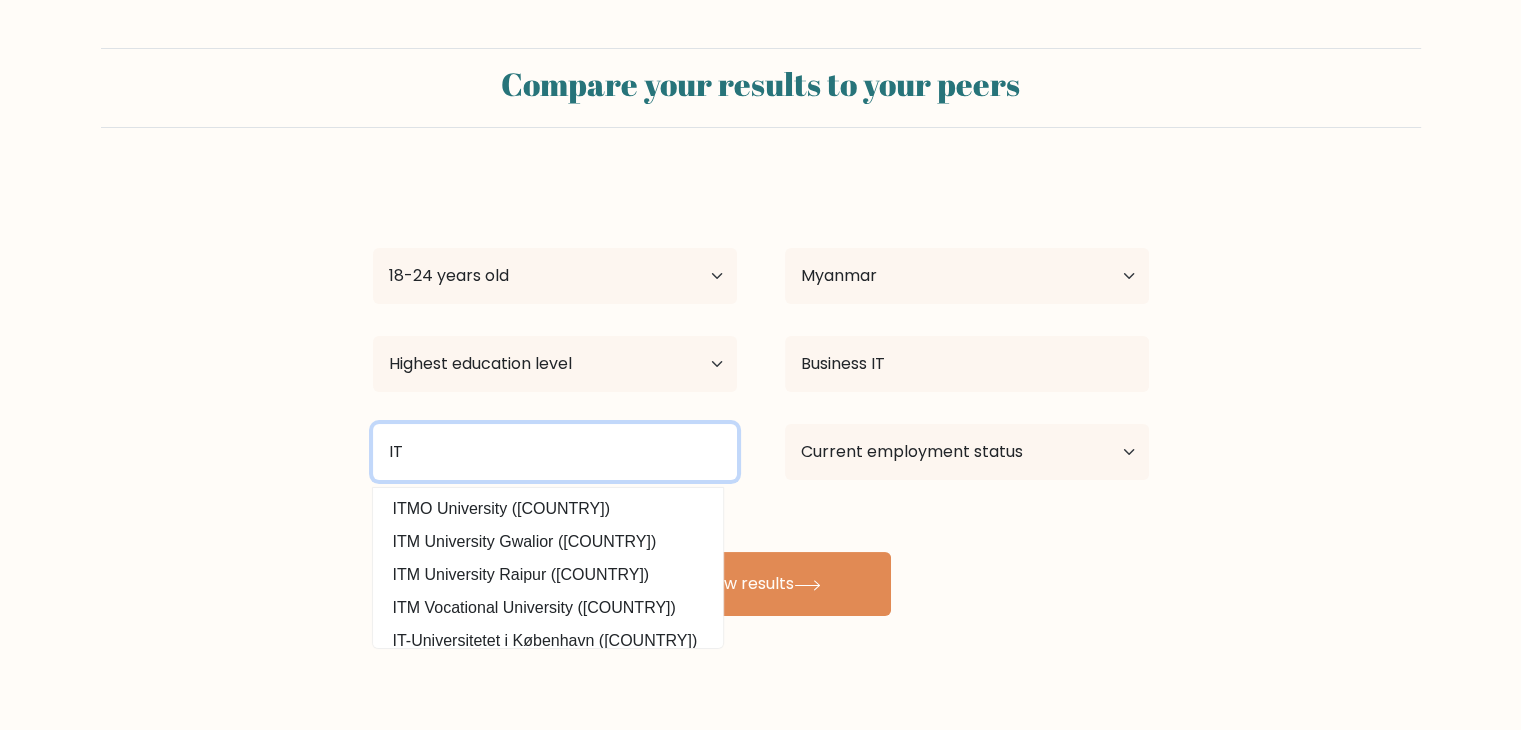 type on "I" 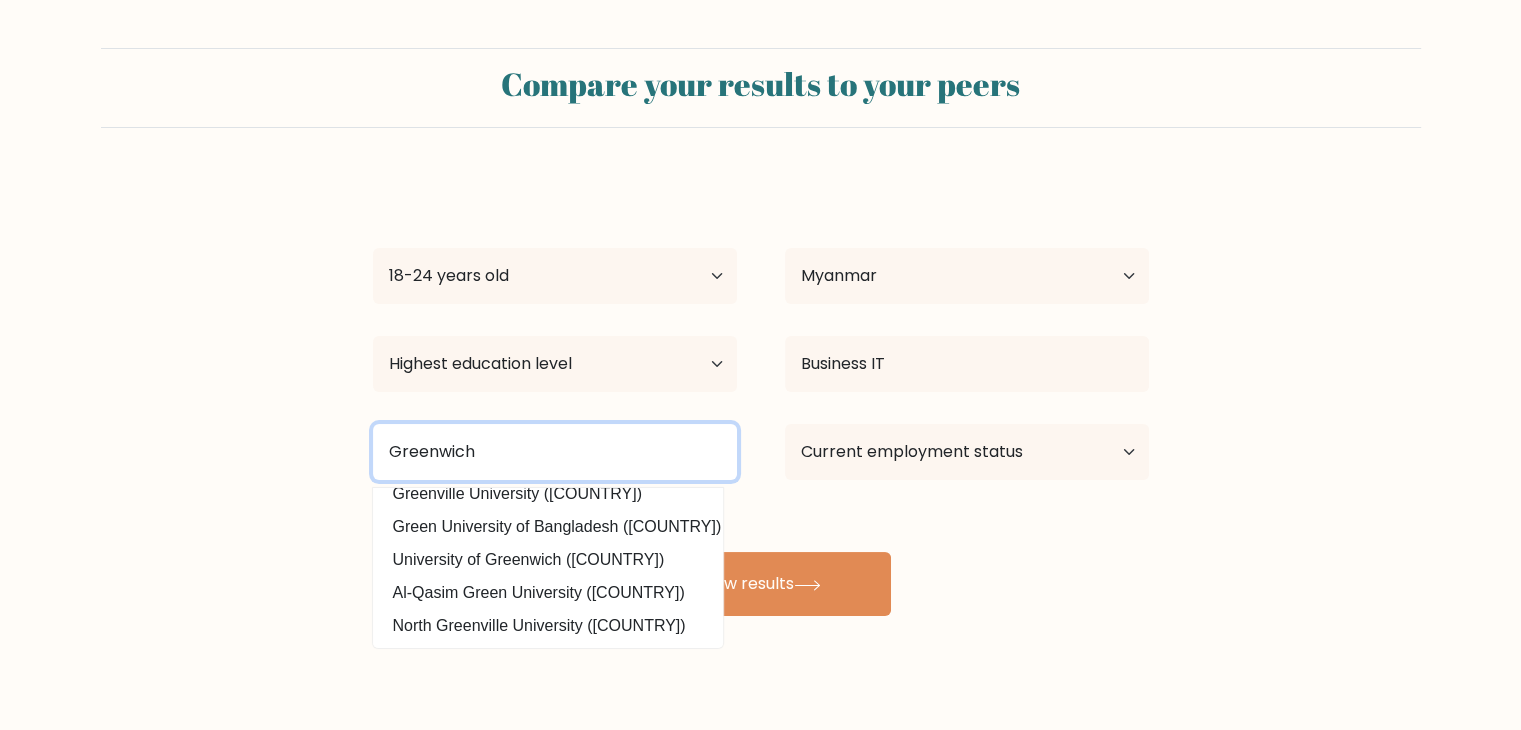 scroll, scrollTop: 186, scrollLeft: 0, axis: vertical 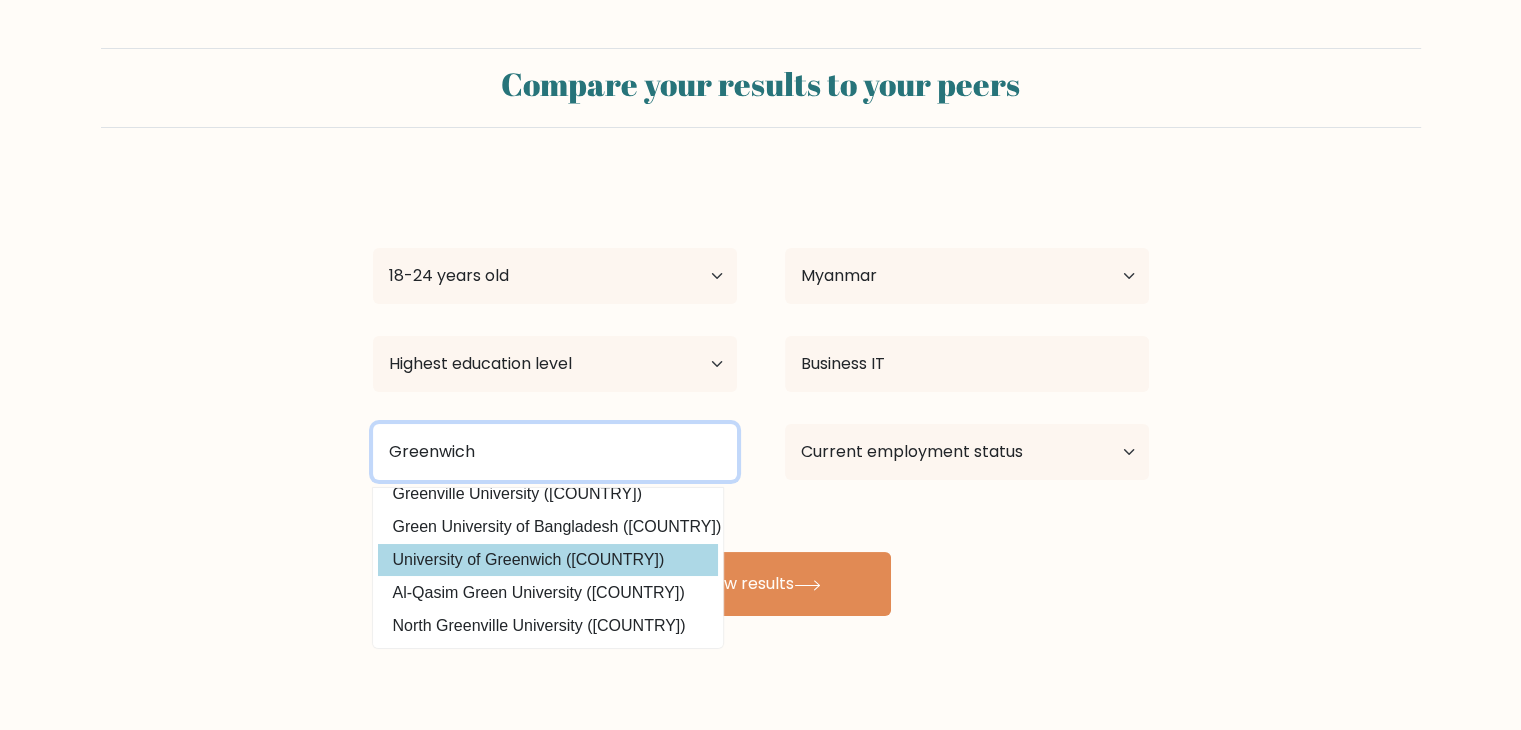 type on "Green Wich" 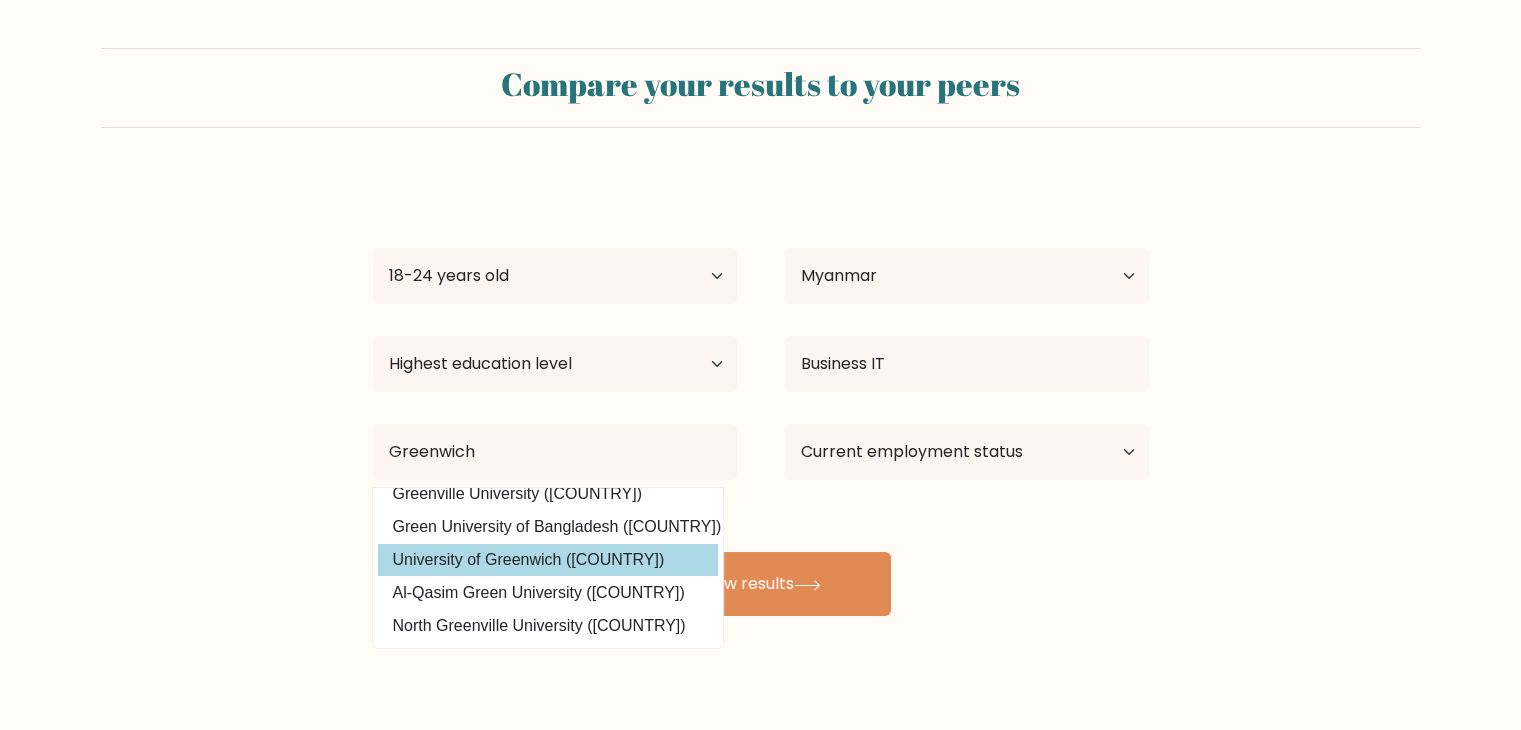 click on "Micki
Win
Age
Under 18 years old
18-24 years old
25-34 years old
35-44 years old
45-54 years old
55-64 years old
65 years old and above
Country
Afghanistan
Albania
Algeria
American Samoa
Andorra
Angola
Anguilla
Antarctica
Antigua and Barbuda
Argentina
Armenia
Aruba
Australia
Austria
Azerbaijan
Bahamas
Bahrain
Bangladesh
Barbados
Belarus
Belgium
Belize
Benin
Bermuda
Bhutan
Bolivia
Bonaire, Sint Eustatius and Saba
Bosnia and Herzegovina
Botswana
Bouvet Island
Brazil
Brunei" at bounding box center [761, 396] 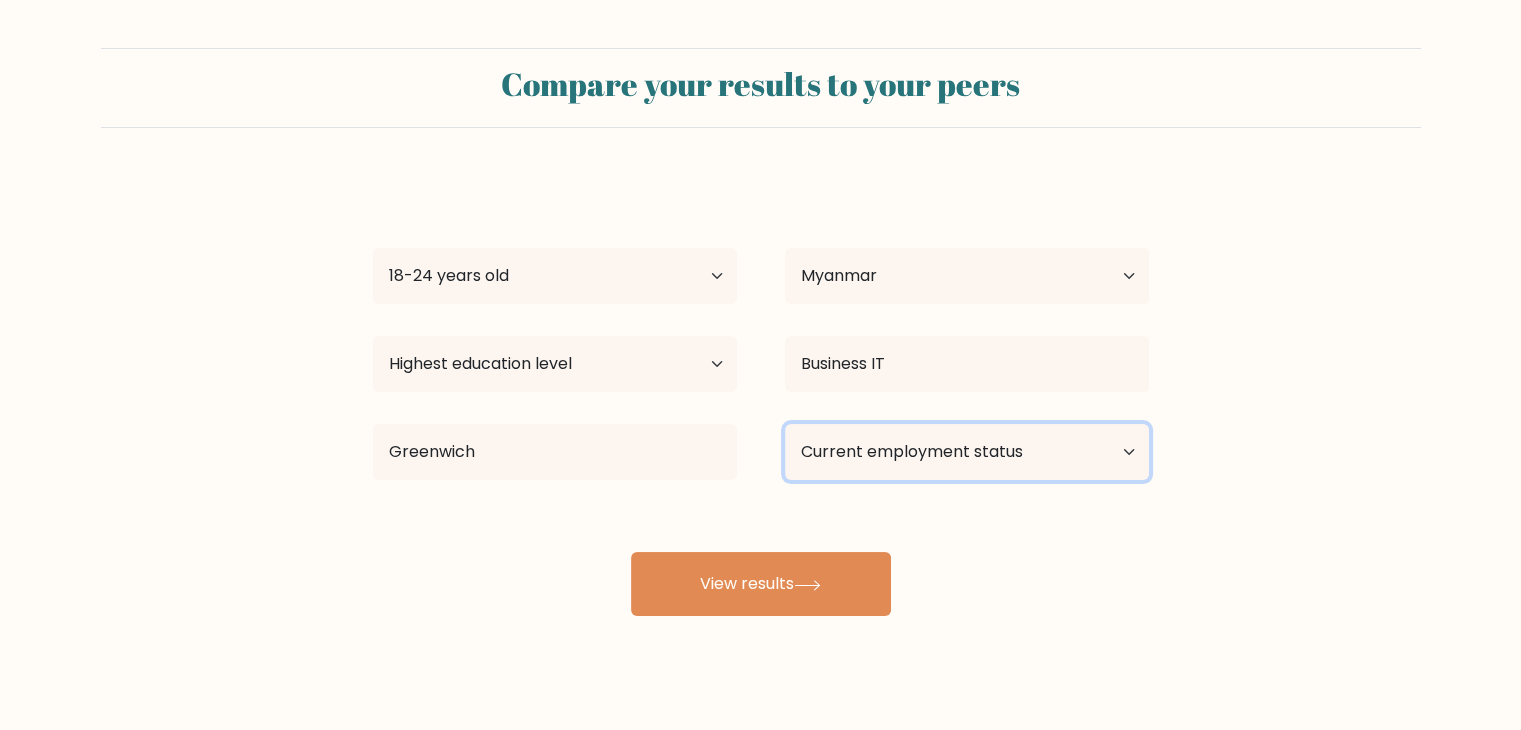 click on "Current employment status
Employed
Student
Retired
Other / prefer not to answer" at bounding box center (967, 452) 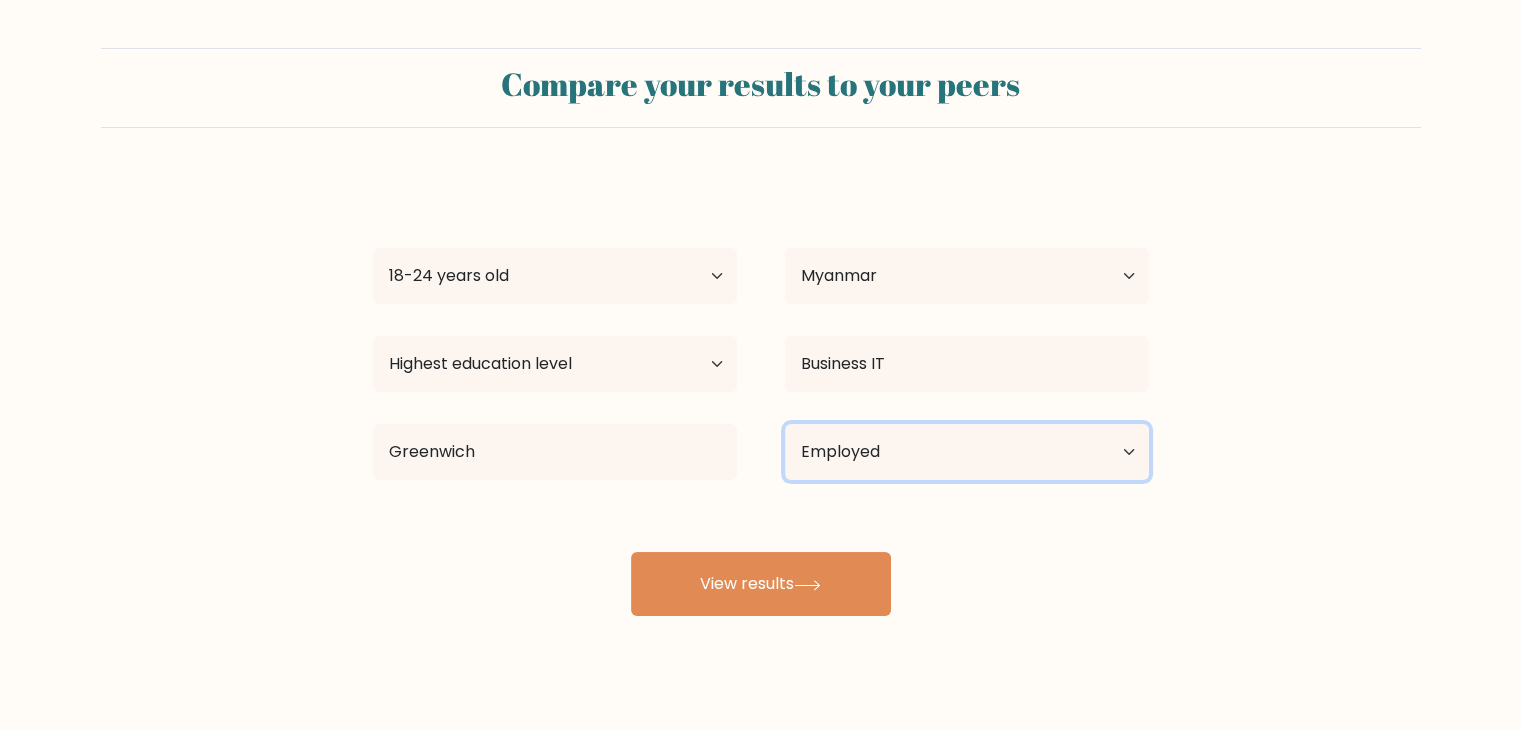 click on "Current employment status
Employed
Student
Retired
Other / prefer not to answer" at bounding box center [967, 452] 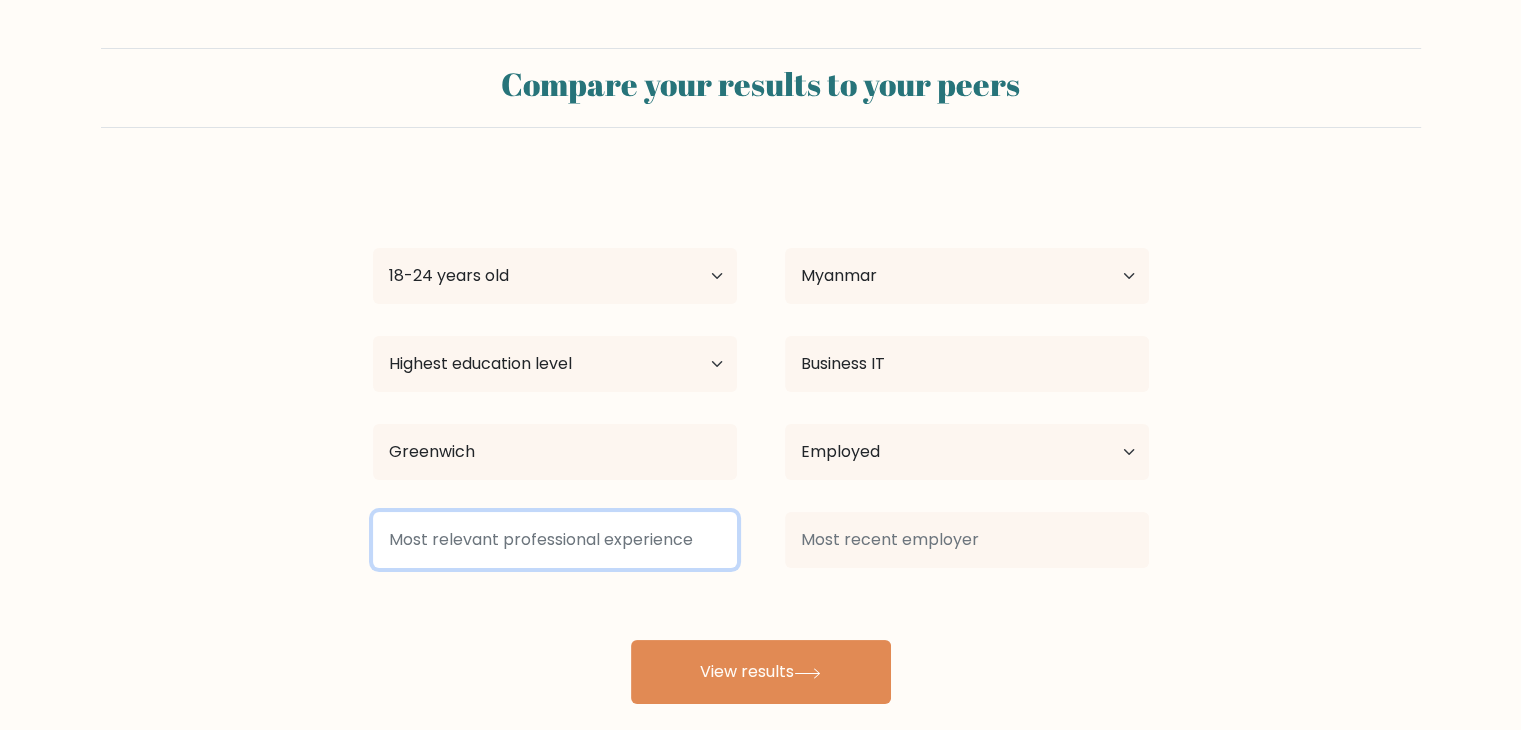 click at bounding box center (555, 540) 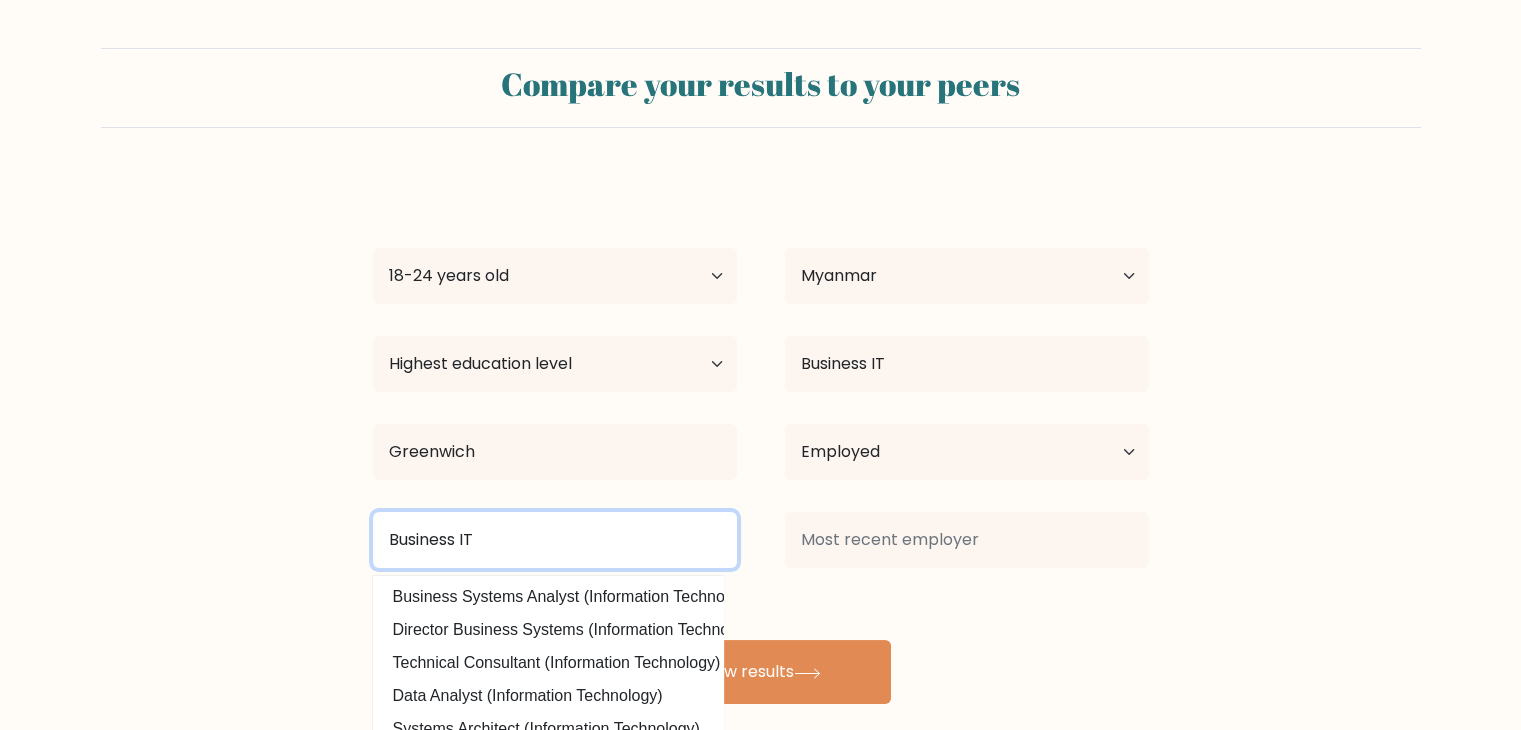 type on "Business IT" 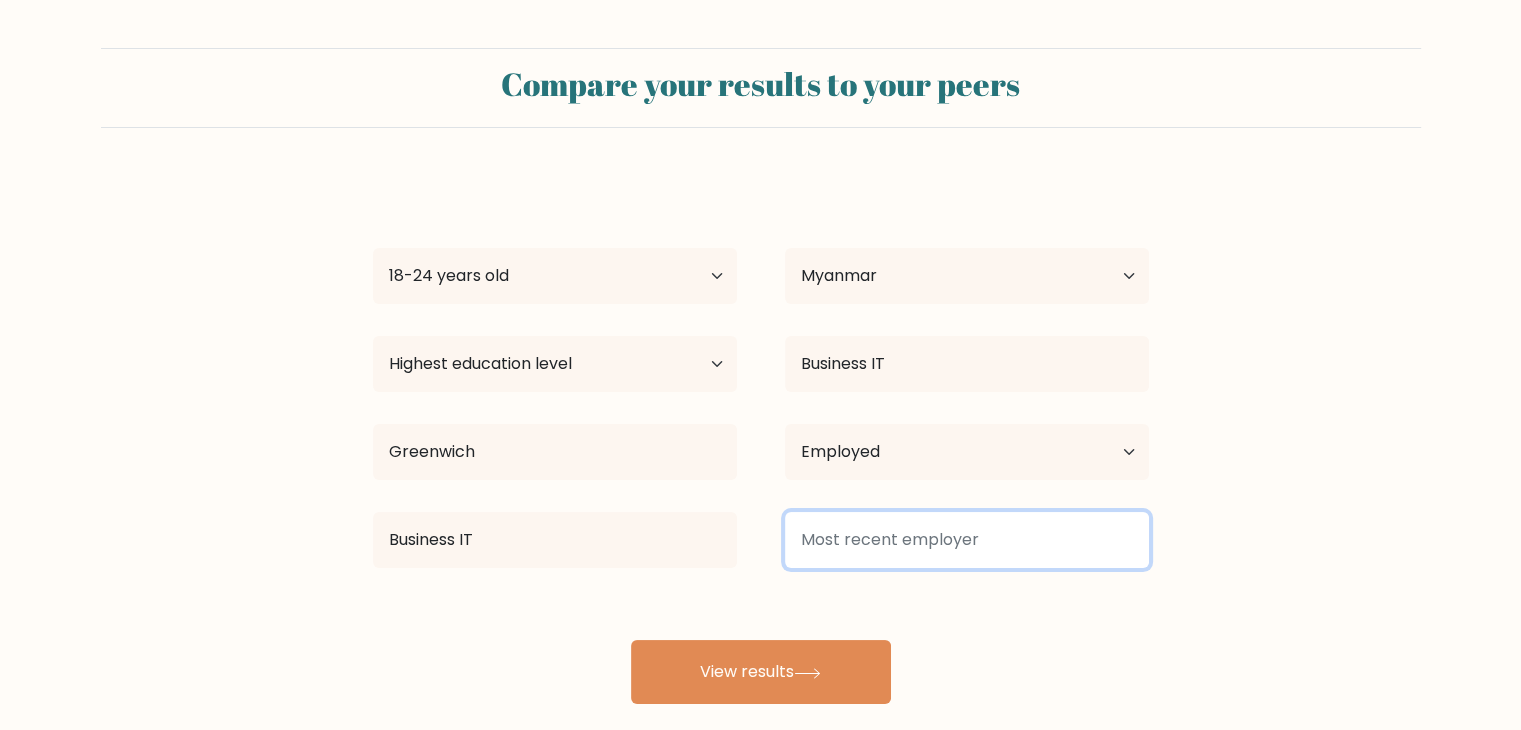 click at bounding box center [967, 540] 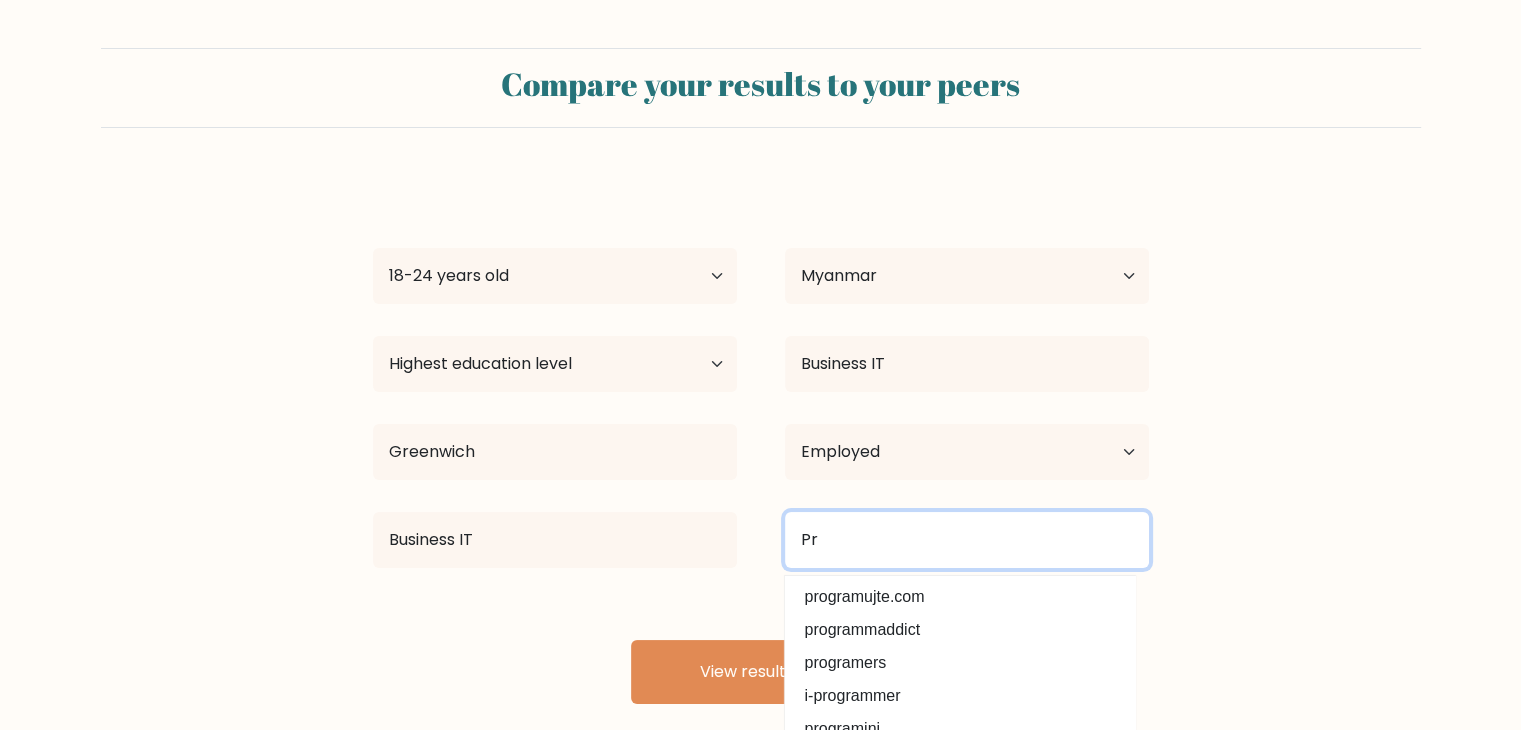 type on "P" 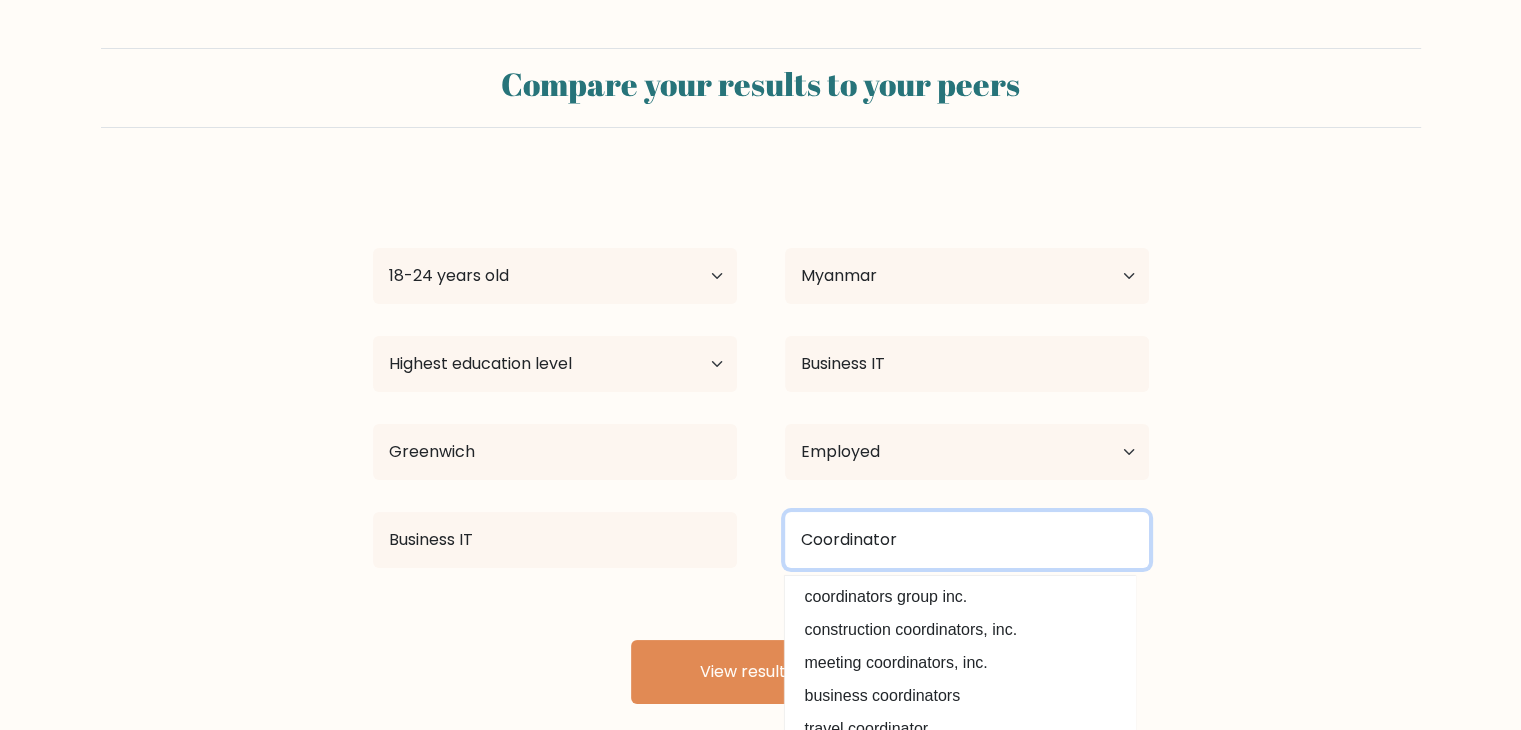 type on "Coordinator" 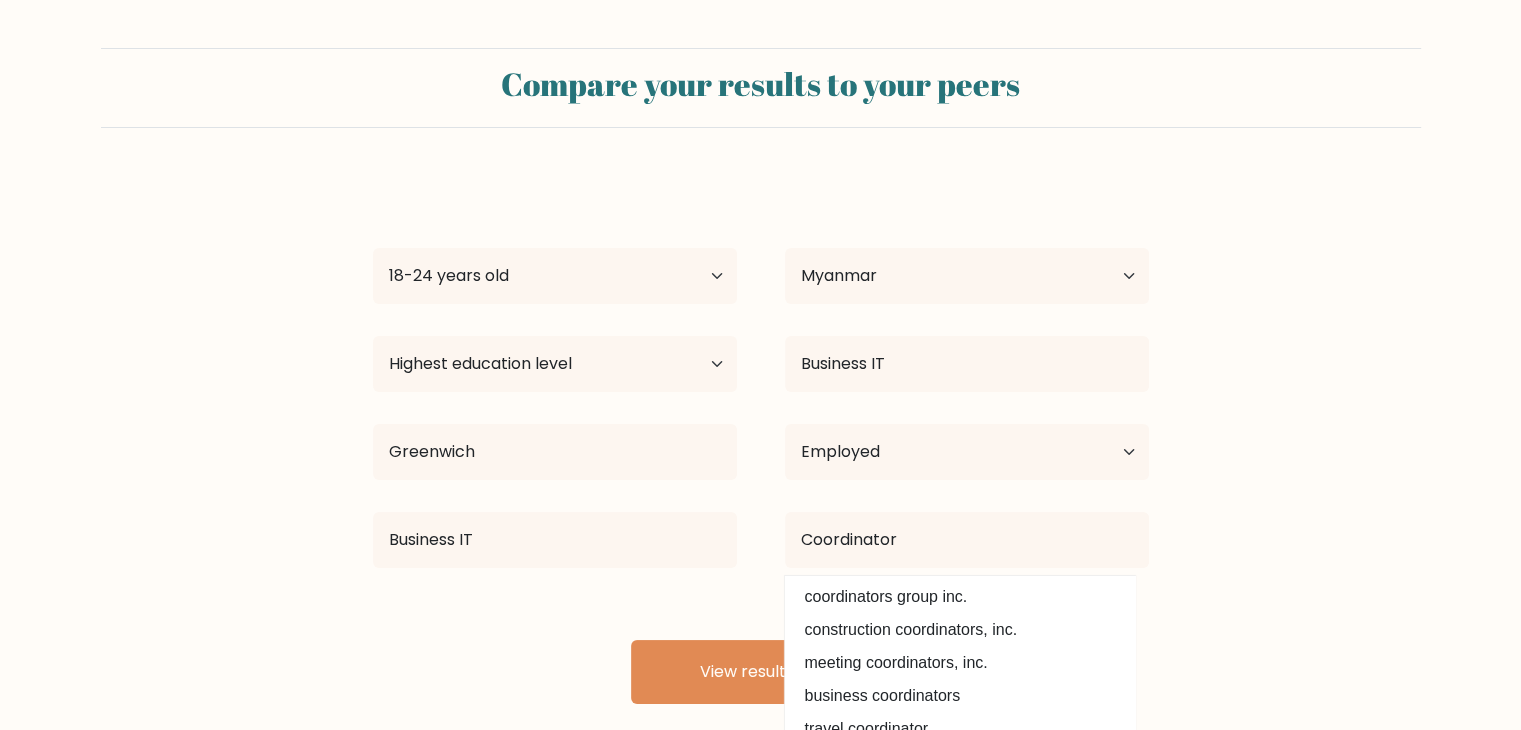 click on "Compare your results to your peers
Micki
Win
Age
Under 18 years old
18-24 years old
25-34 years old
35-44 years old
45-54 years old
55-64 years old
65 years old and above
Country
Afghanistan
Albania
Algeria
American Samoa
Andorra
Angola
Anguilla
Antarctica
Antigua and Barbuda
Argentina
Armenia
Aruba
Australia
Austria" at bounding box center [760, 376] 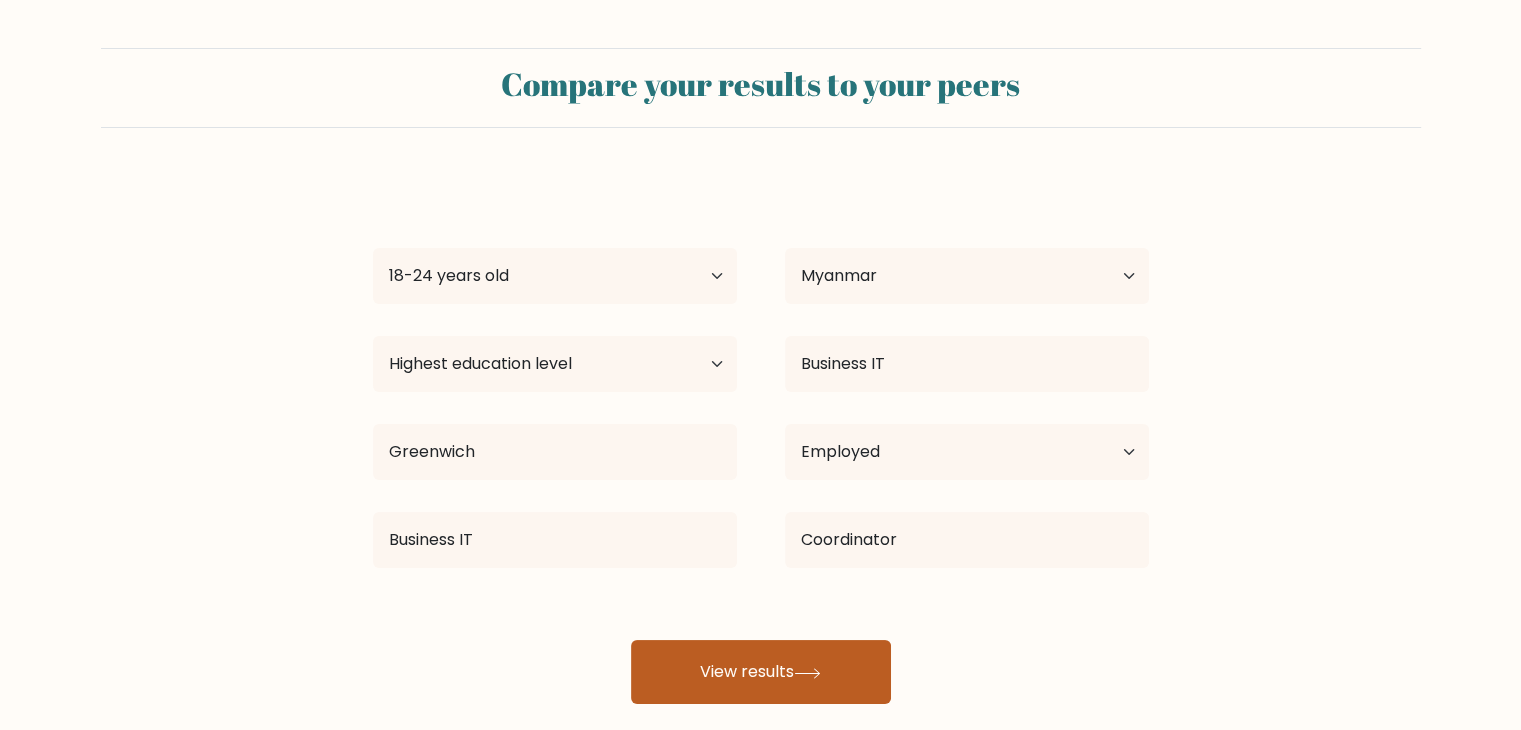 click on "View results" at bounding box center (761, 672) 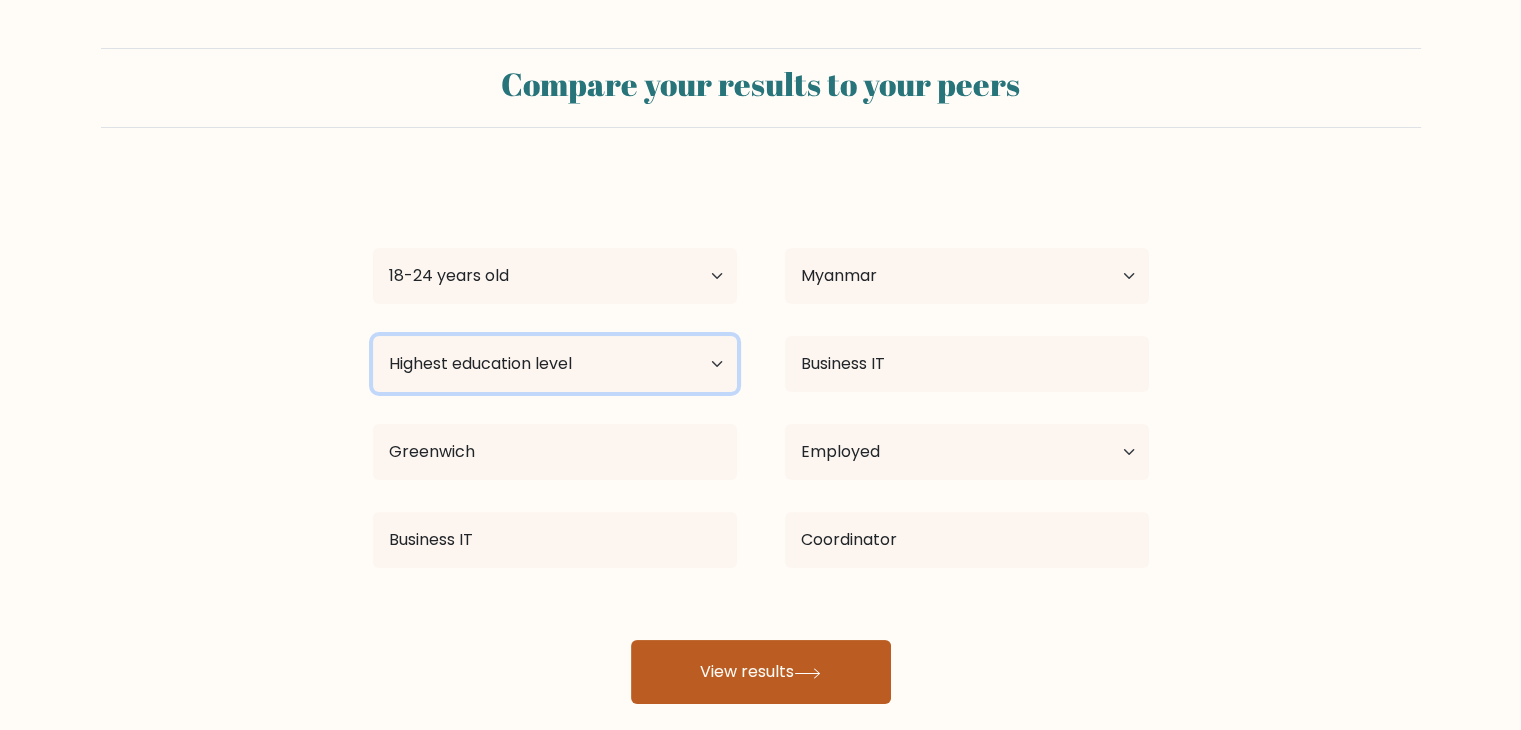 scroll, scrollTop: 28, scrollLeft: 0, axis: vertical 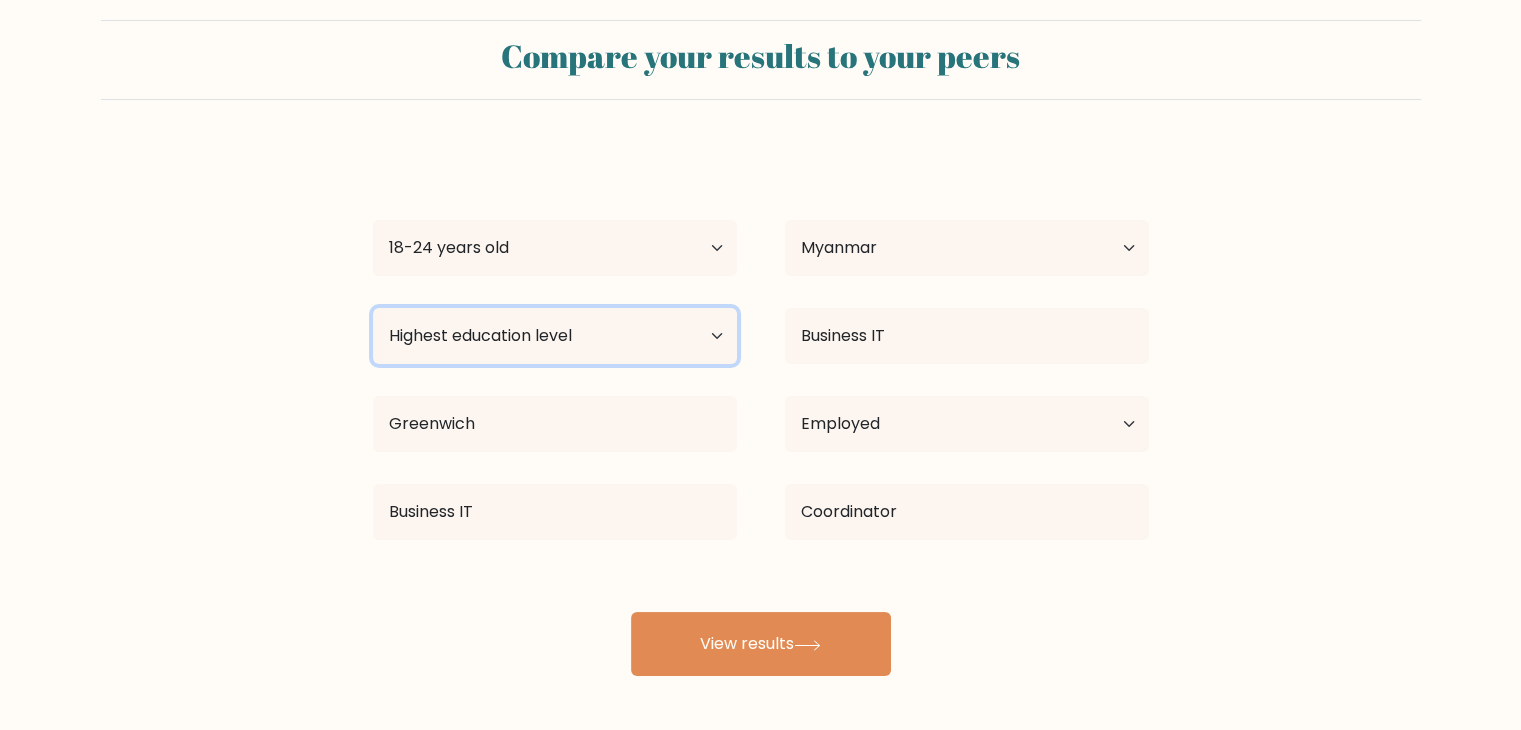 click on "Highest education level
No schooling
Primary
Lower Secondary
Upper Secondary
Occupation Specific
Bachelor's degree
Master's degree
Doctoral degree" at bounding box center (555, 336) 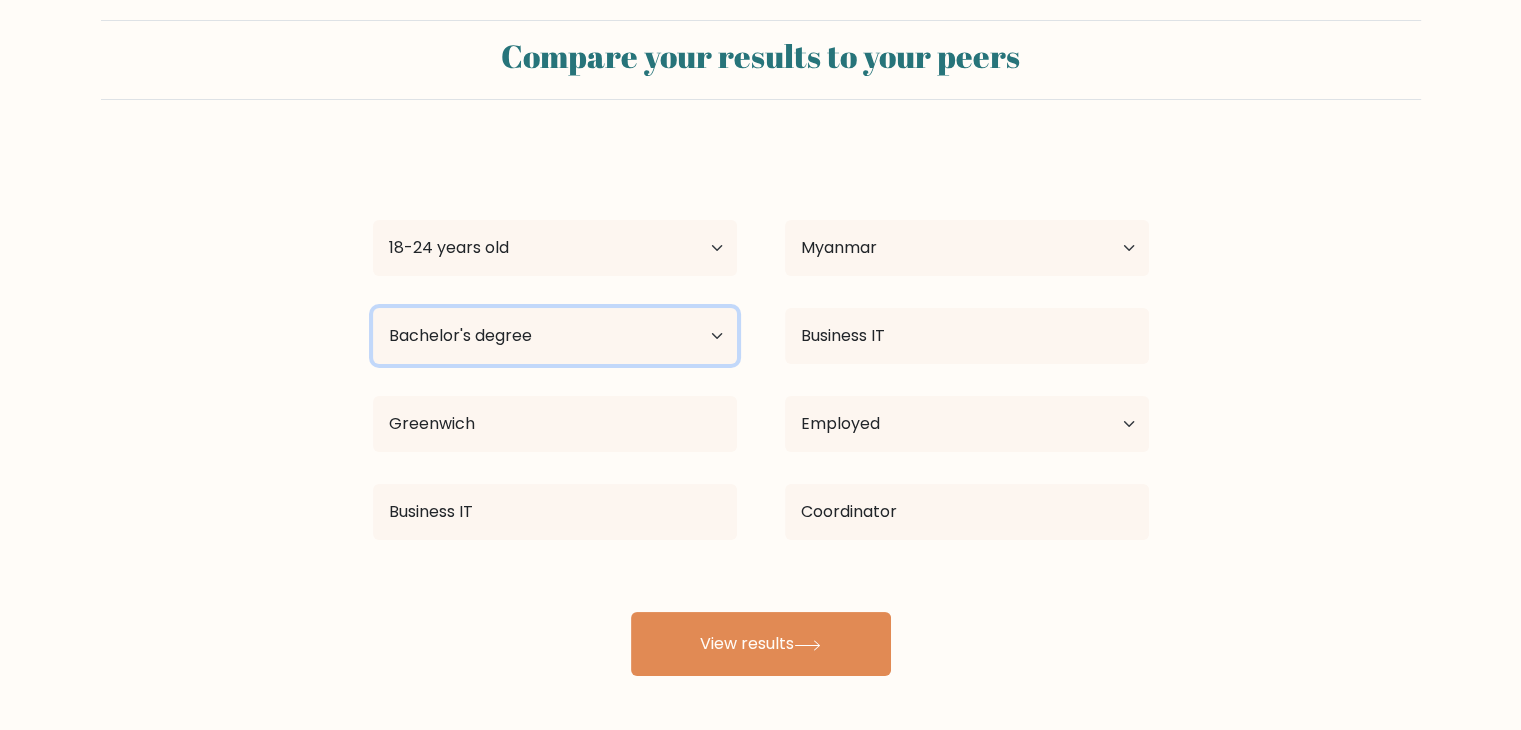 click on "Highest education level
No schooling
Primary
Lower Secondary
Upper Secondary
Occupation Specific
Bachelor's degree
Master's degree
Doctoral degree" at bounding box center [555, 336] 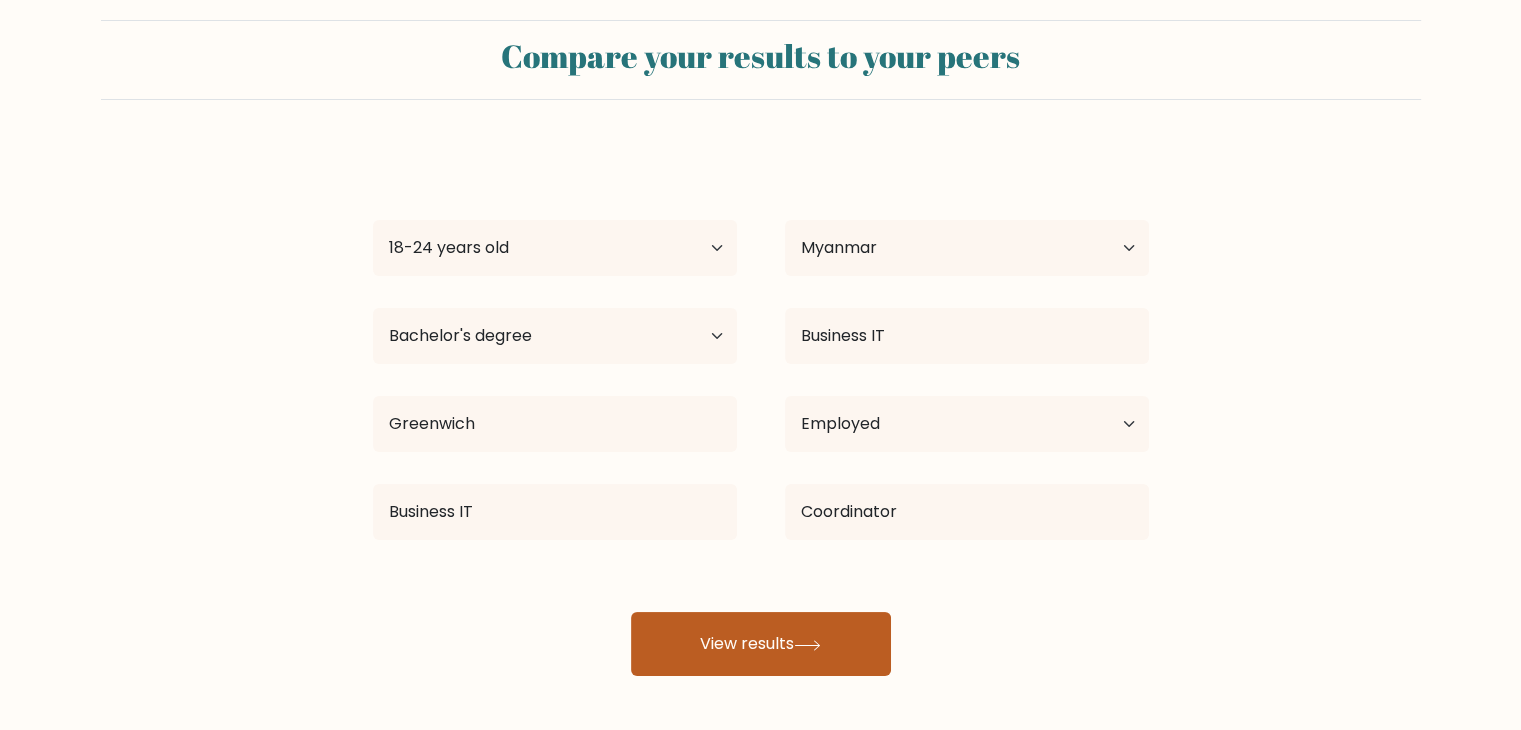 click on "View results" at bounding box center (761, 644) 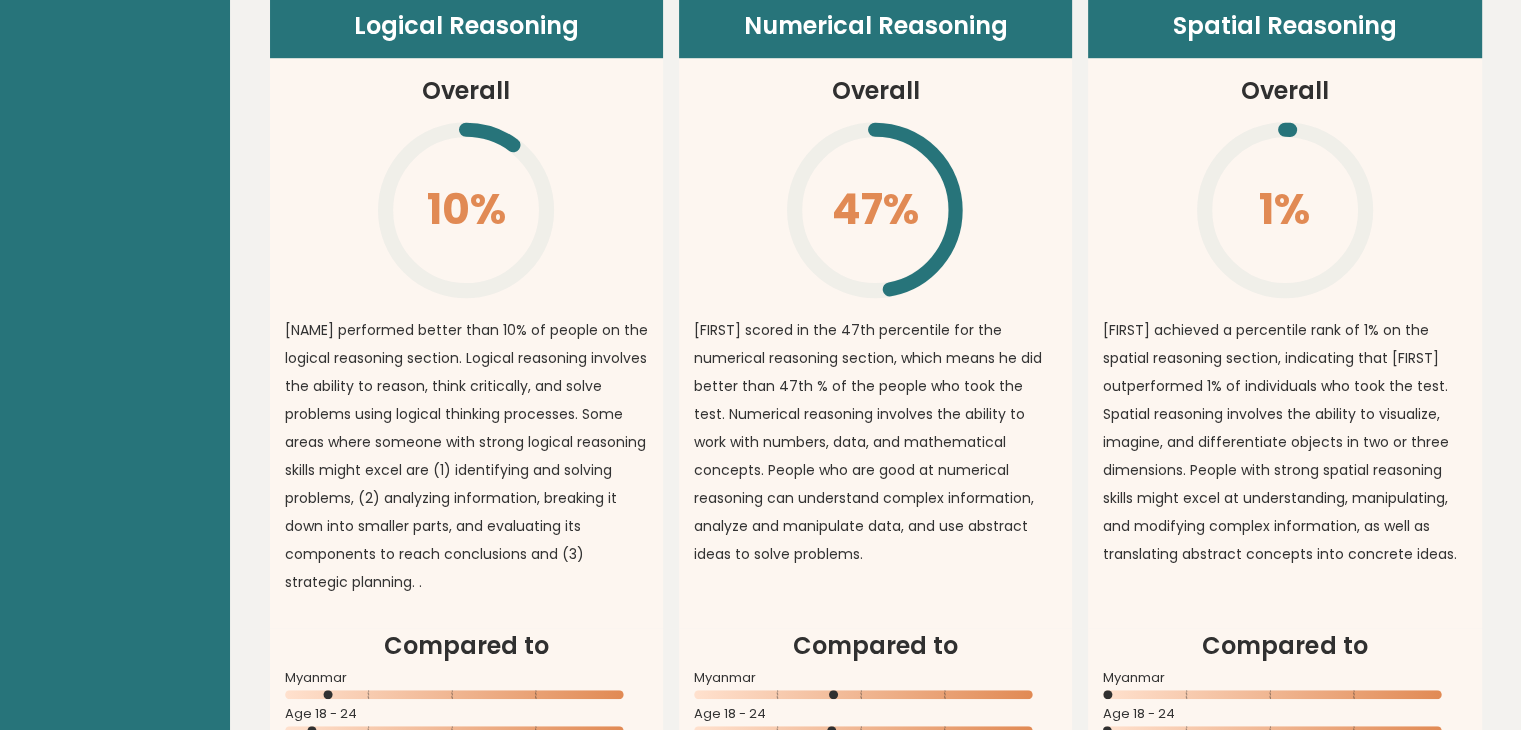 scroll, scrollTop: 1452, scrollLeft: 0, axis: vertical 